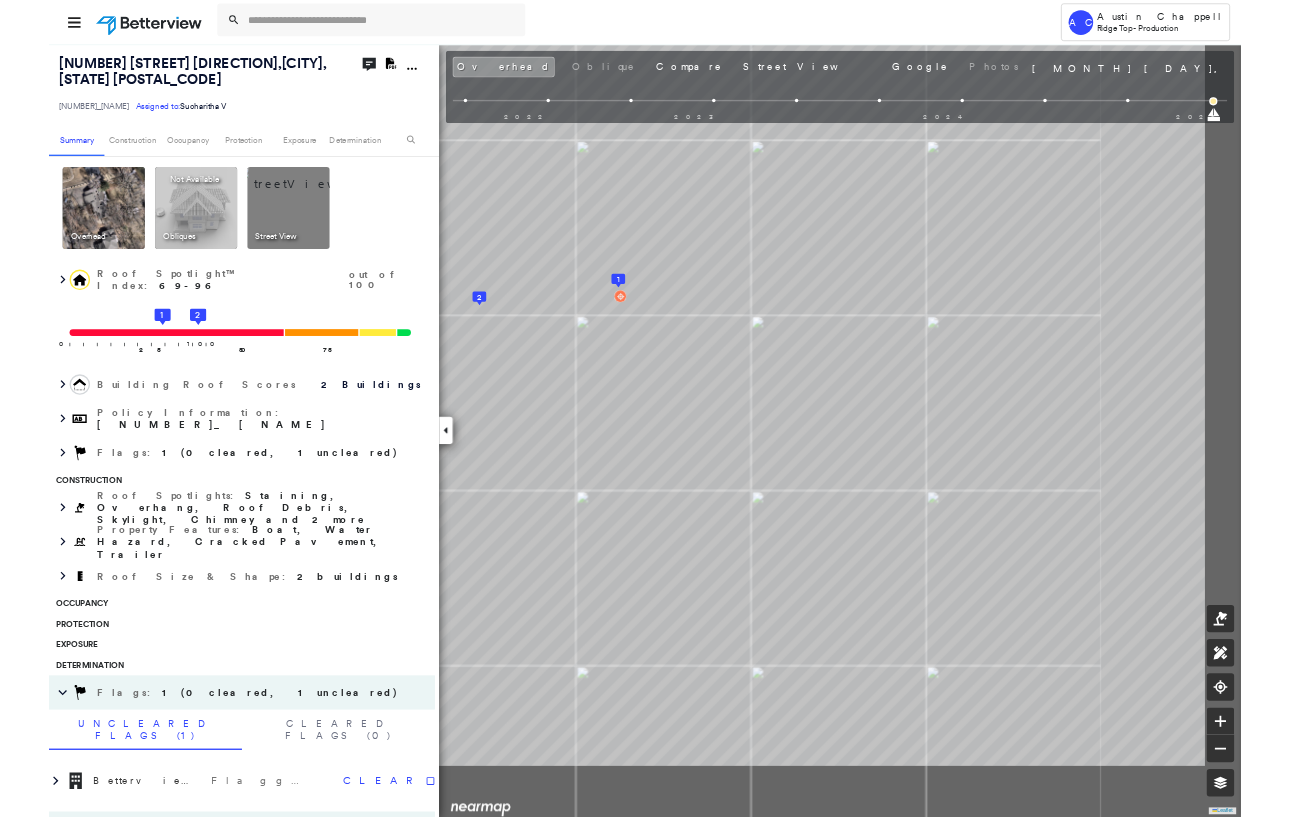 scroll, scrollTop: 0, scrollLeft: 0, axis: both 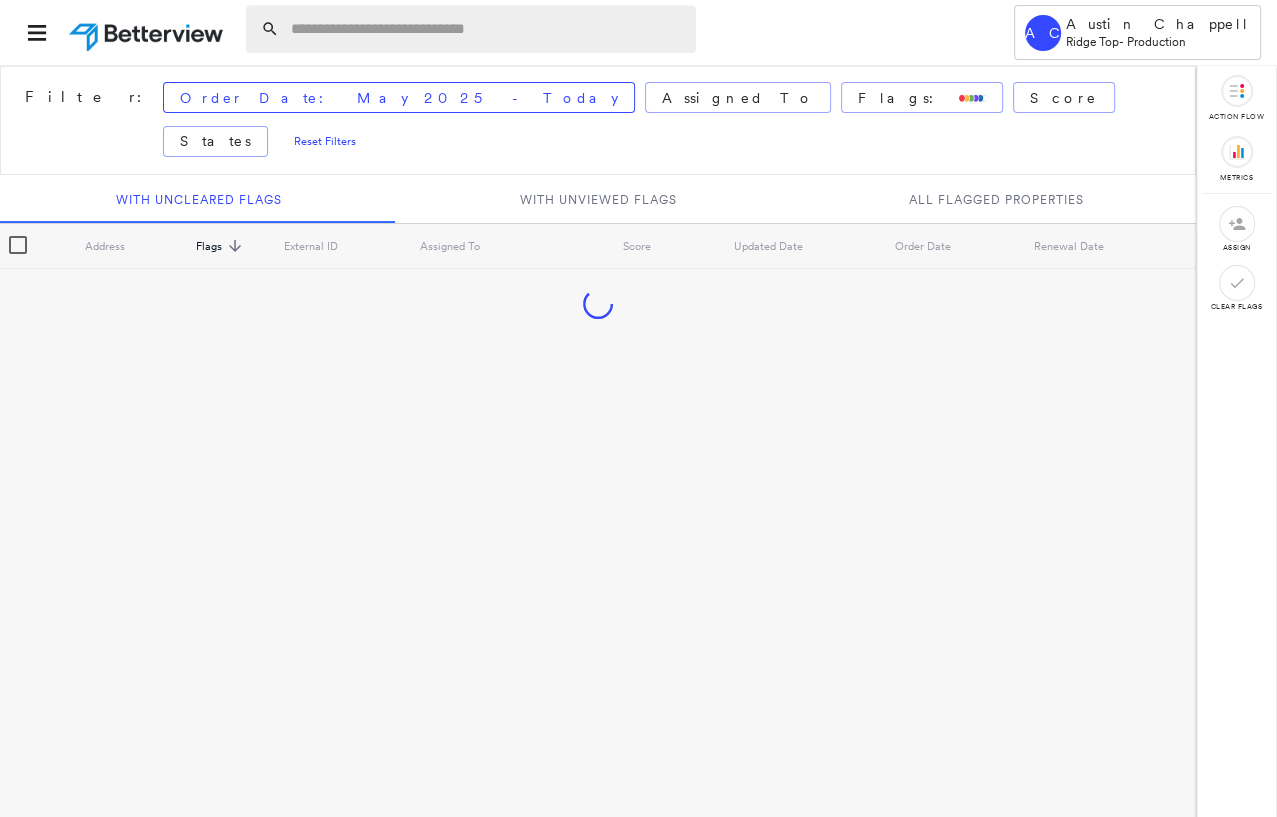 click at bounding box center [487, 29] 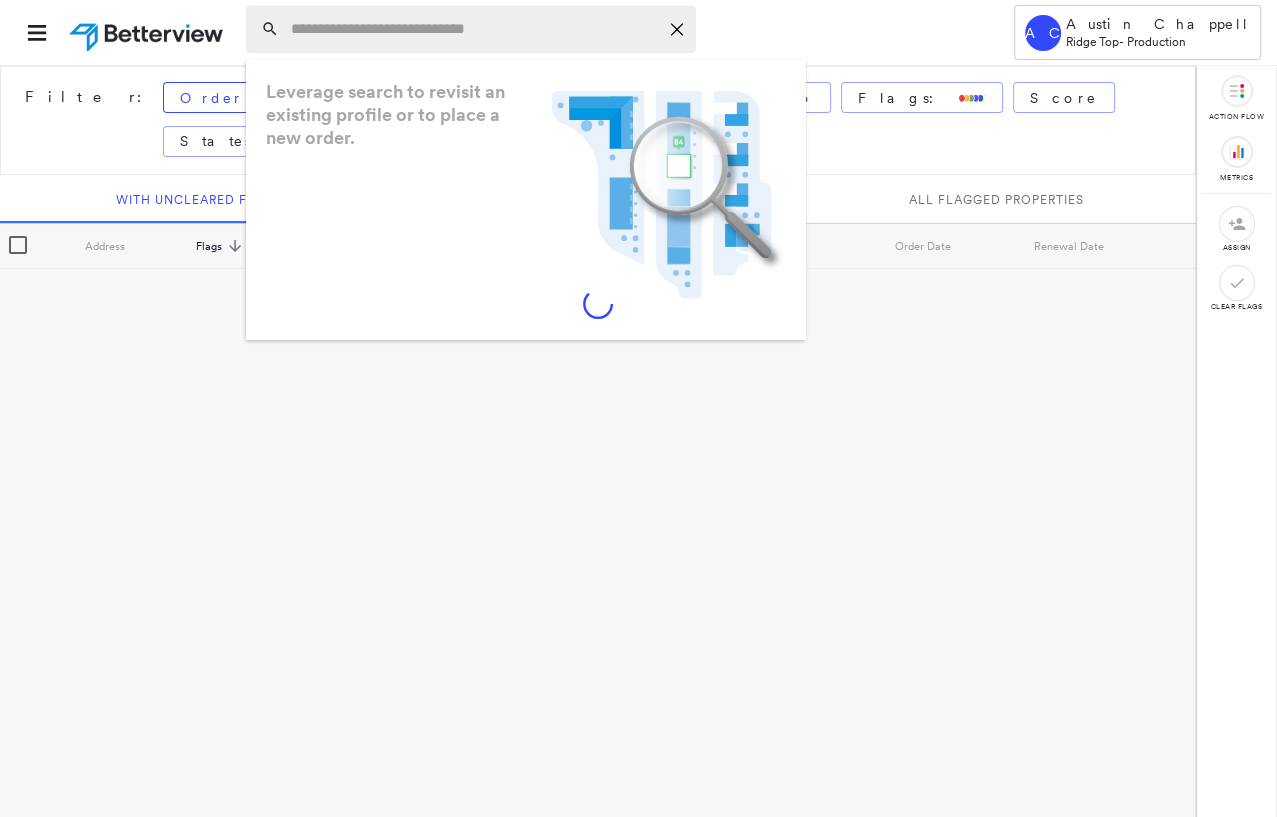 paste on "**********" 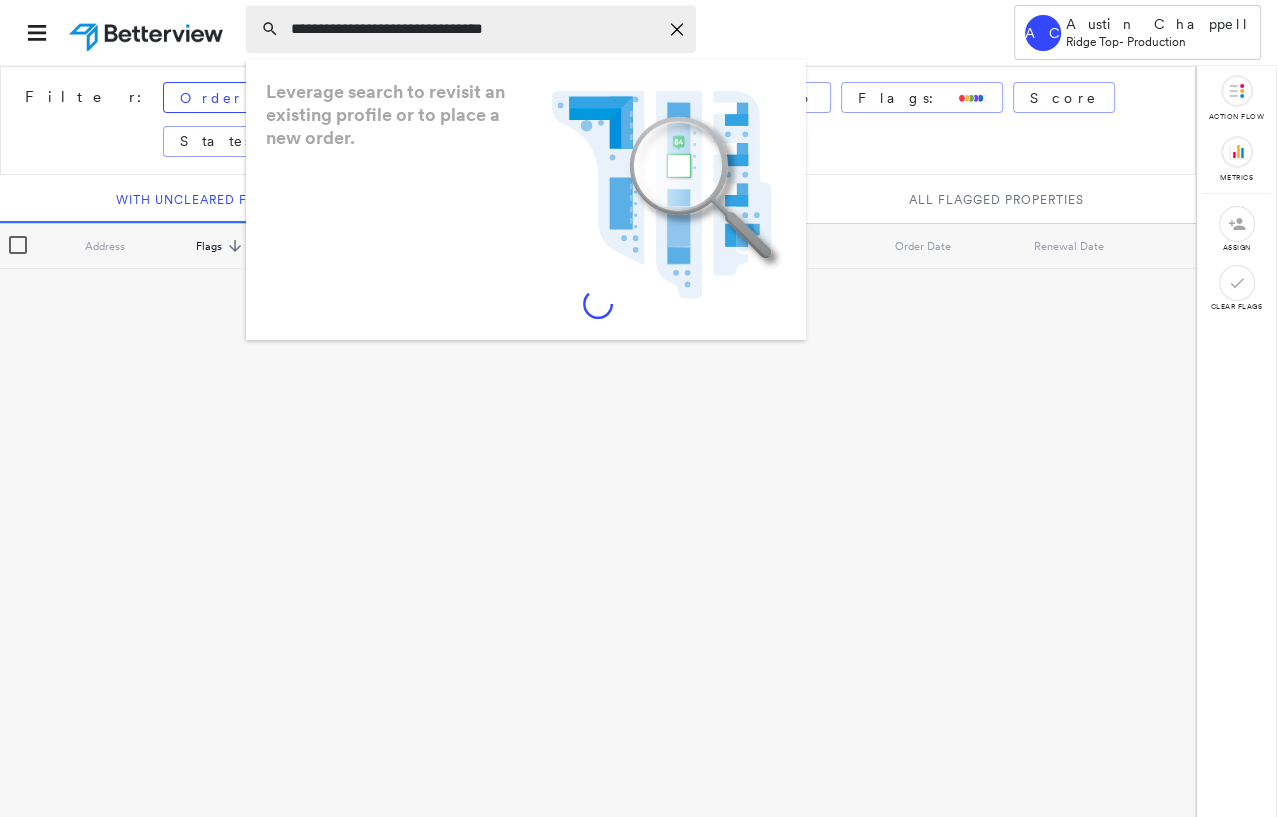 type on "**********" 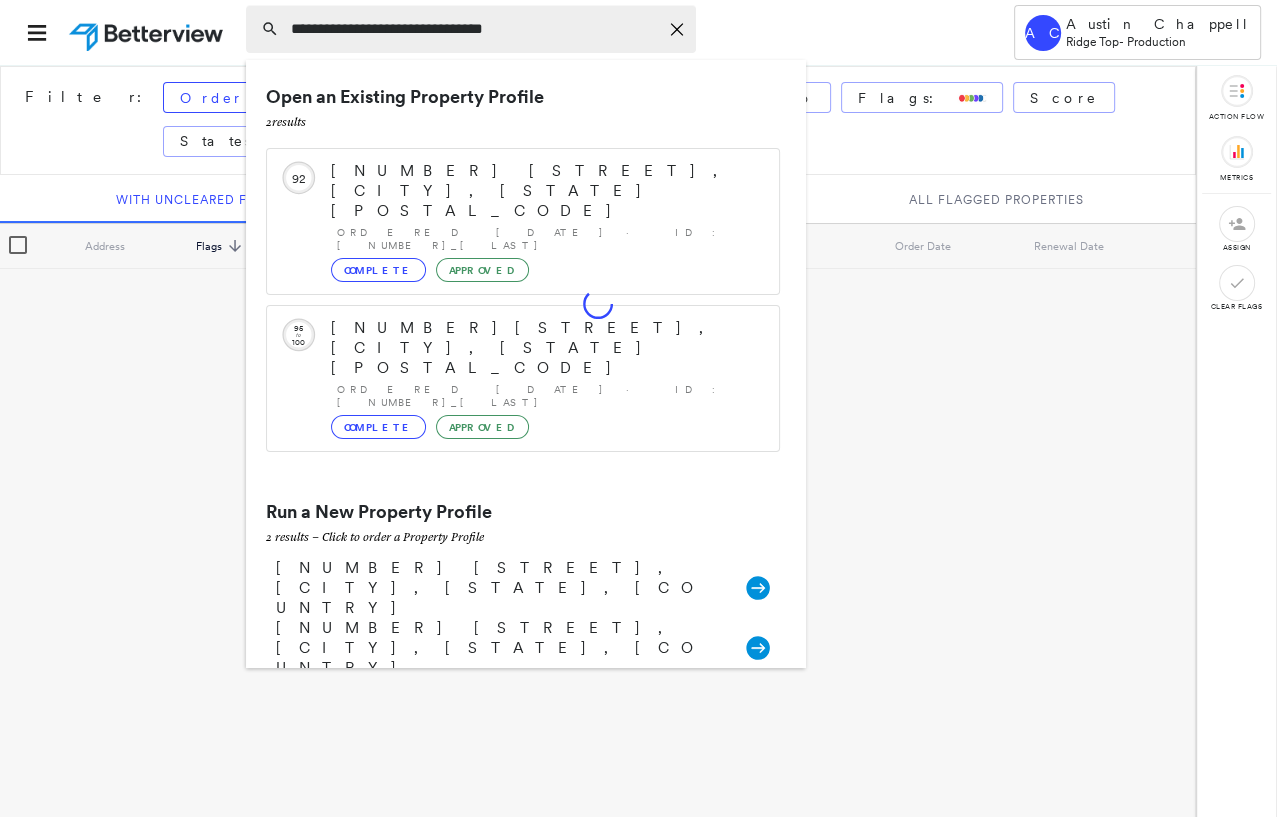 click on "**********" at bounding box center [471, 29] 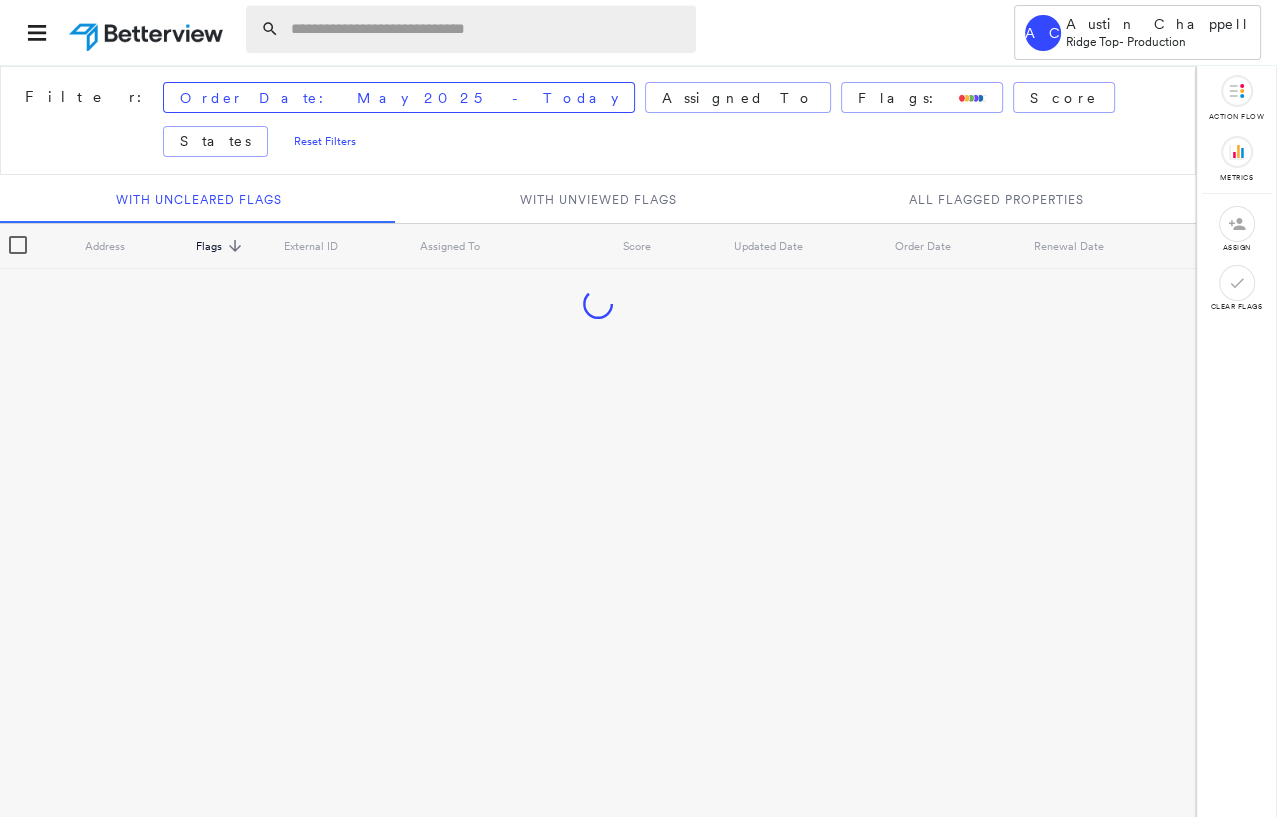 click at bounding box center (487, 29) 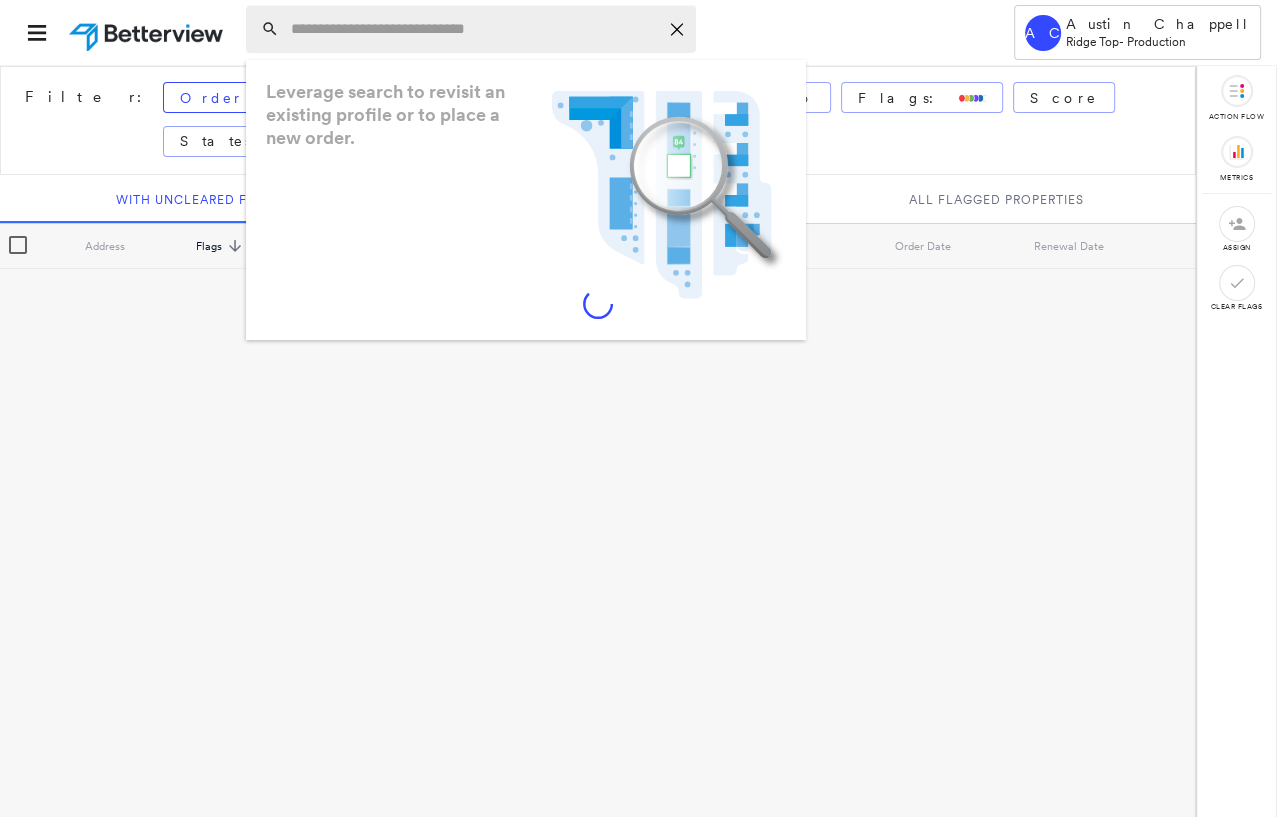 paste on "**********" 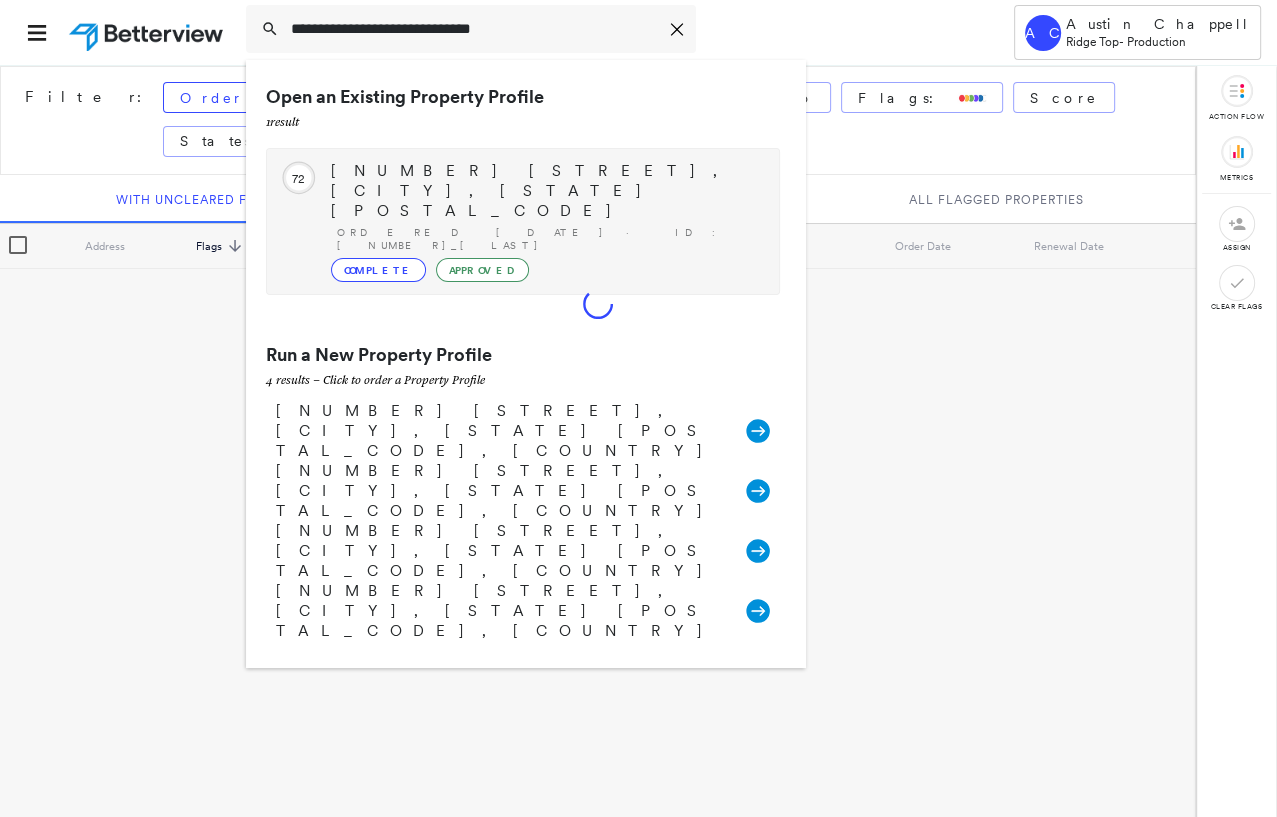 type on "**********" 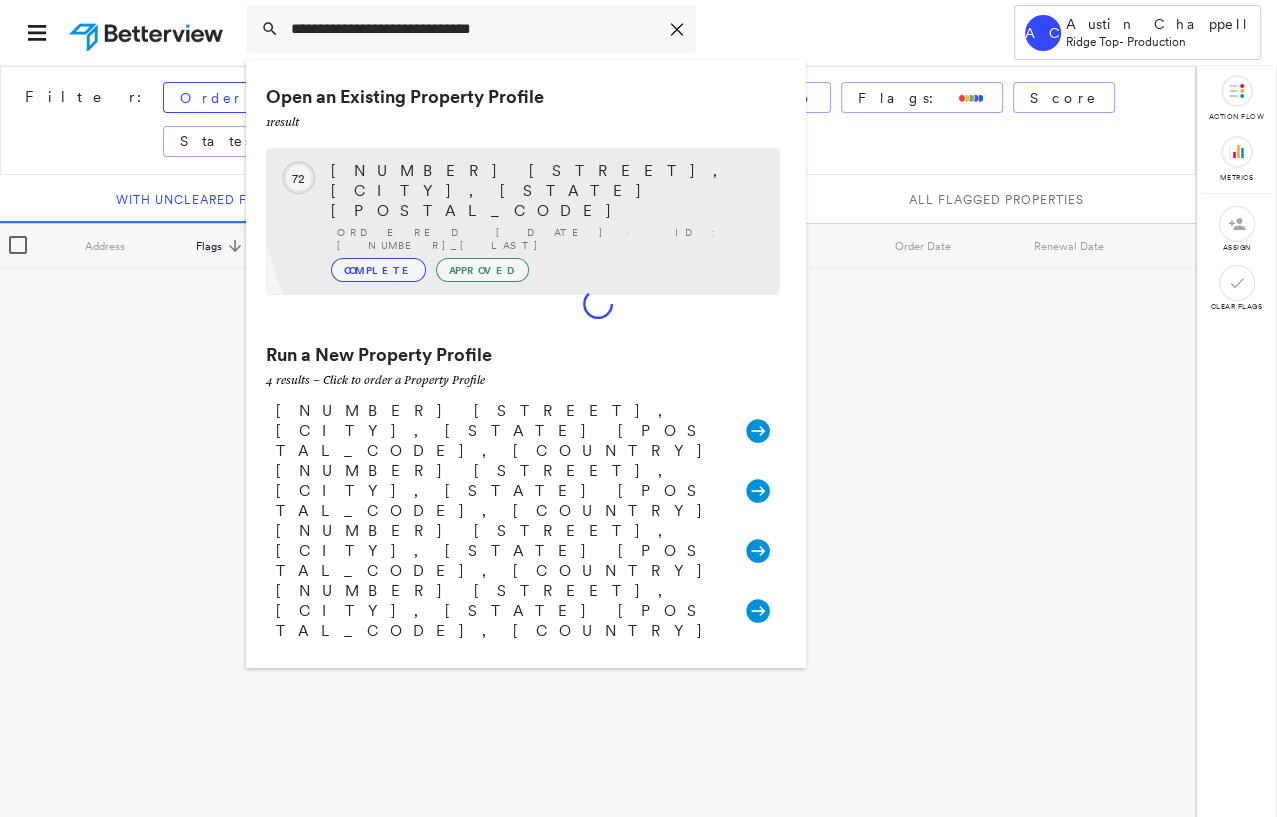 click on "[NUMBER] [STREET], [CITY], [STATE] [POSTAL_CODE] Ordered [DATE] · ID: [NUMBER]_[LAST] Complete Approved" at bounding box center [545, 221] 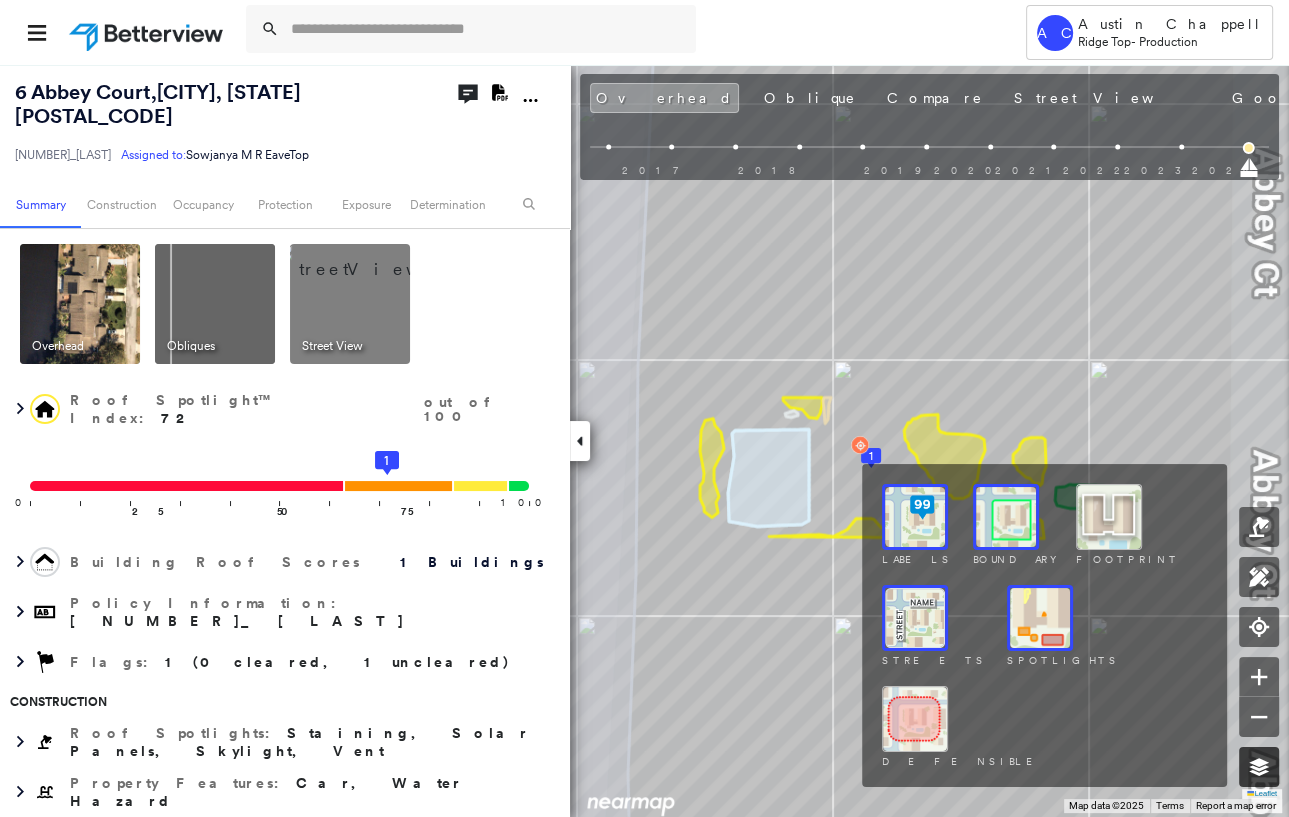 click 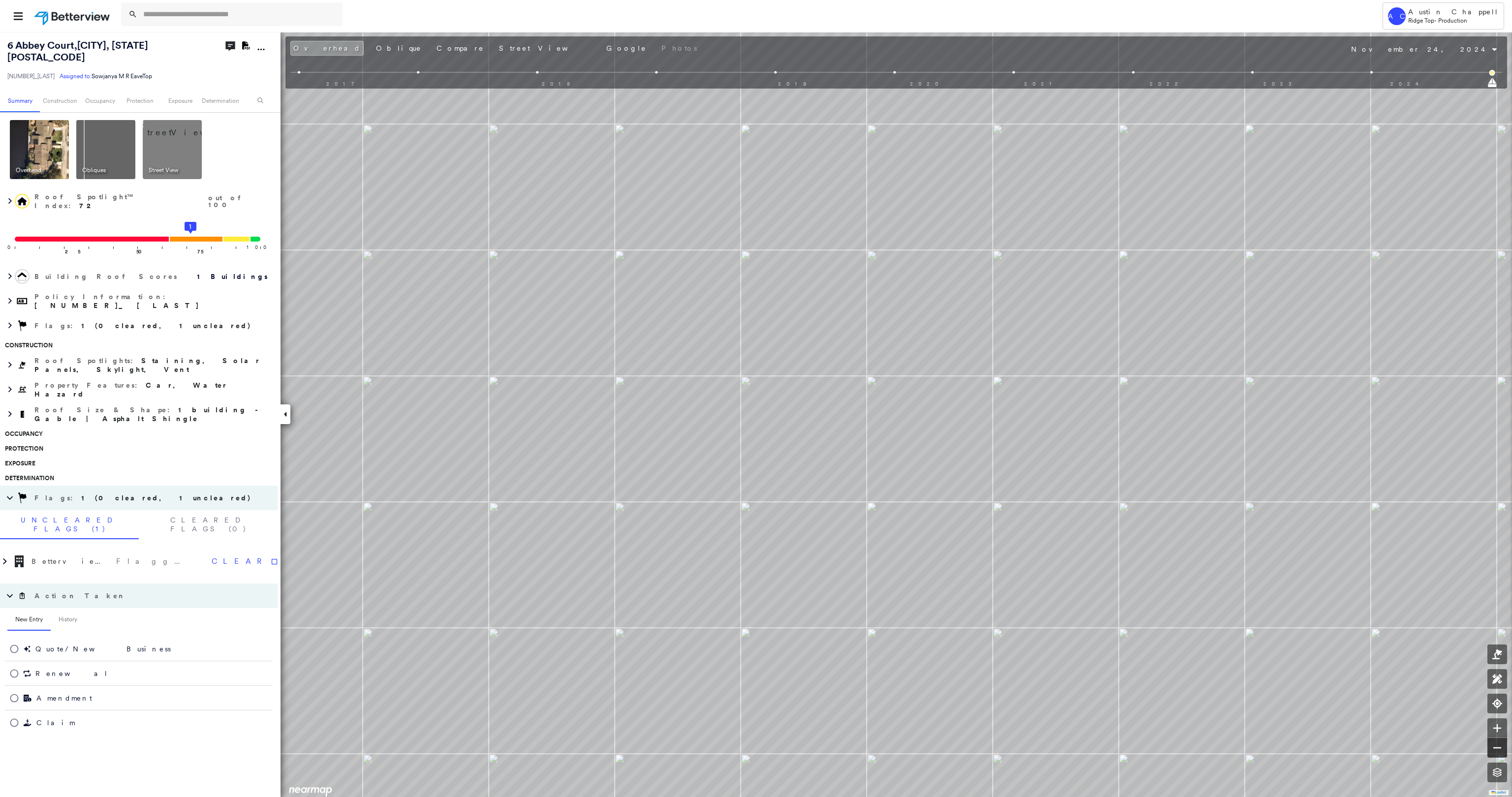 click 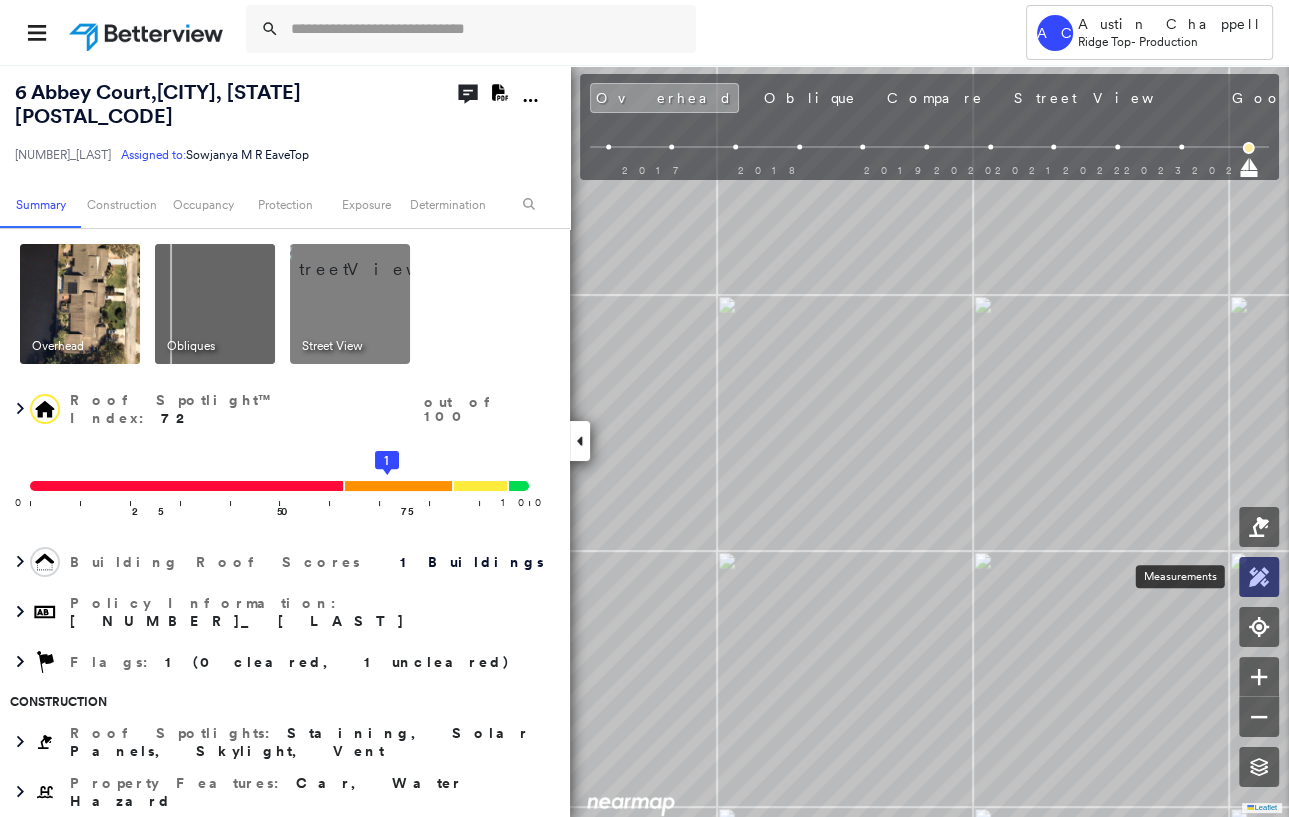 click 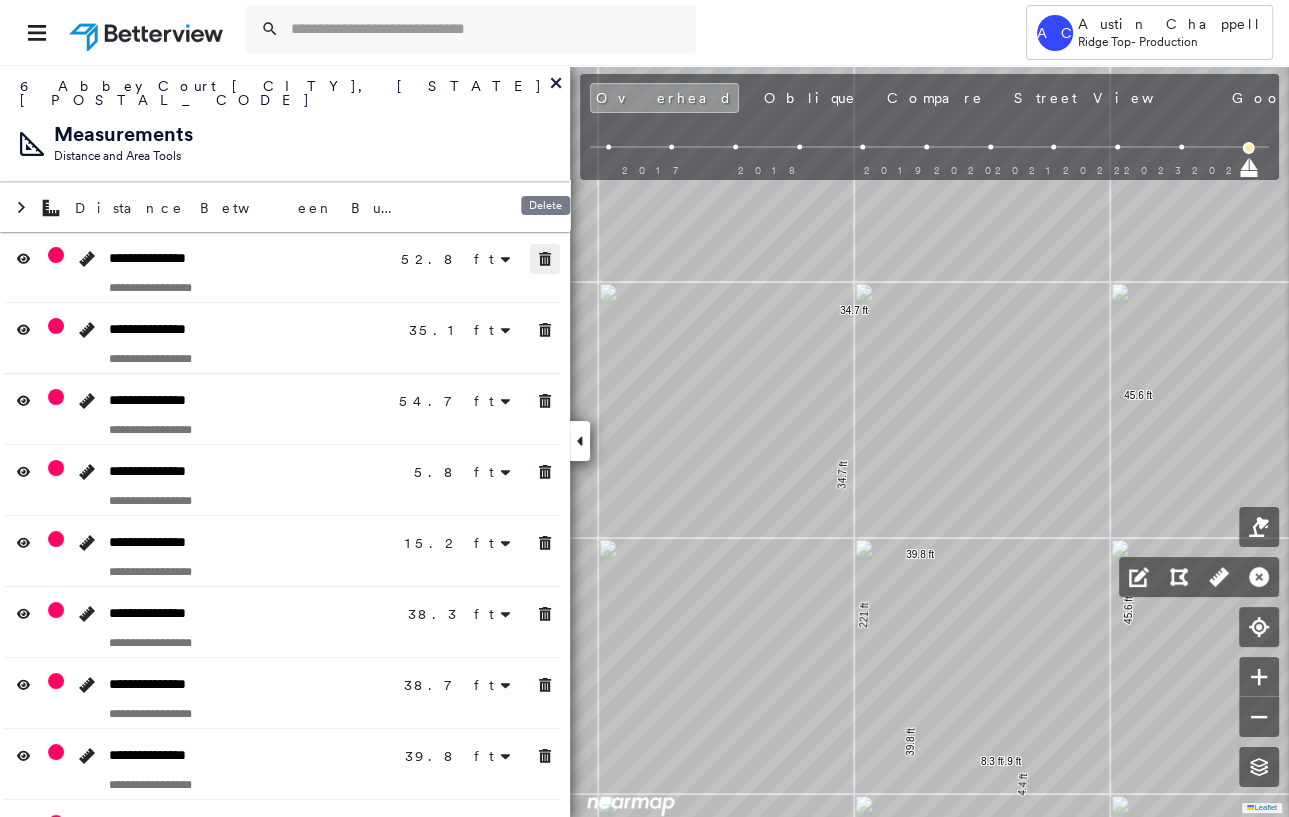 click at bounding box center [545, 259] 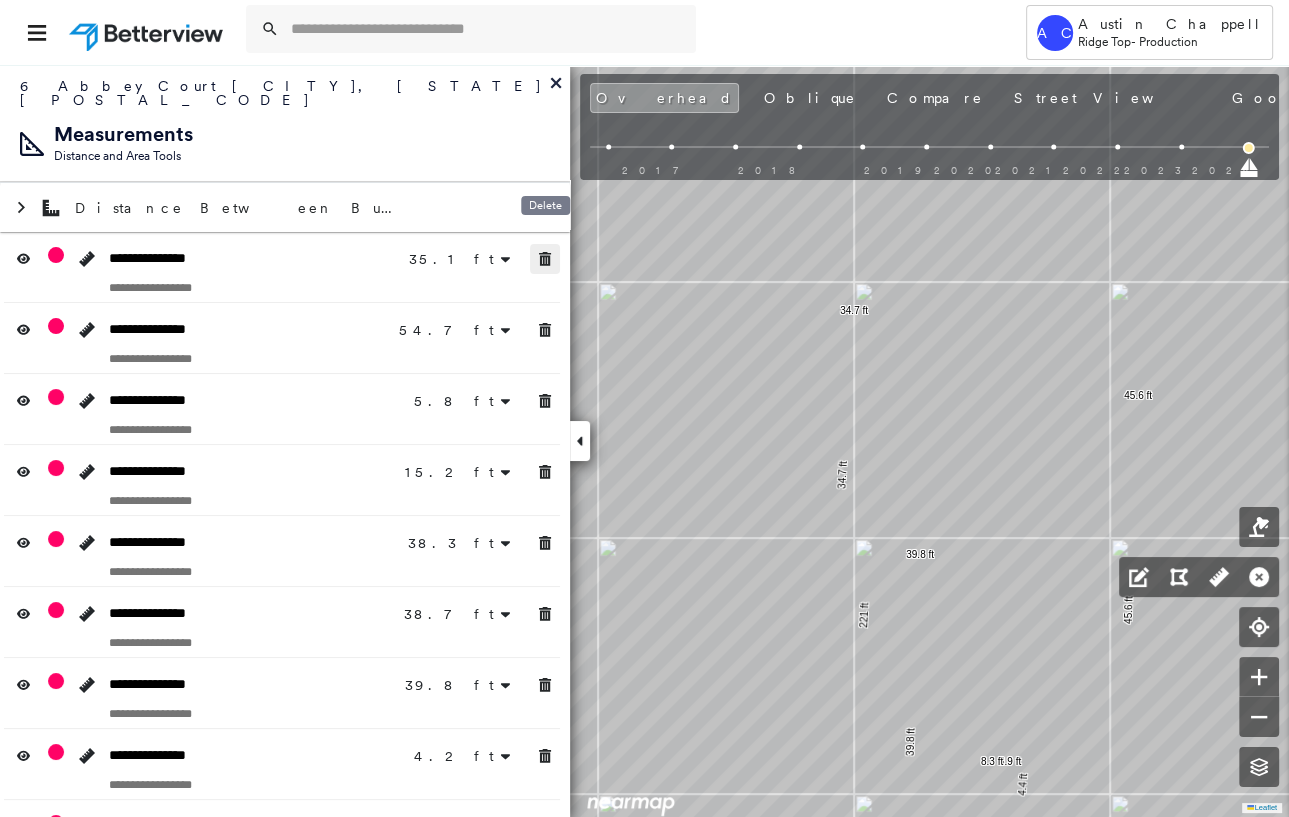 click at bounding box center (545, 259) 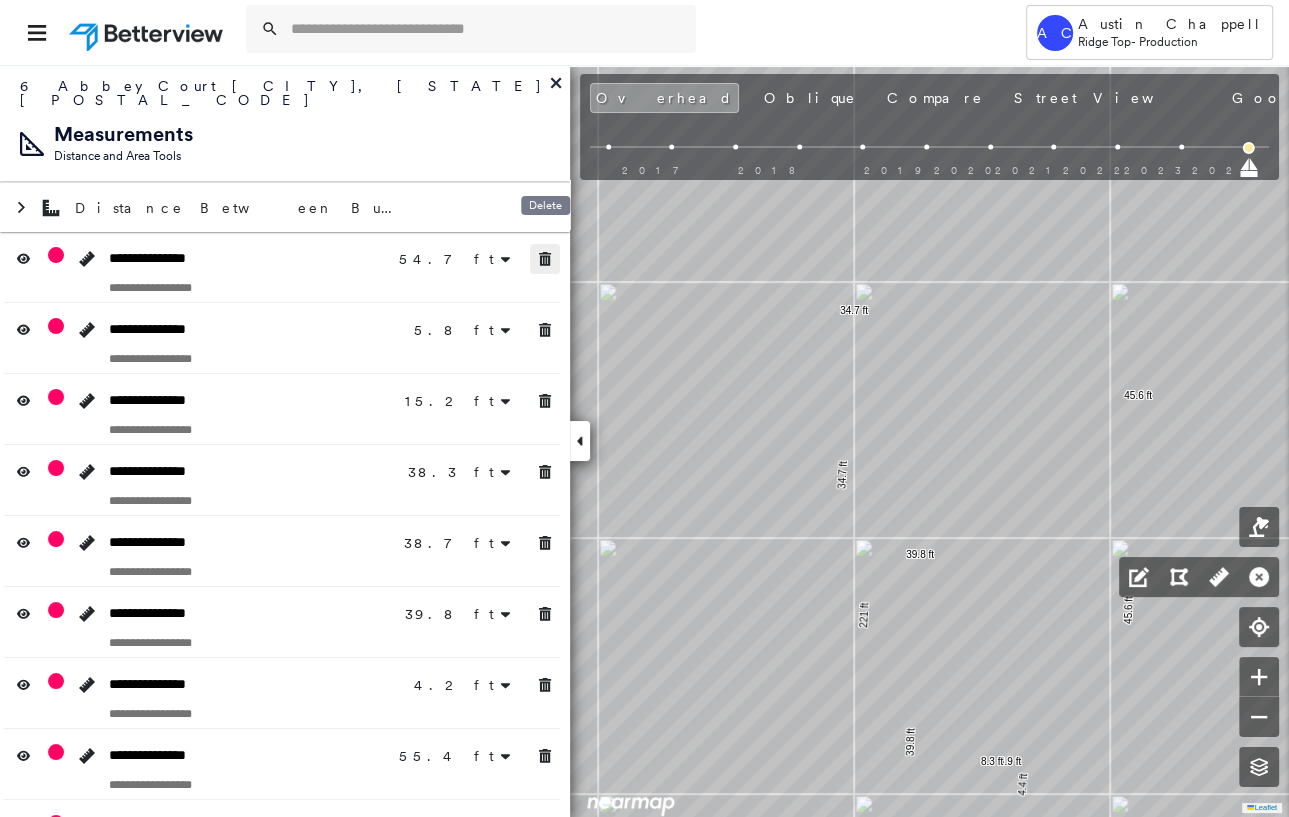 click at bounding box center [545, 259] 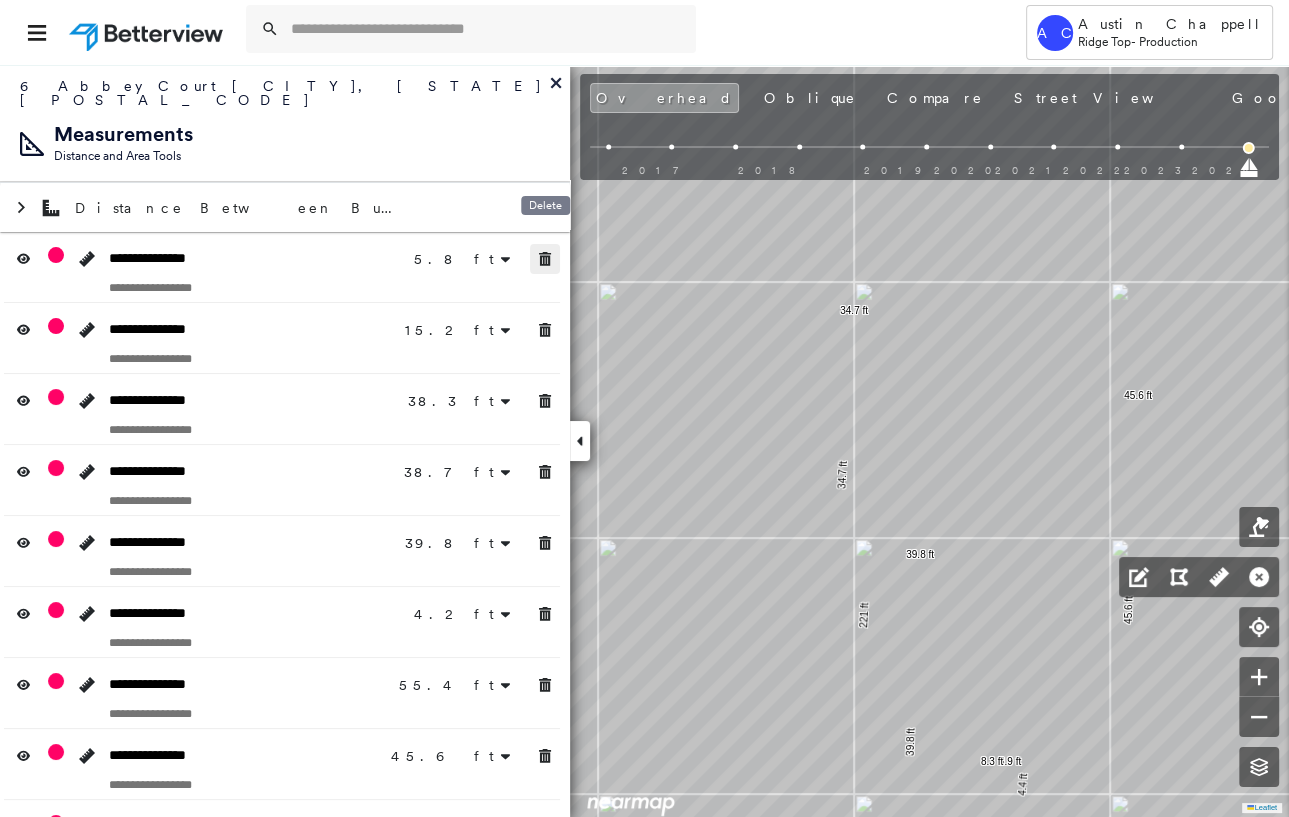 click at bounding box center [545, 259] 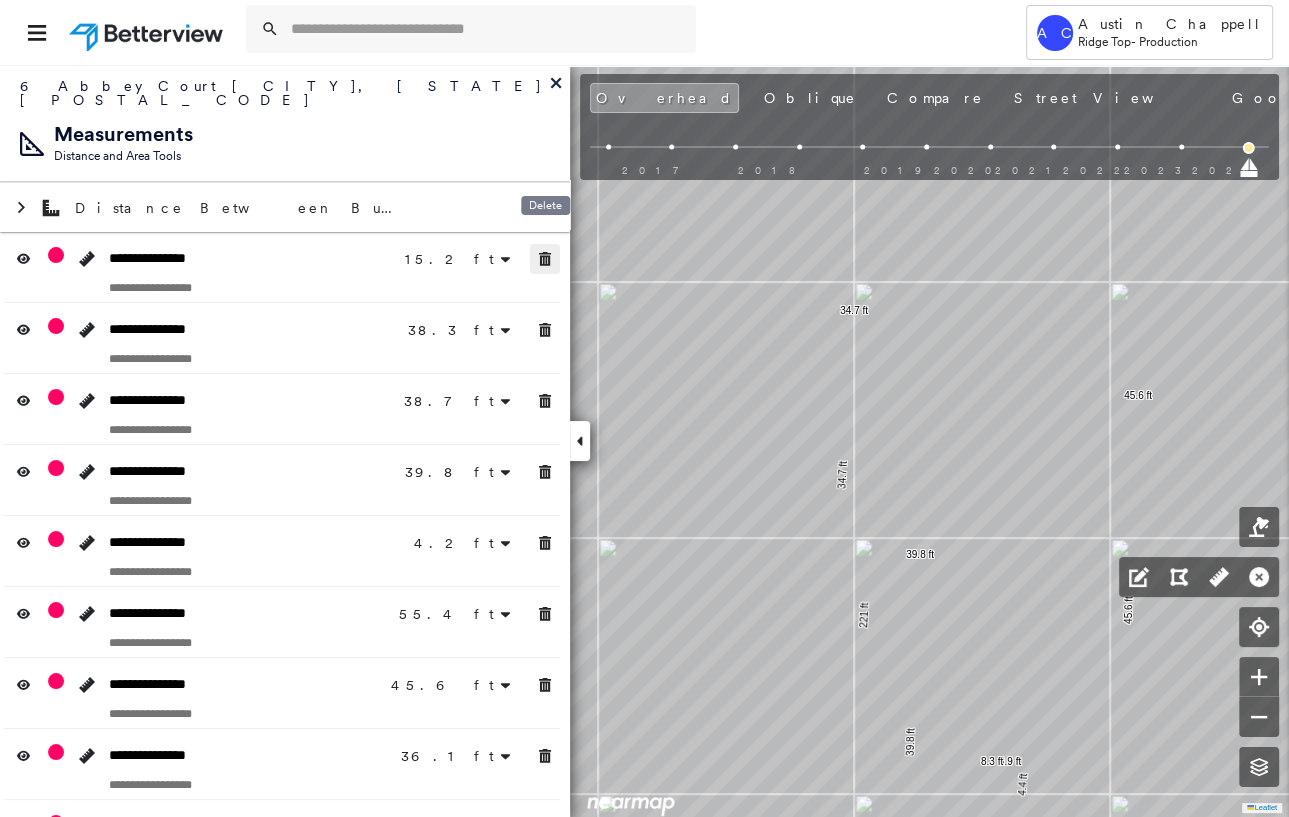 click at bounding box center (545, 259) 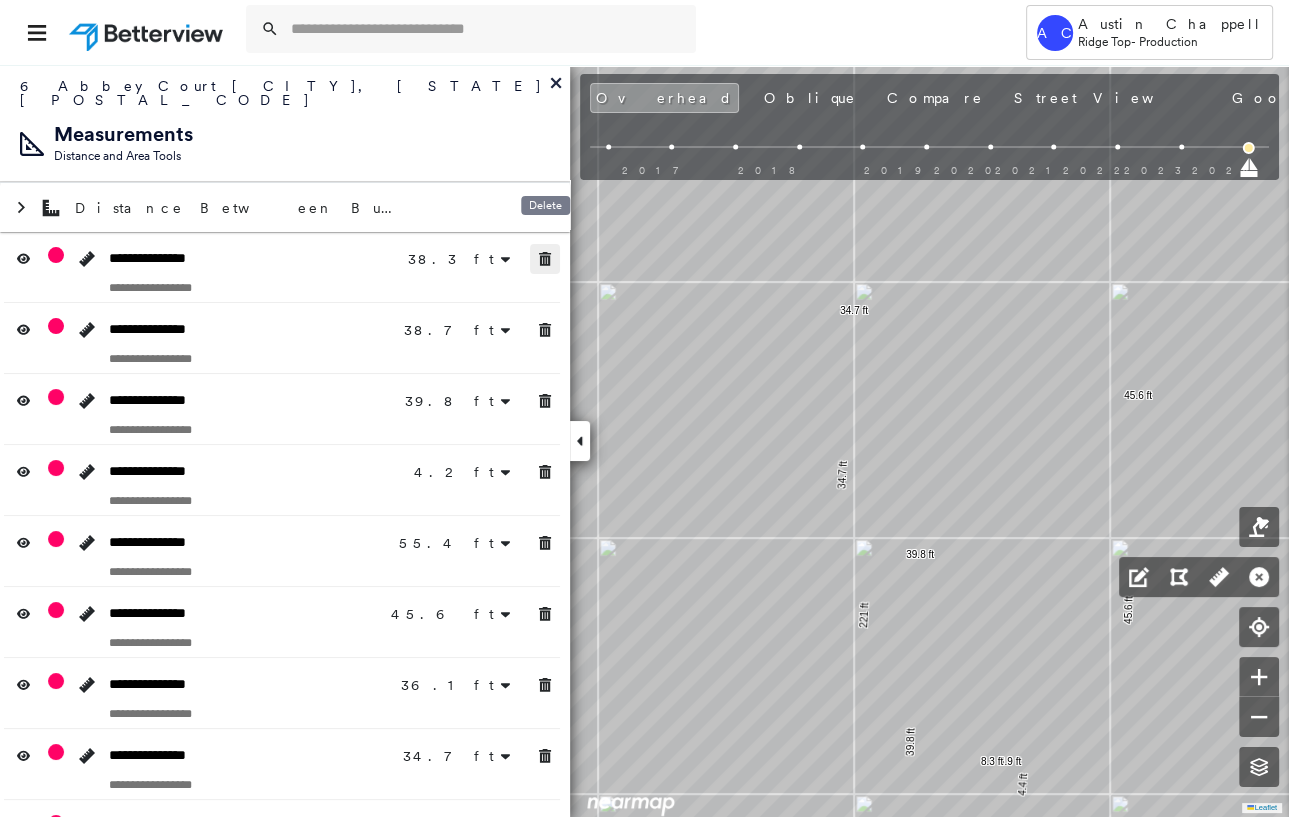 click at bounding box center (545, 259) 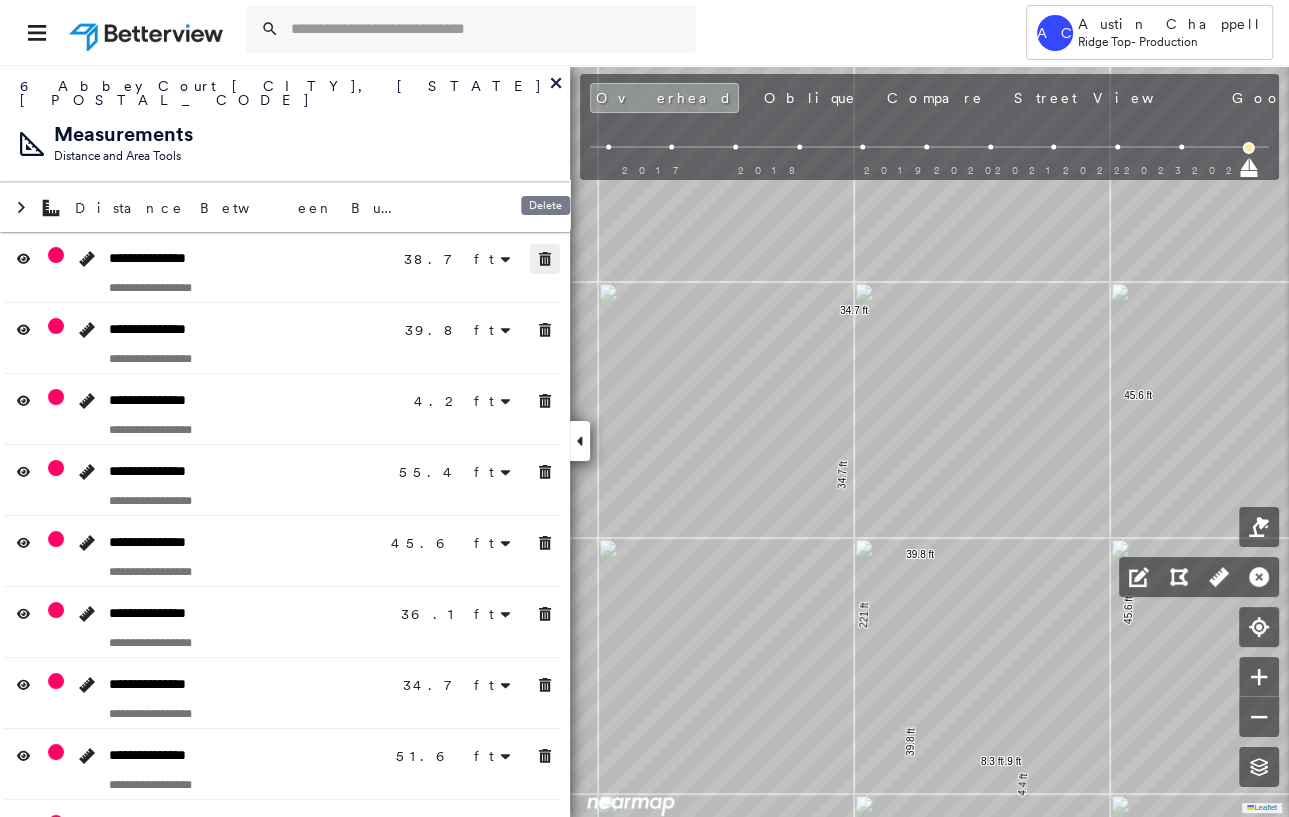 click at bounding box center (545, 259) 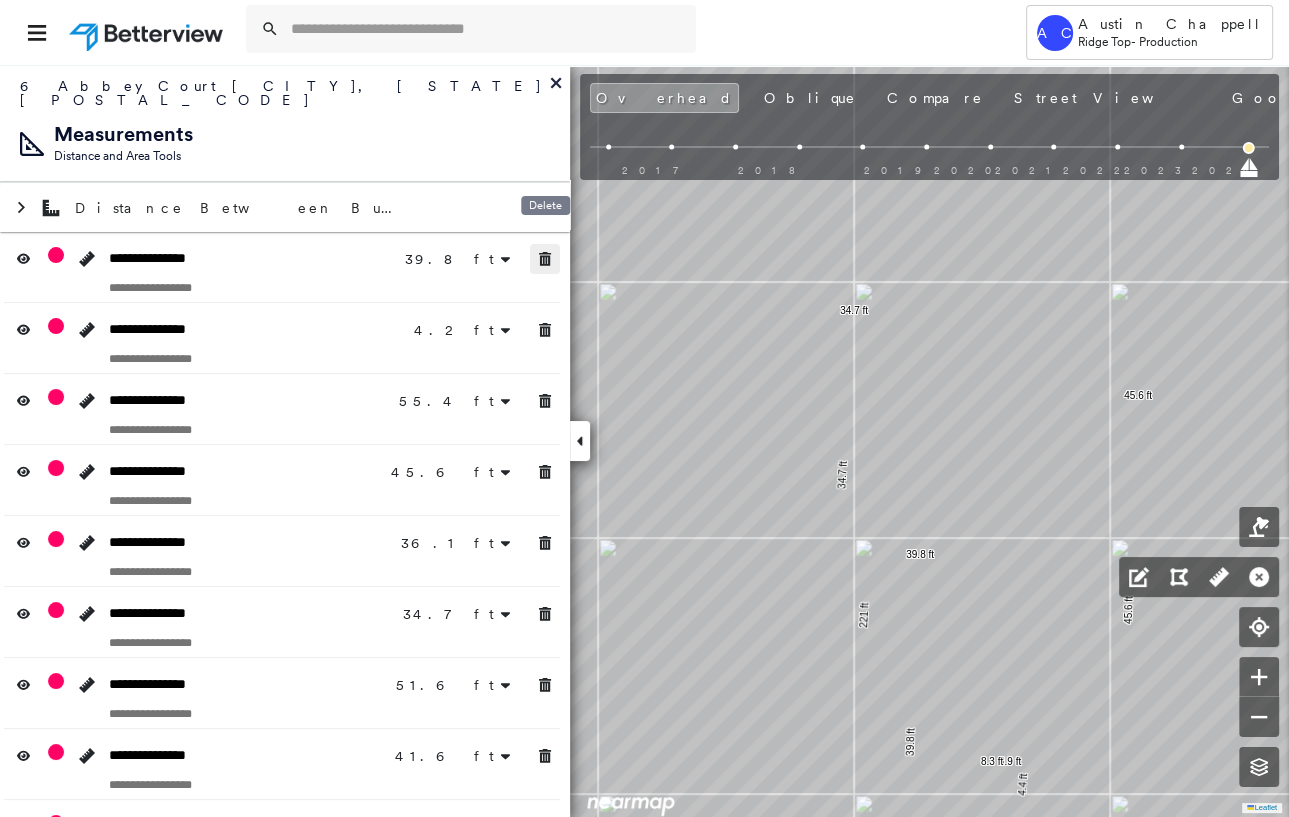 click at bounding box center [545, 259] 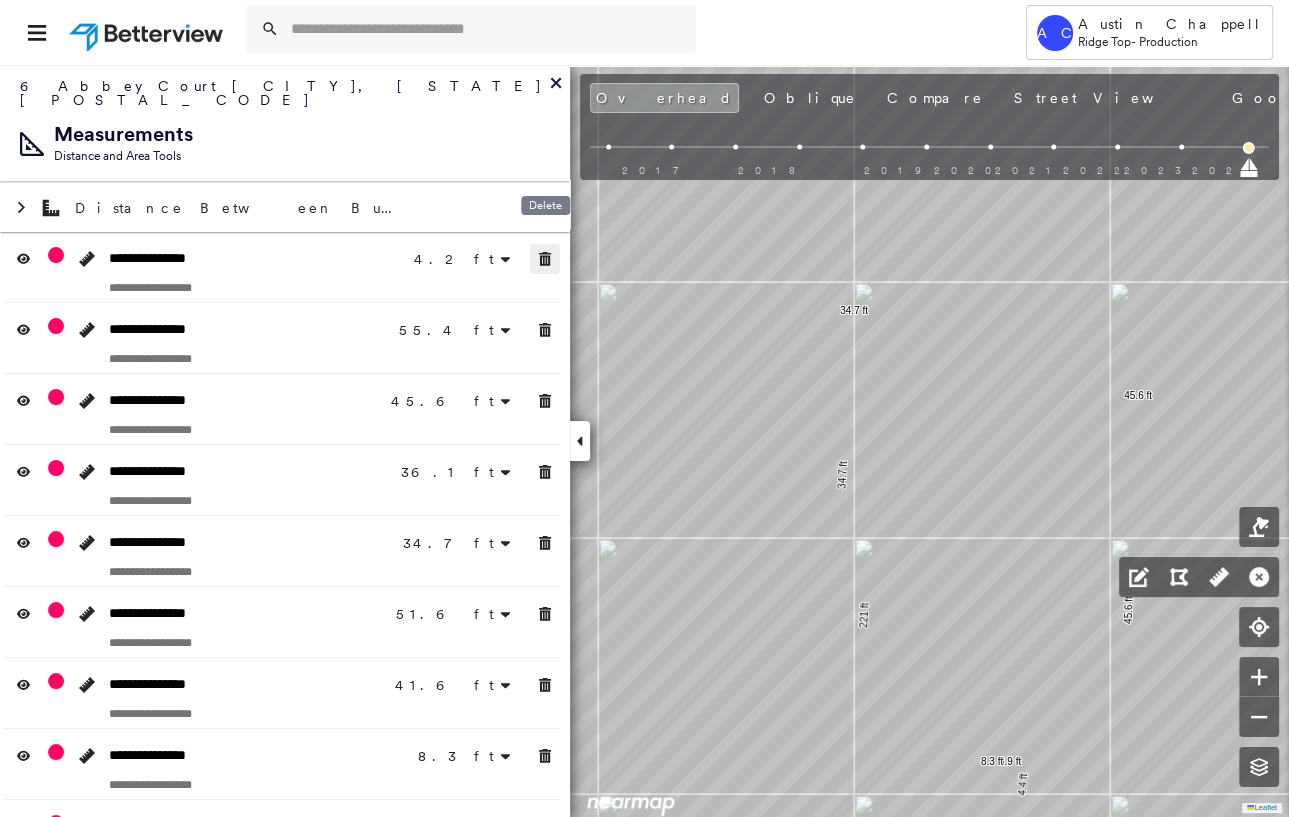 click at bounding box center (545, 259) 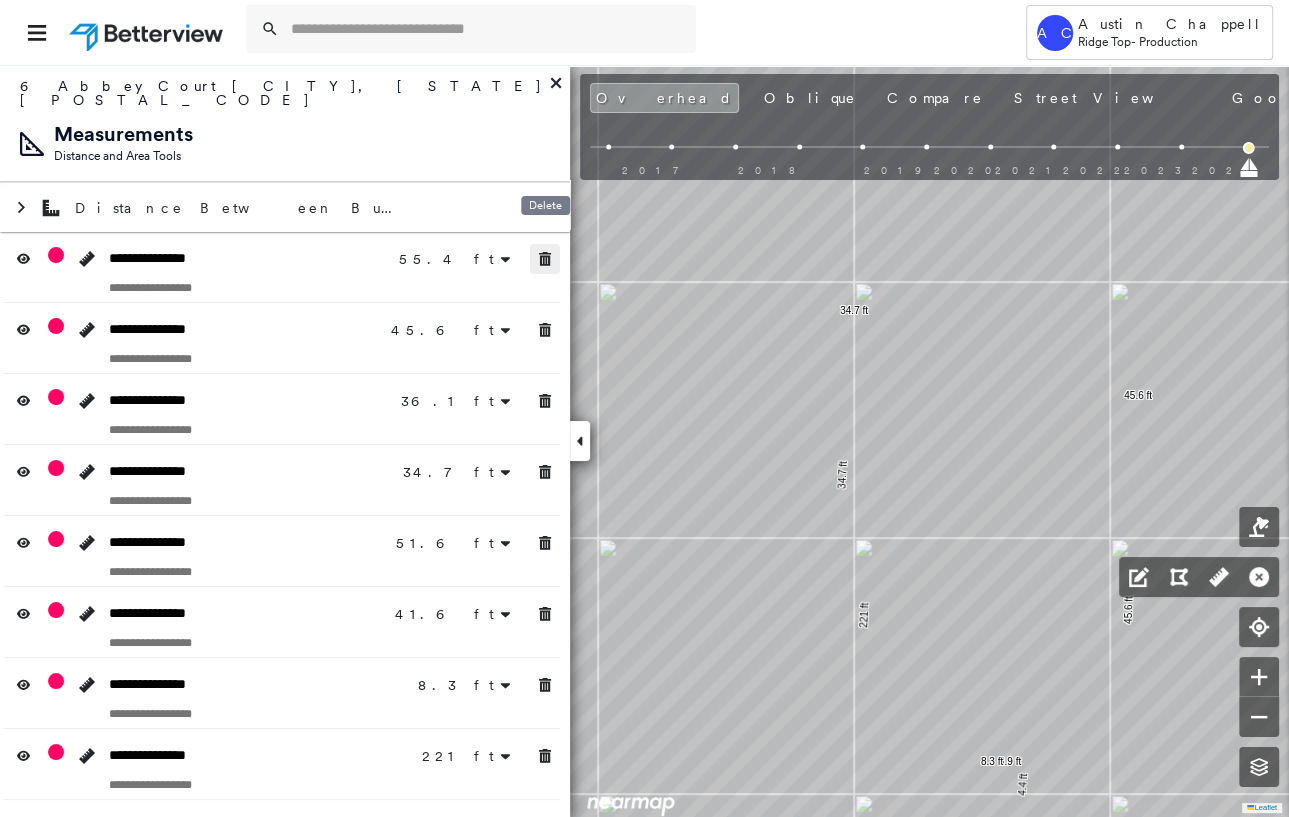 click at bounding box center (545, 259) 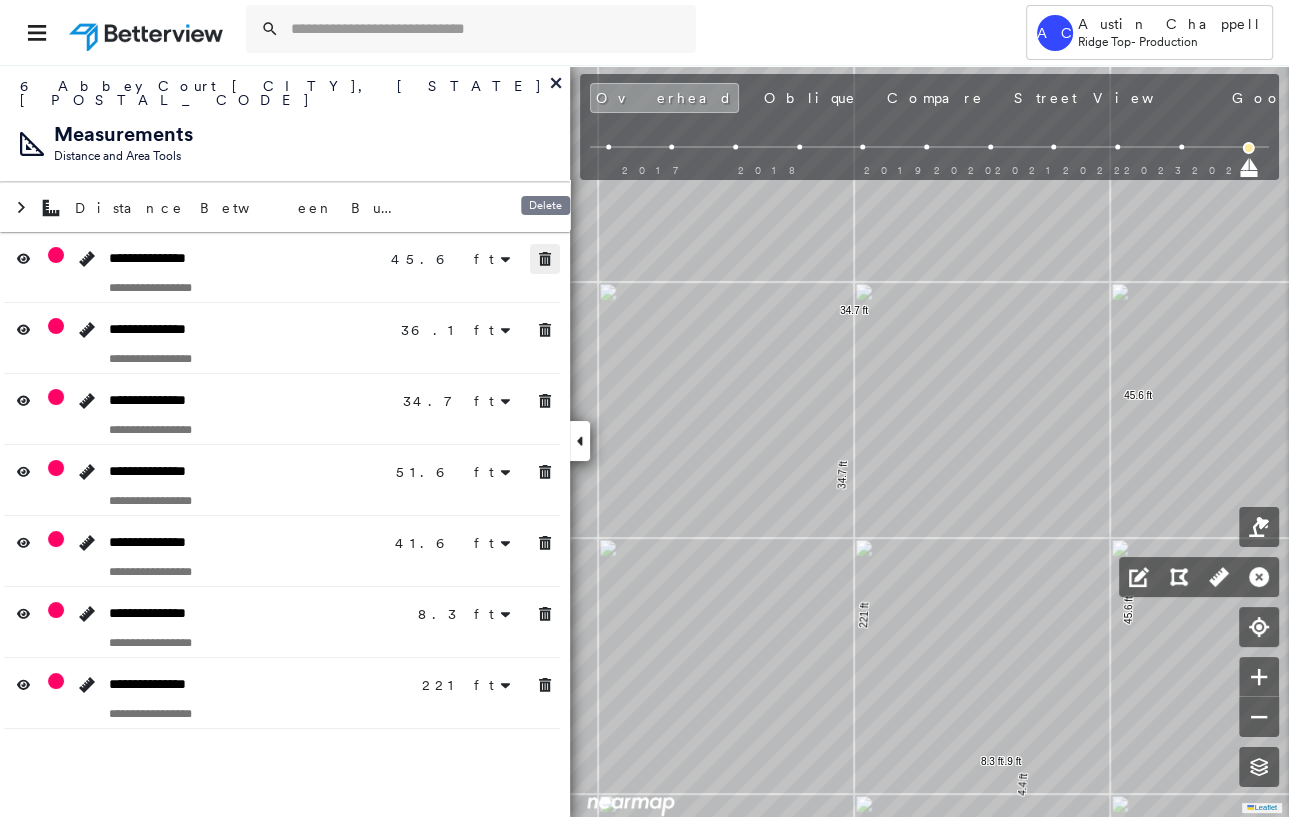 click at bounding box center (545, 259) 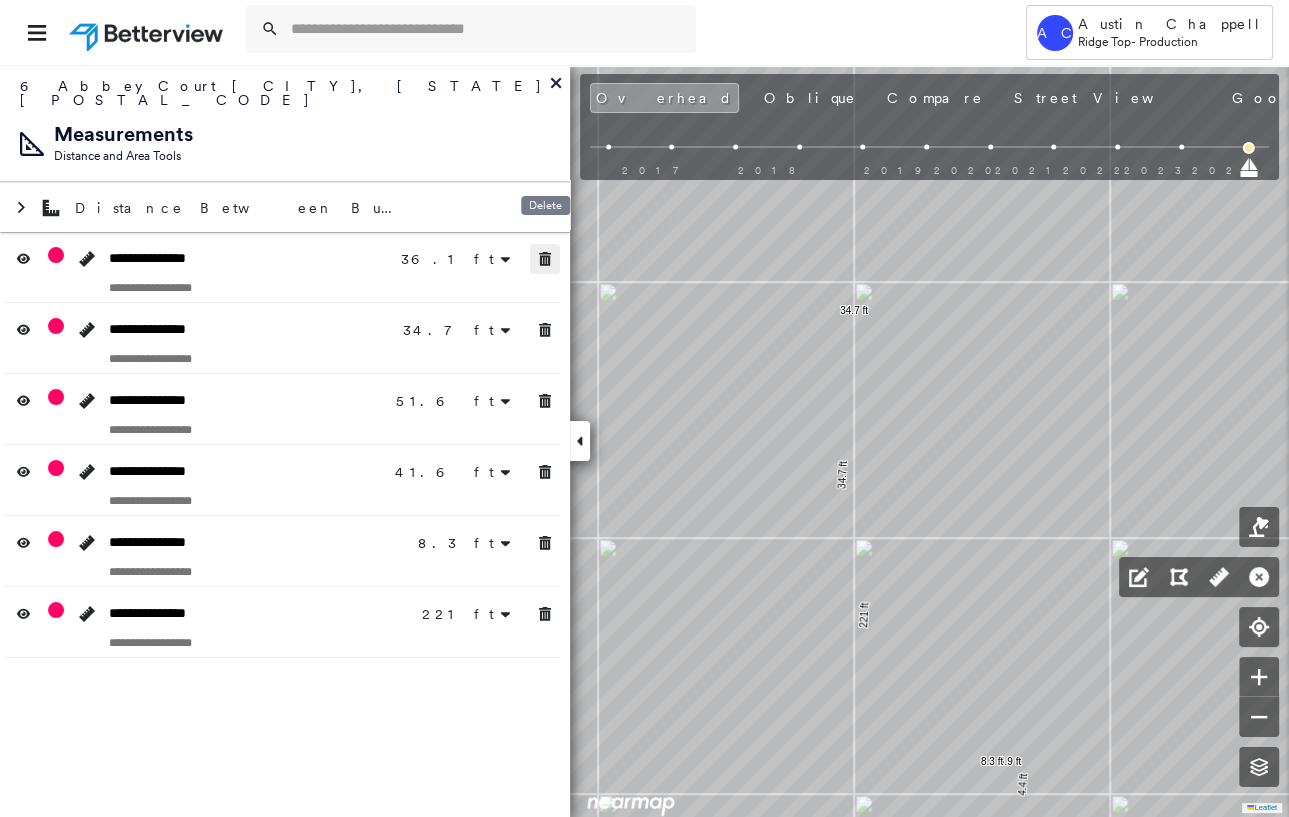click at bounding box center (545, 259) 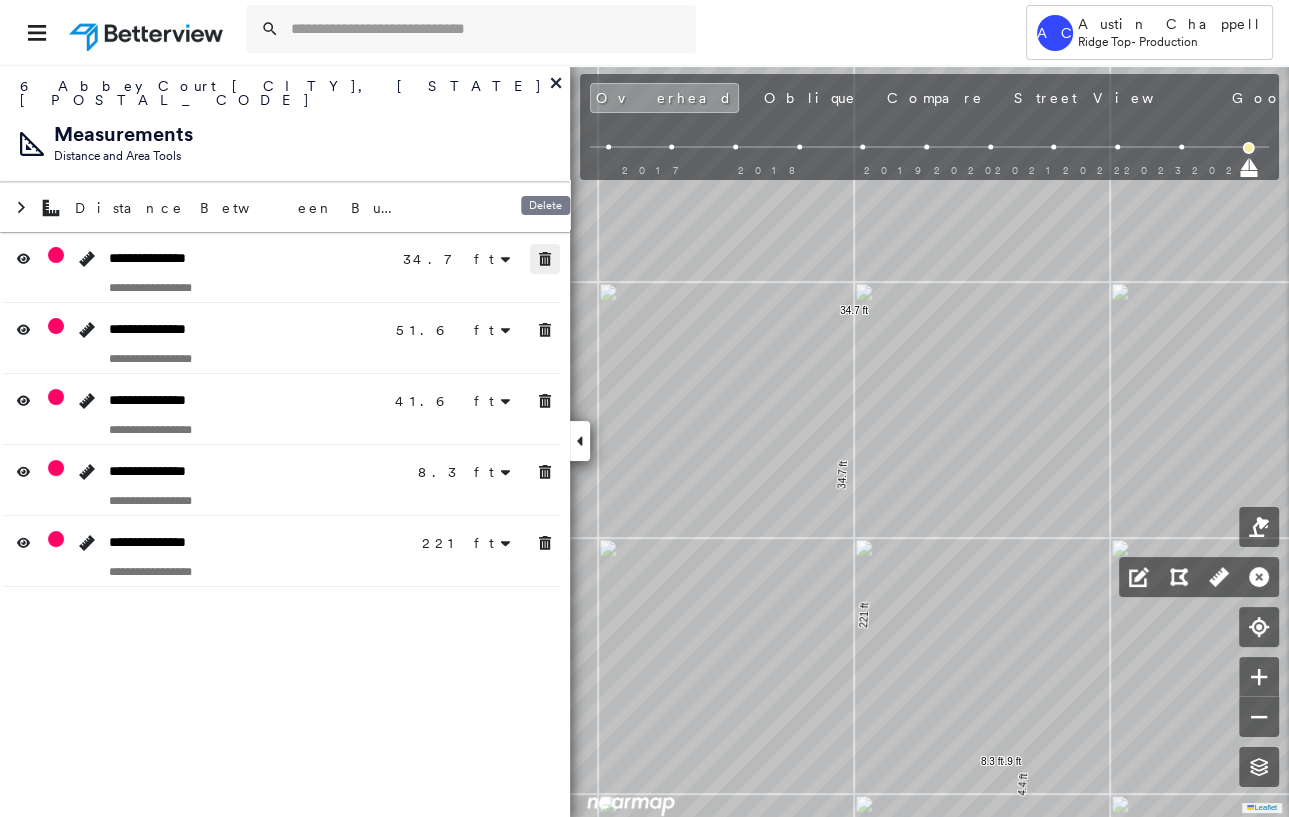 click at bounding box center [545, 259] 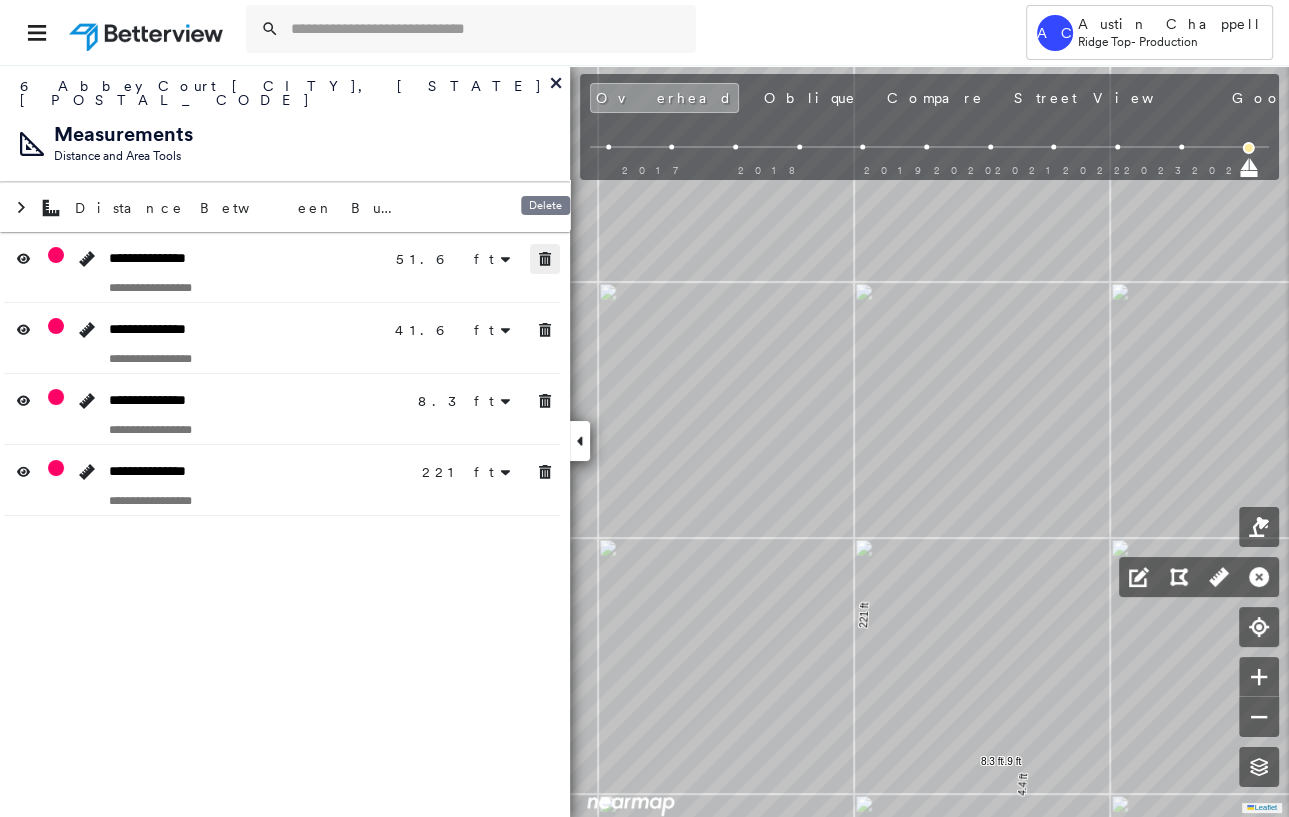 click at bounding box center [545, 259] 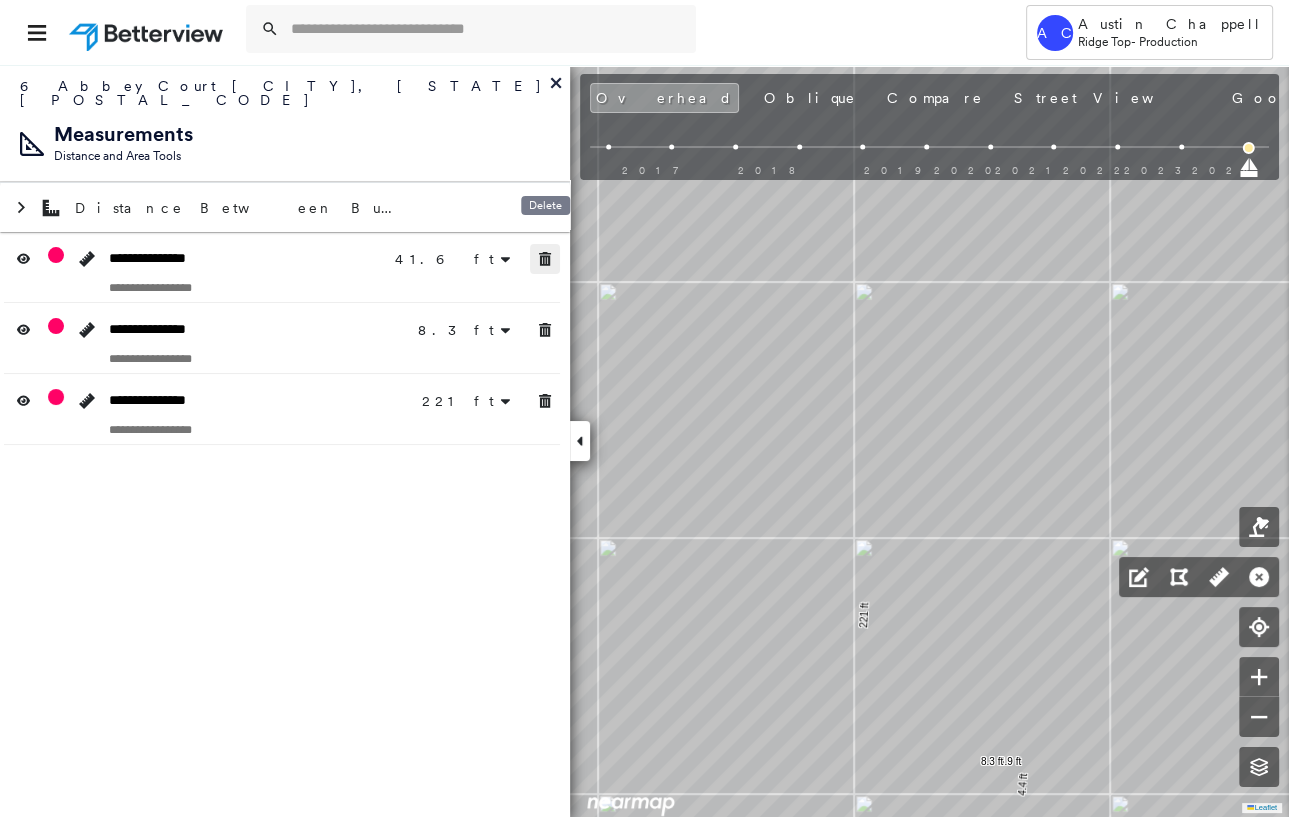 click at bounding box center [545, 259] 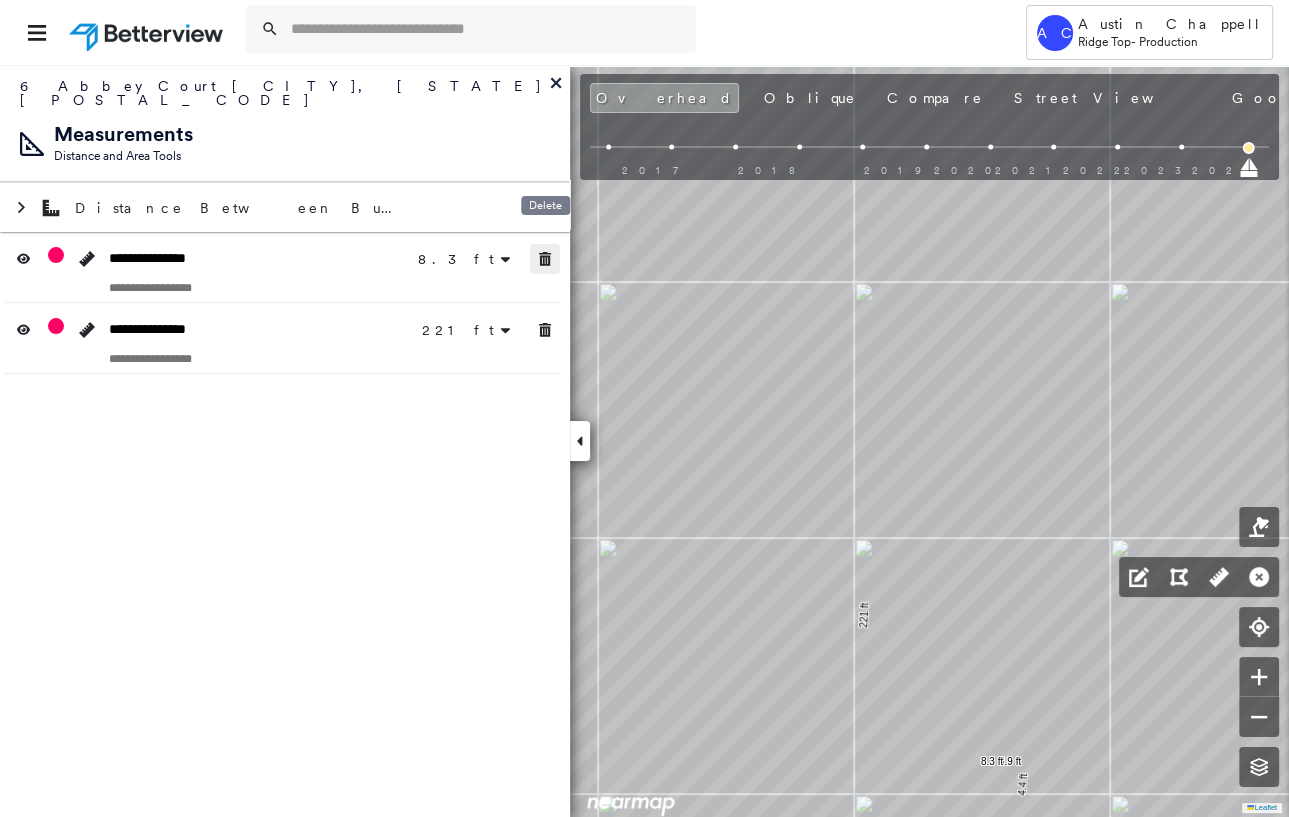 click at bounding box center (545, 259) 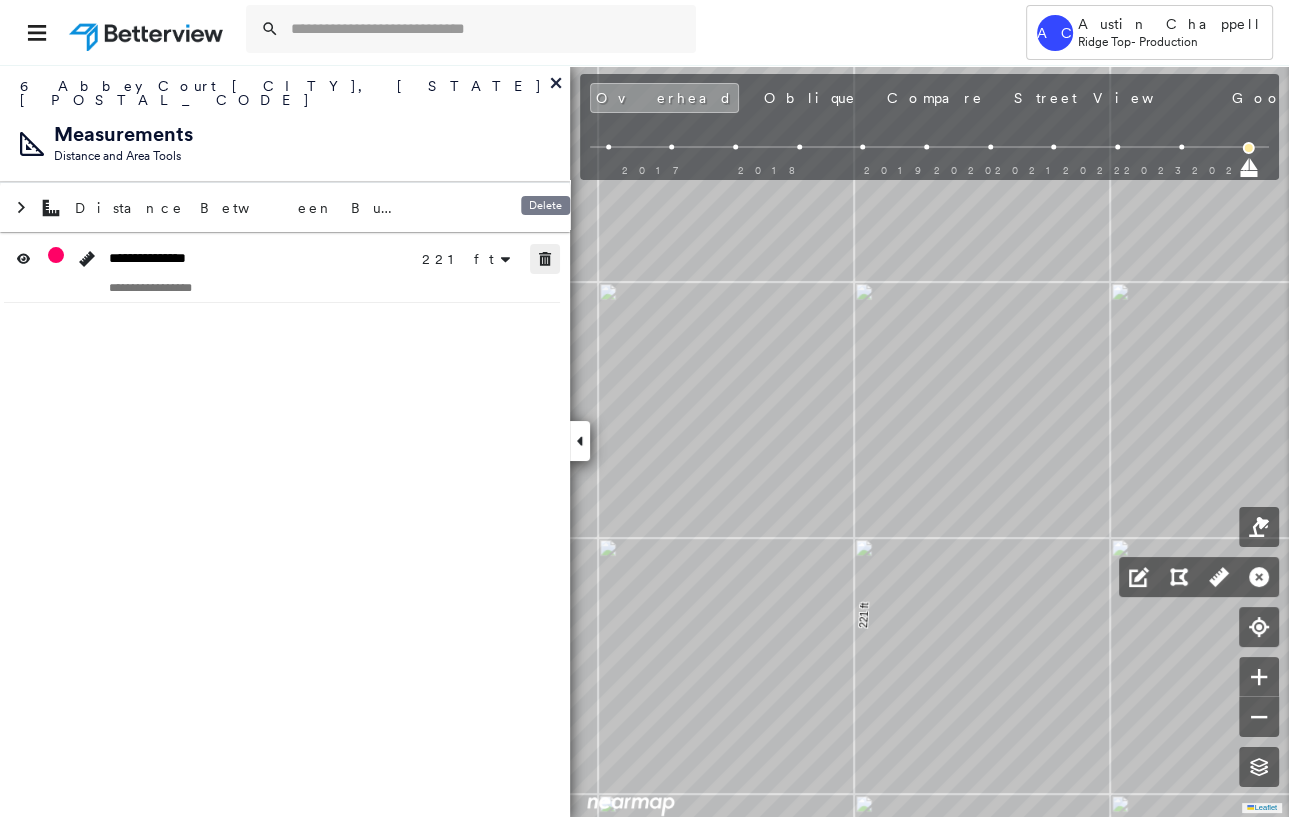 click at bounding box center (545, 259) 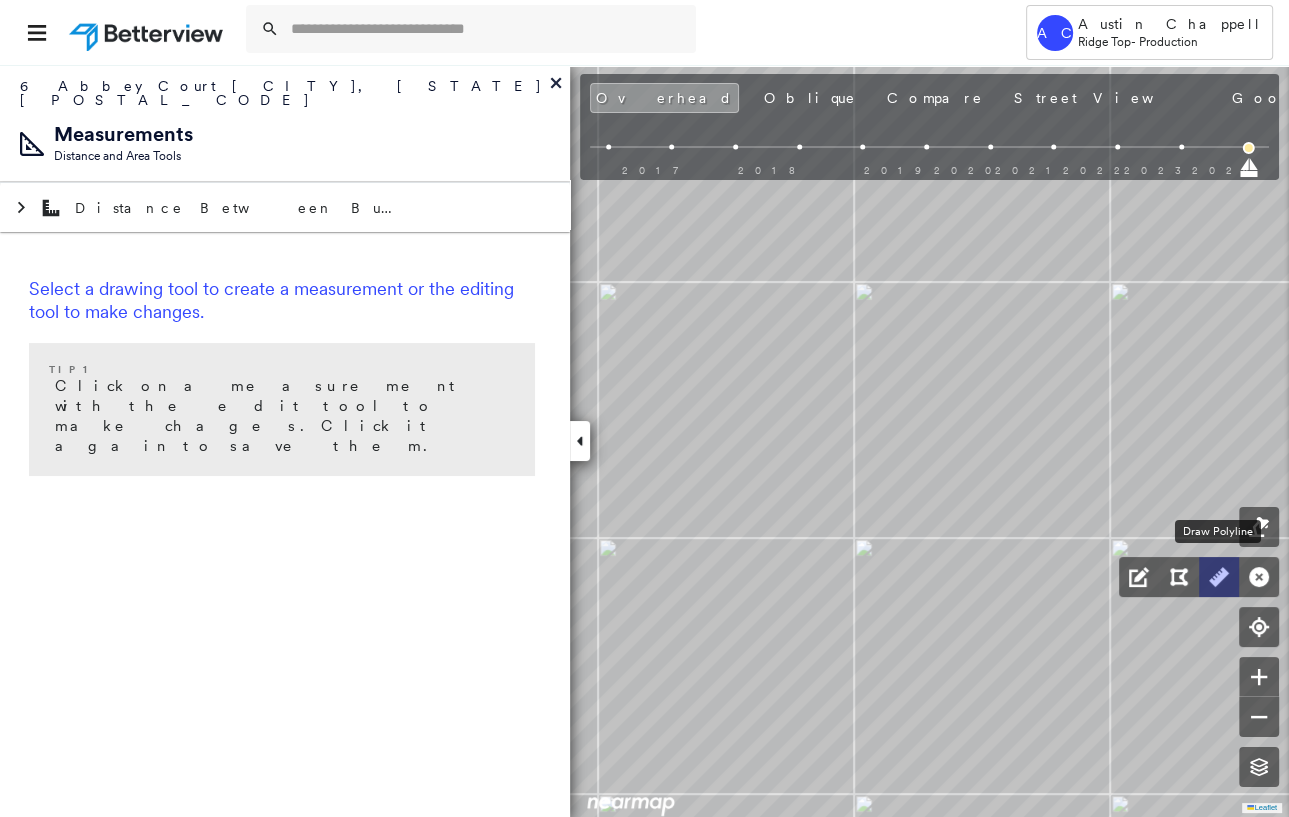 click 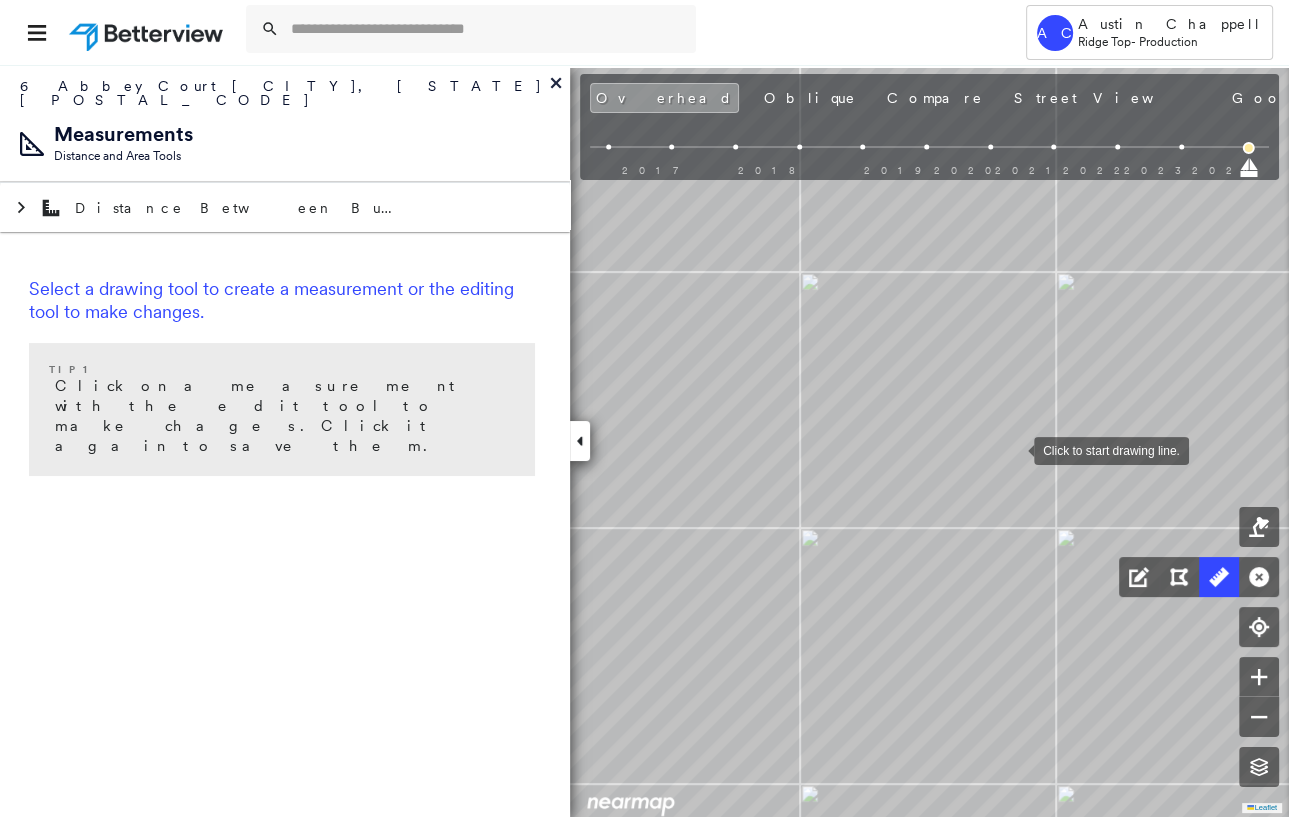 drag, startPoint x: 810, startPoint y: 459, endPoint x: 1057, endPoint y: 450, distance: 247.16391 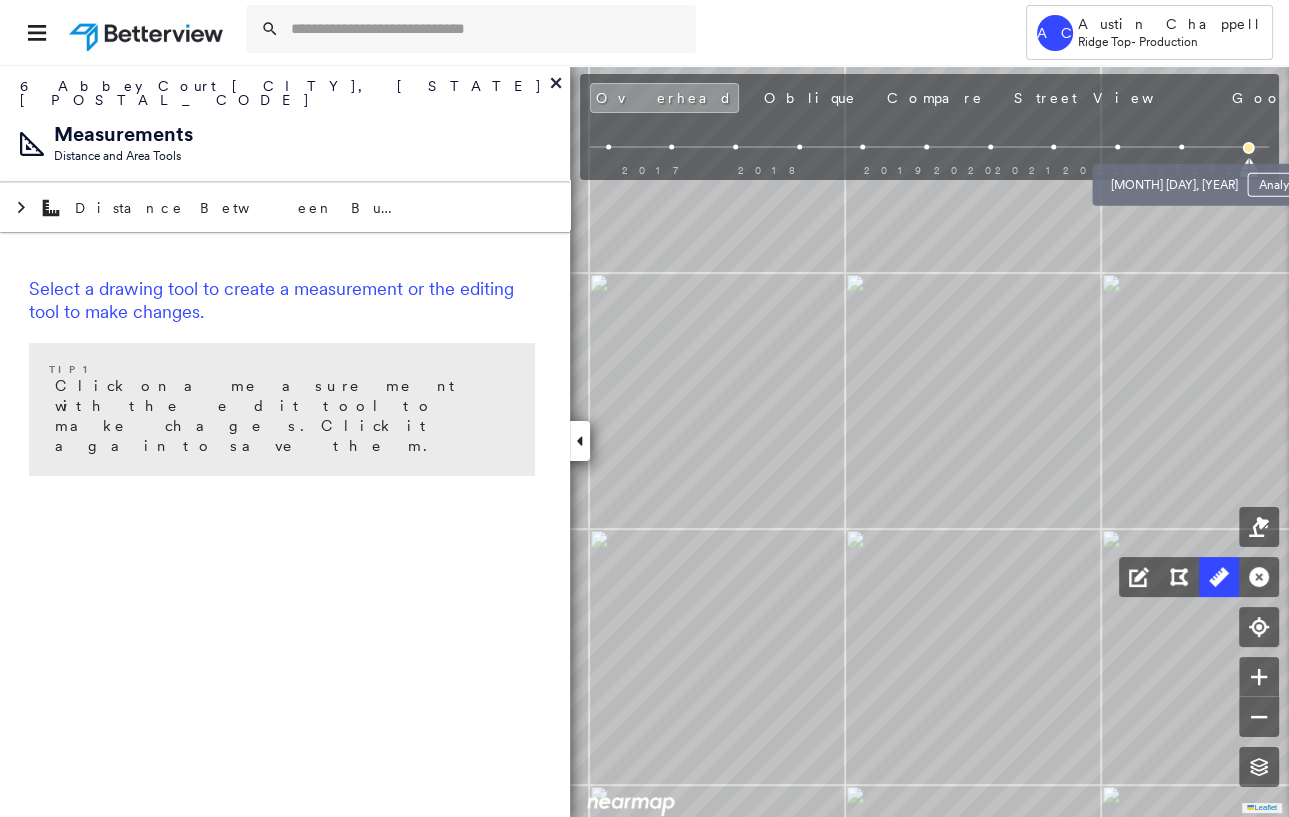 click at bounding box center [1181, 147] 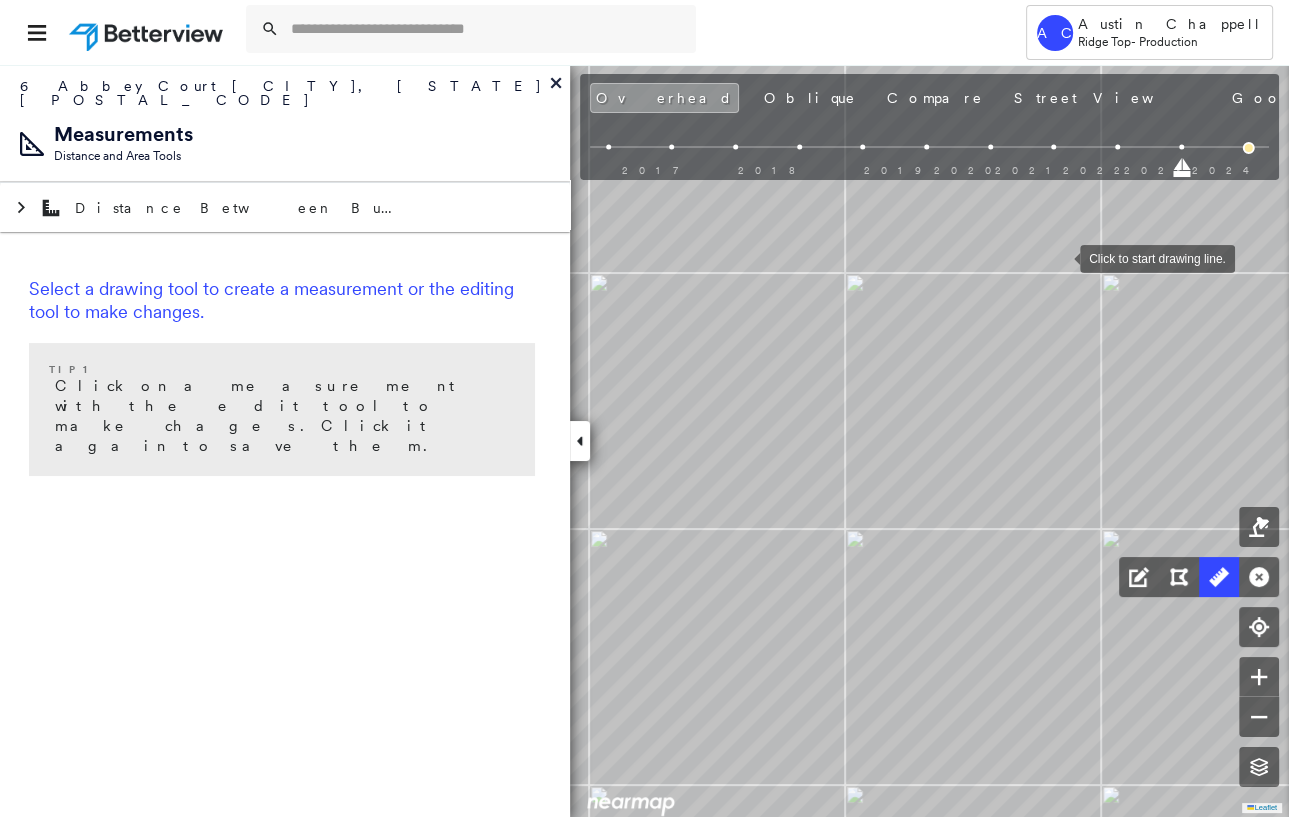 click at bounding box center (1060, 257) 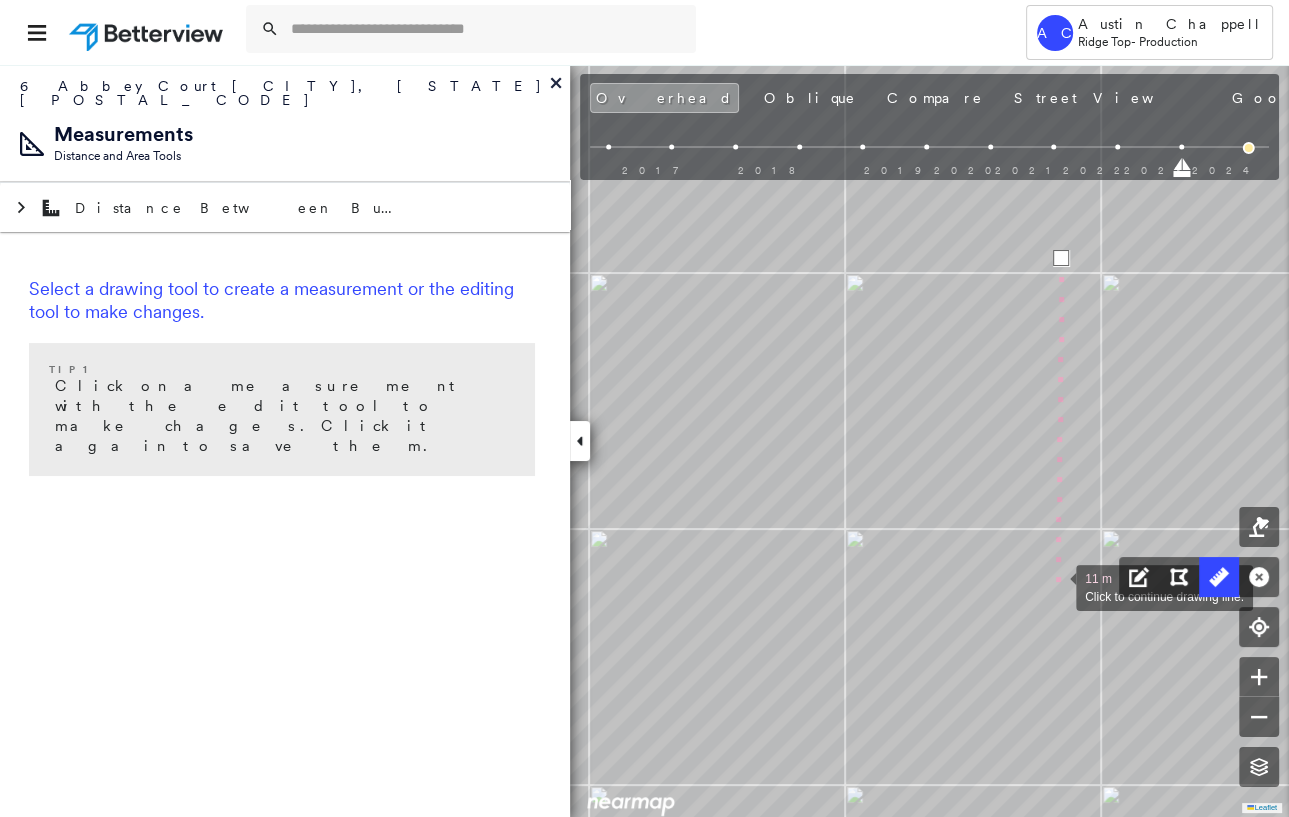 click at bounding box center [1056, 586] 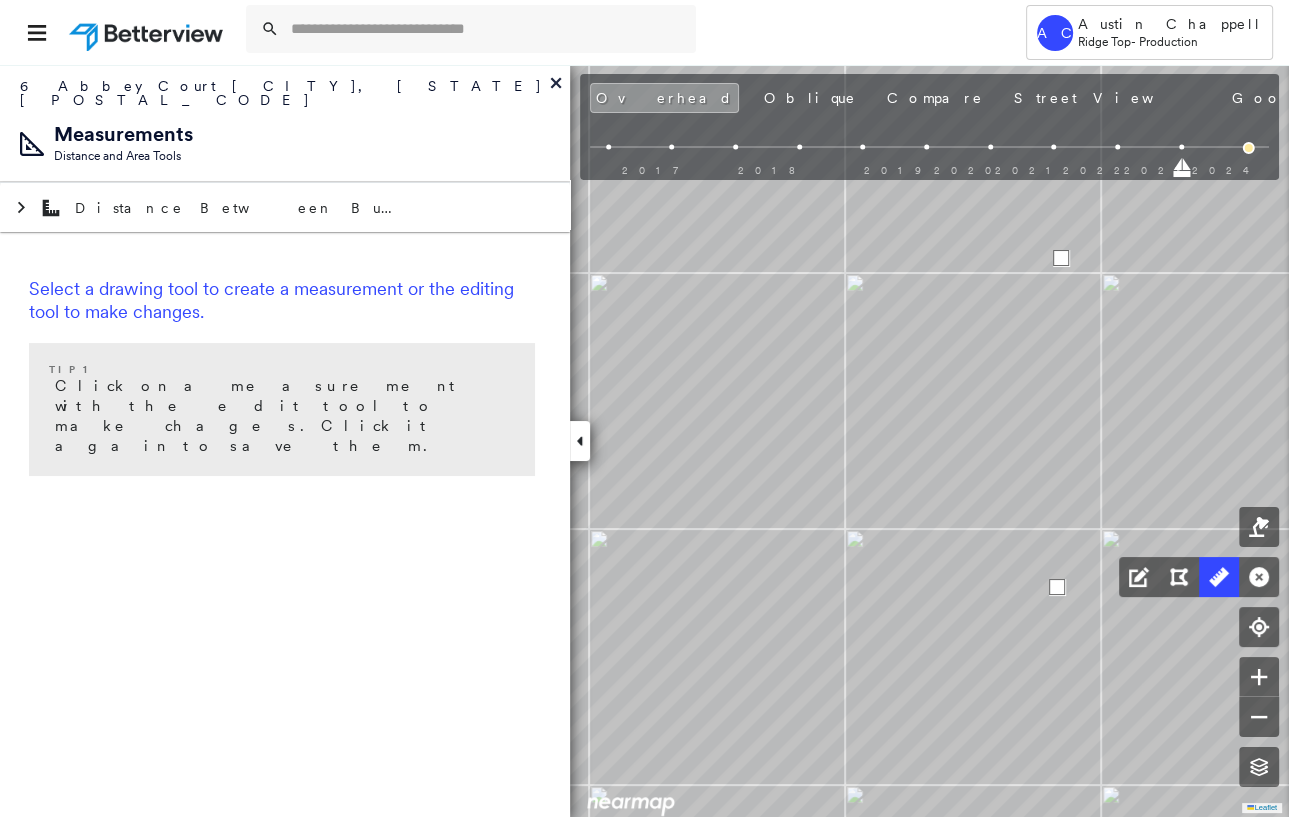 click at bounding box center (1057, 587) 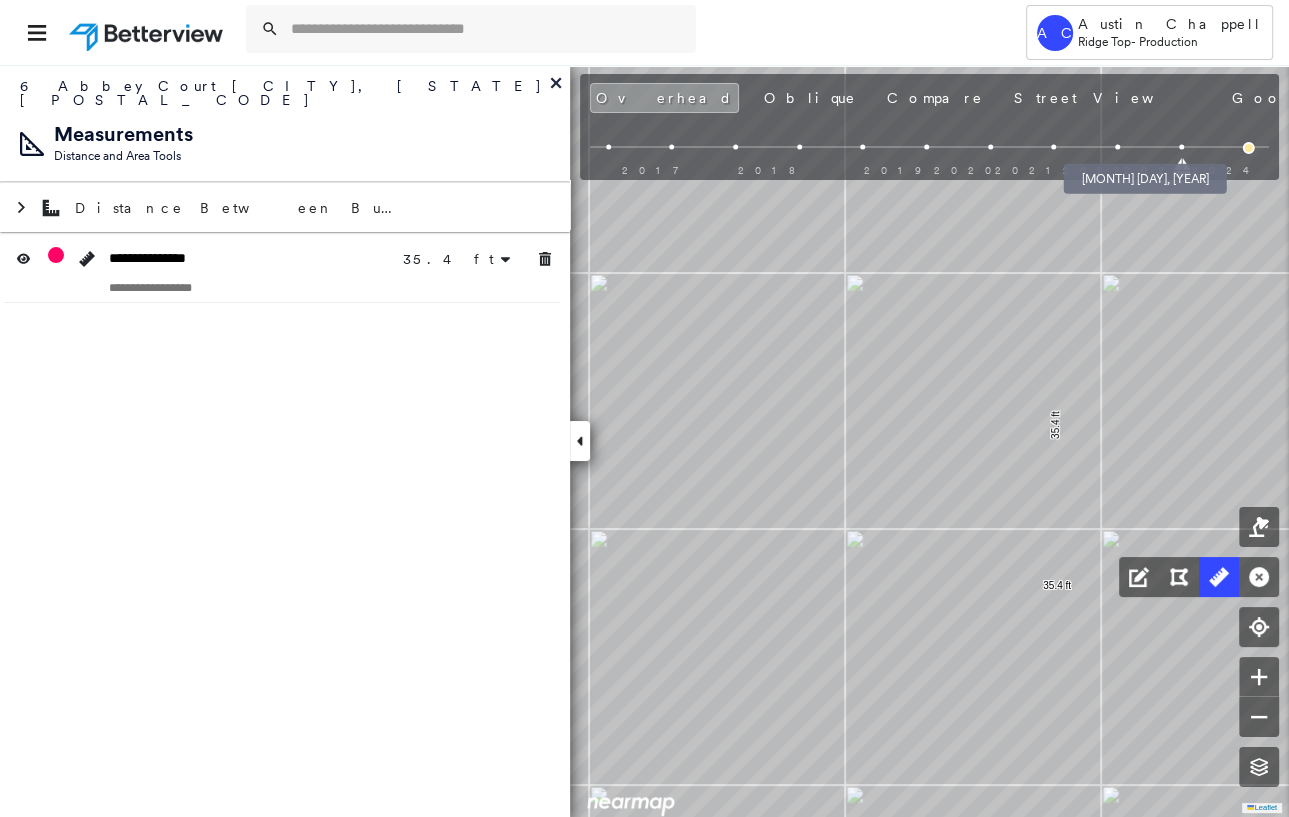 click at bounding box center [1117, 147] 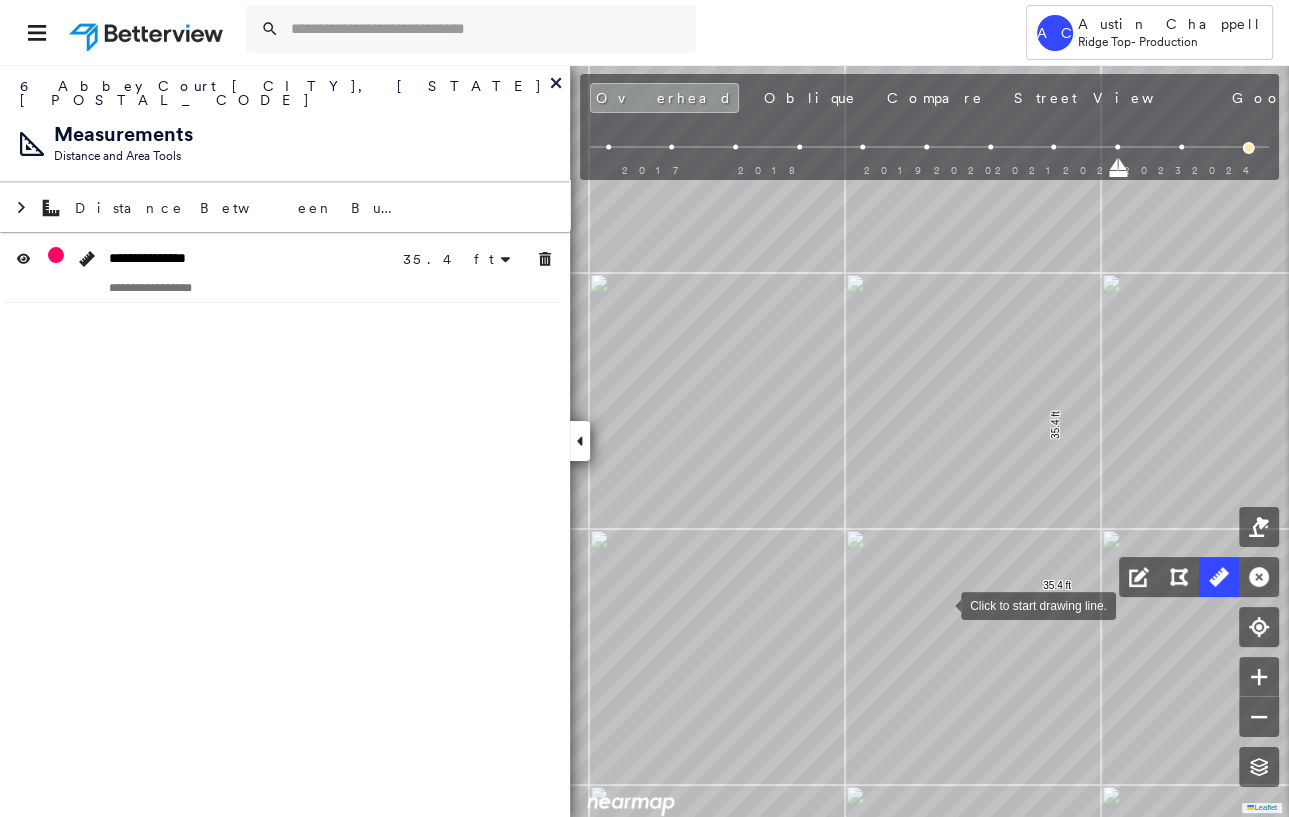 click at bounding box center [941, 604] 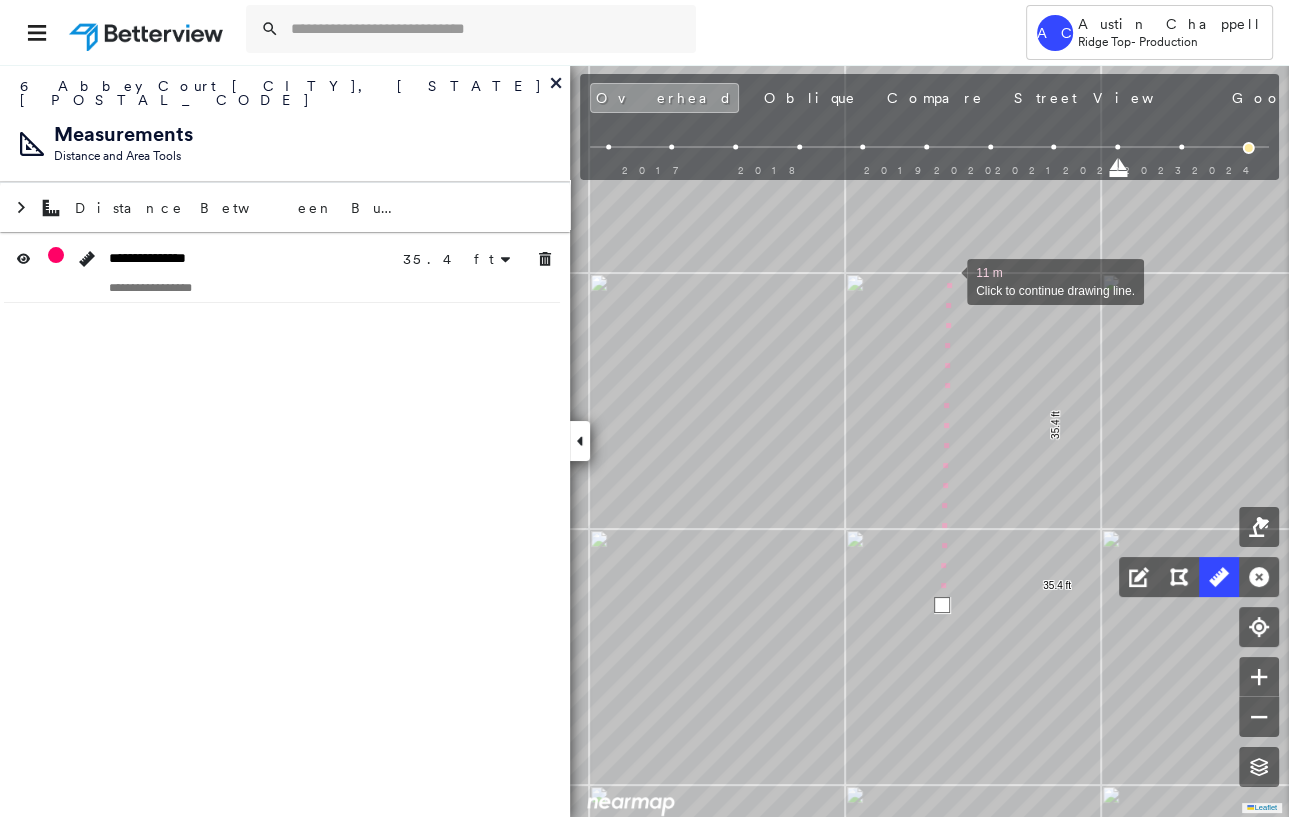 click at bounding box center [947, 280] 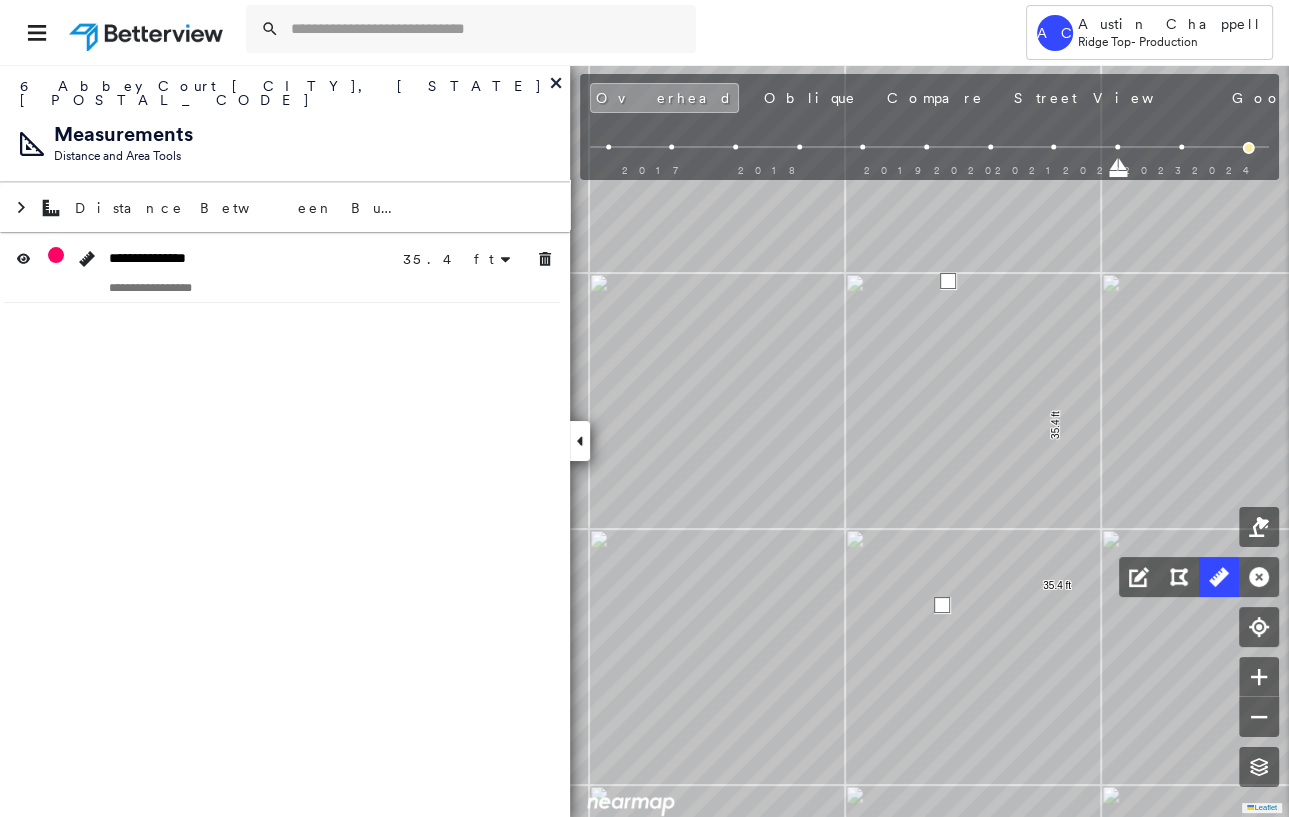 click at bounding box center (948, 281) 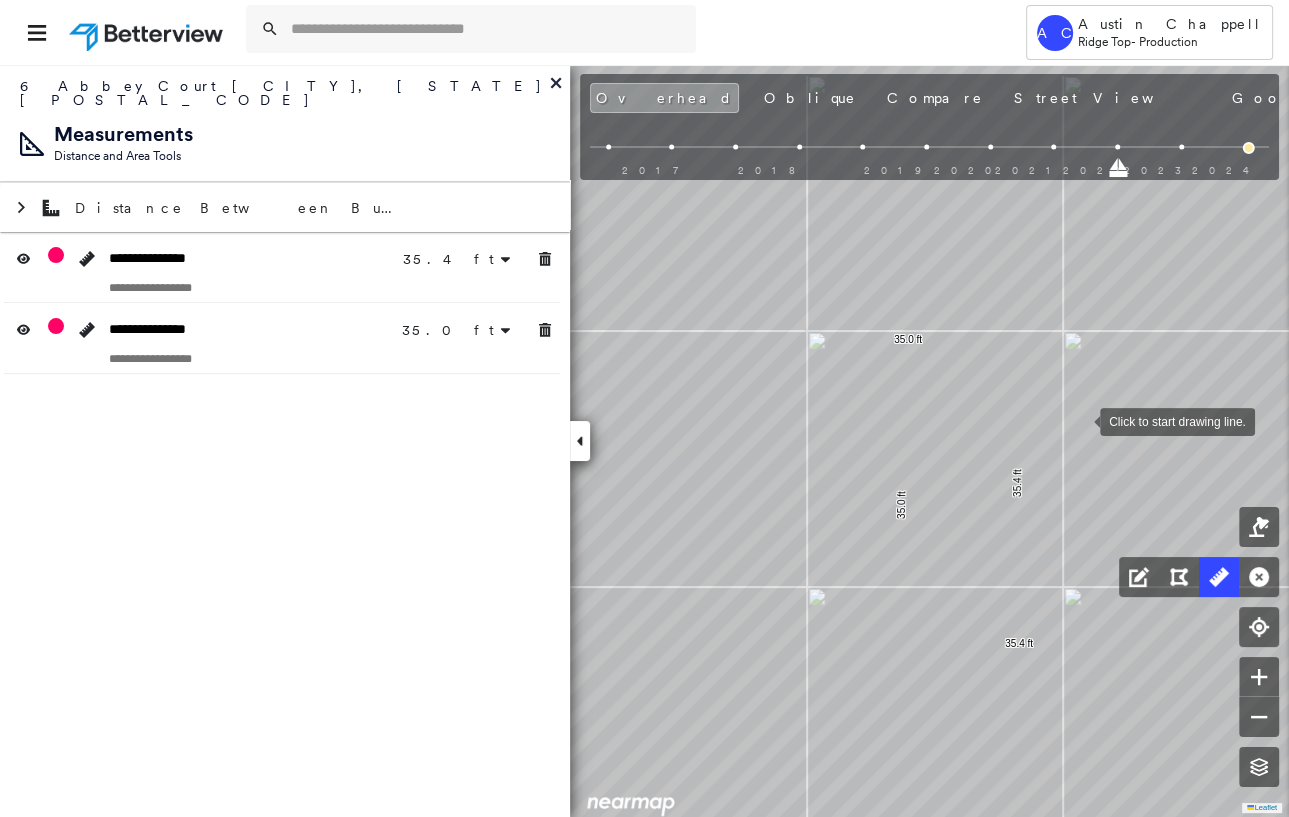 drag, startPoint x: 1119, startPoint y: 361, endPoint x: 1080, endPoint y: 420, distance: 70.724815 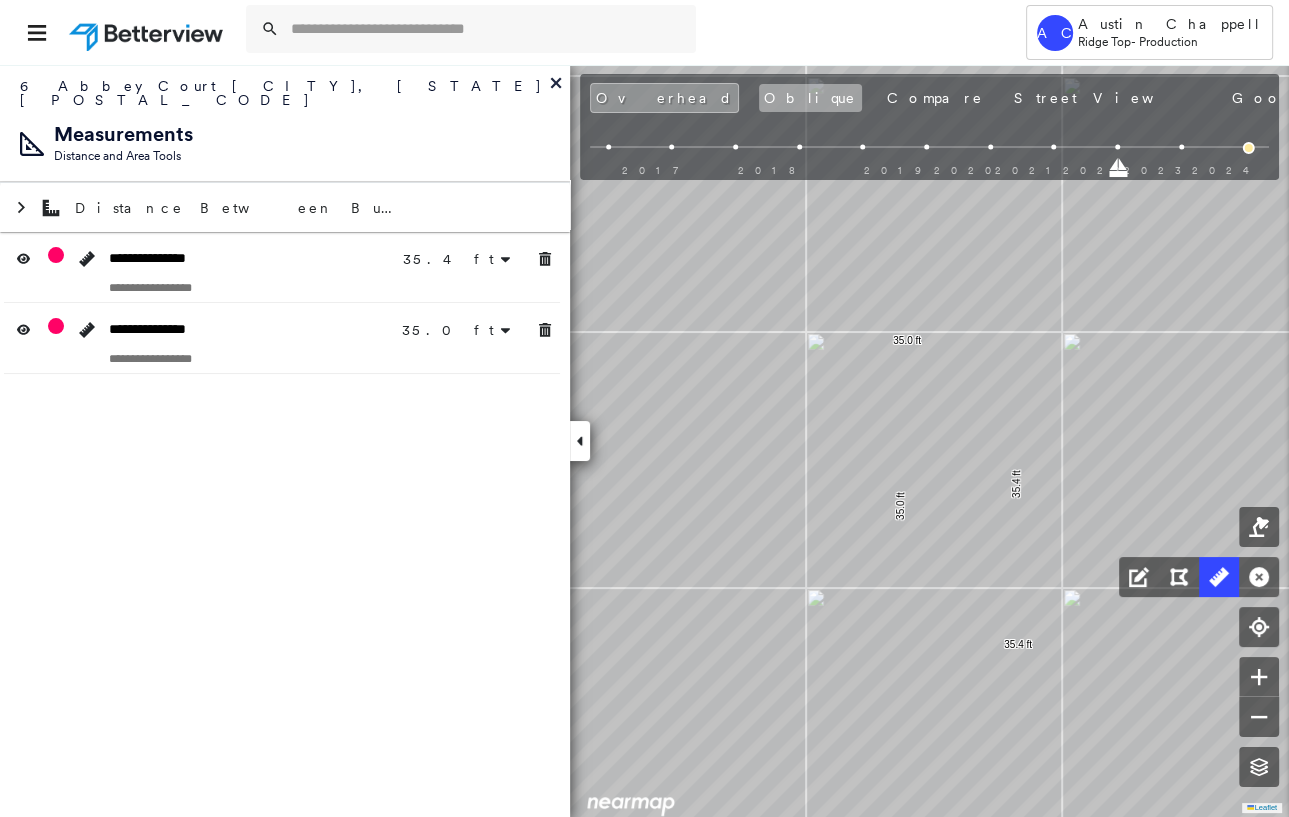click on "Oblique" at bounding box center [810, 98] 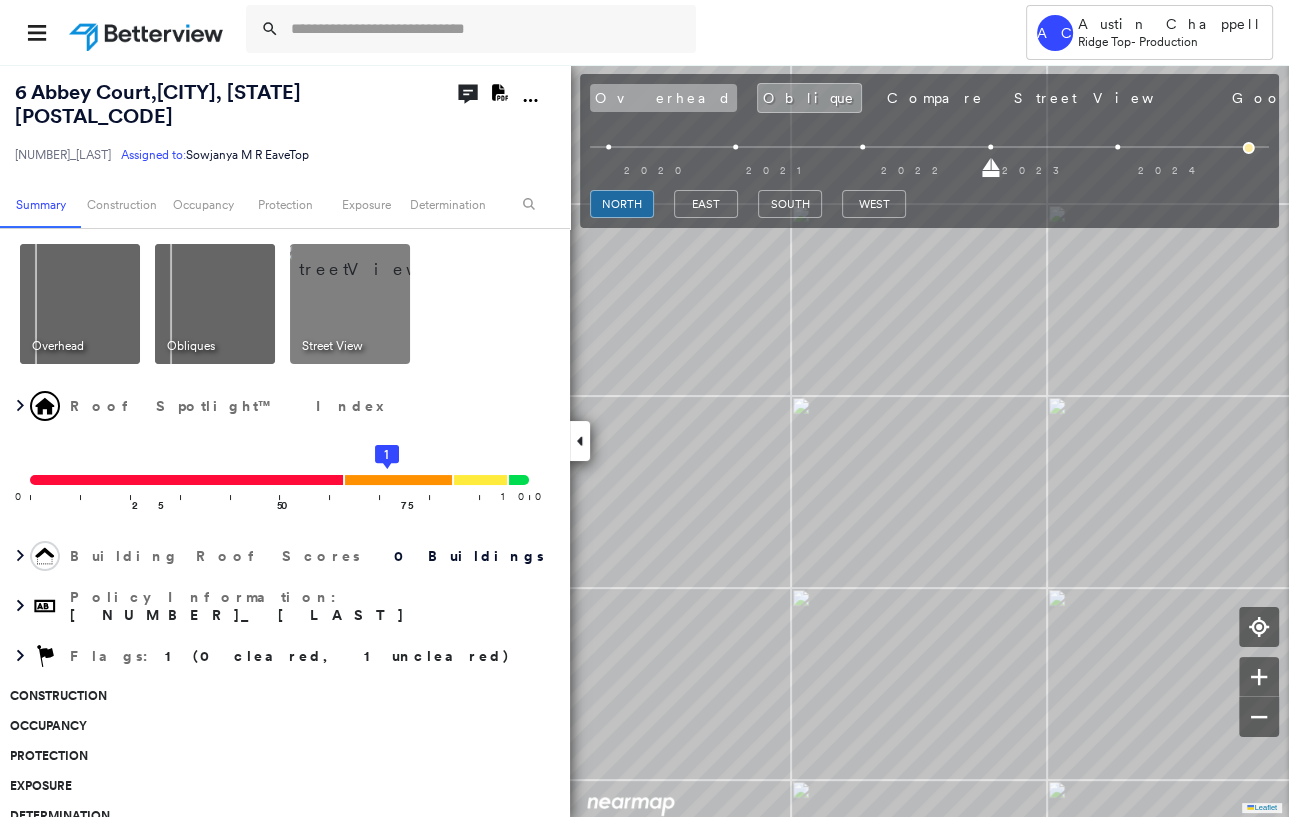 click on "Overhead" at bounding box center [663, 98] 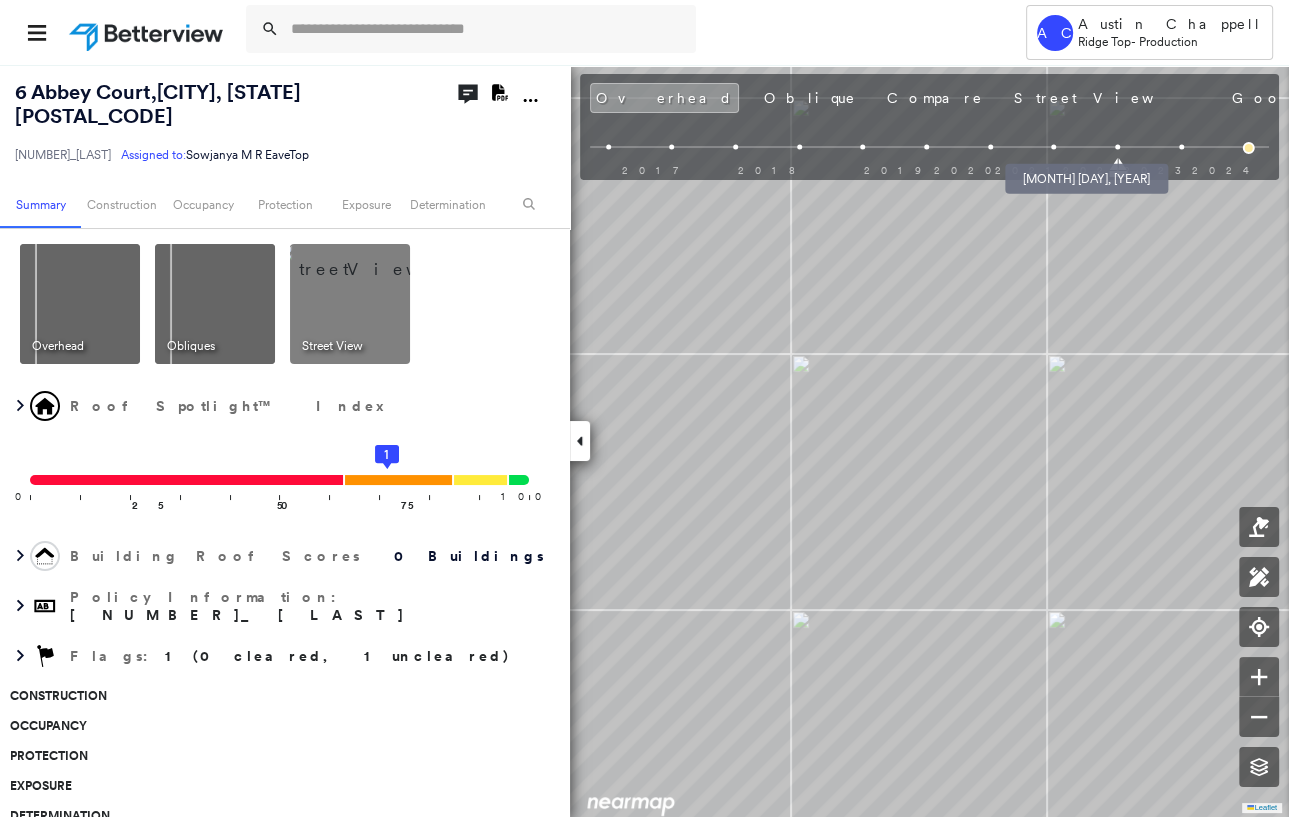 click at bounding box center (1053, 147) 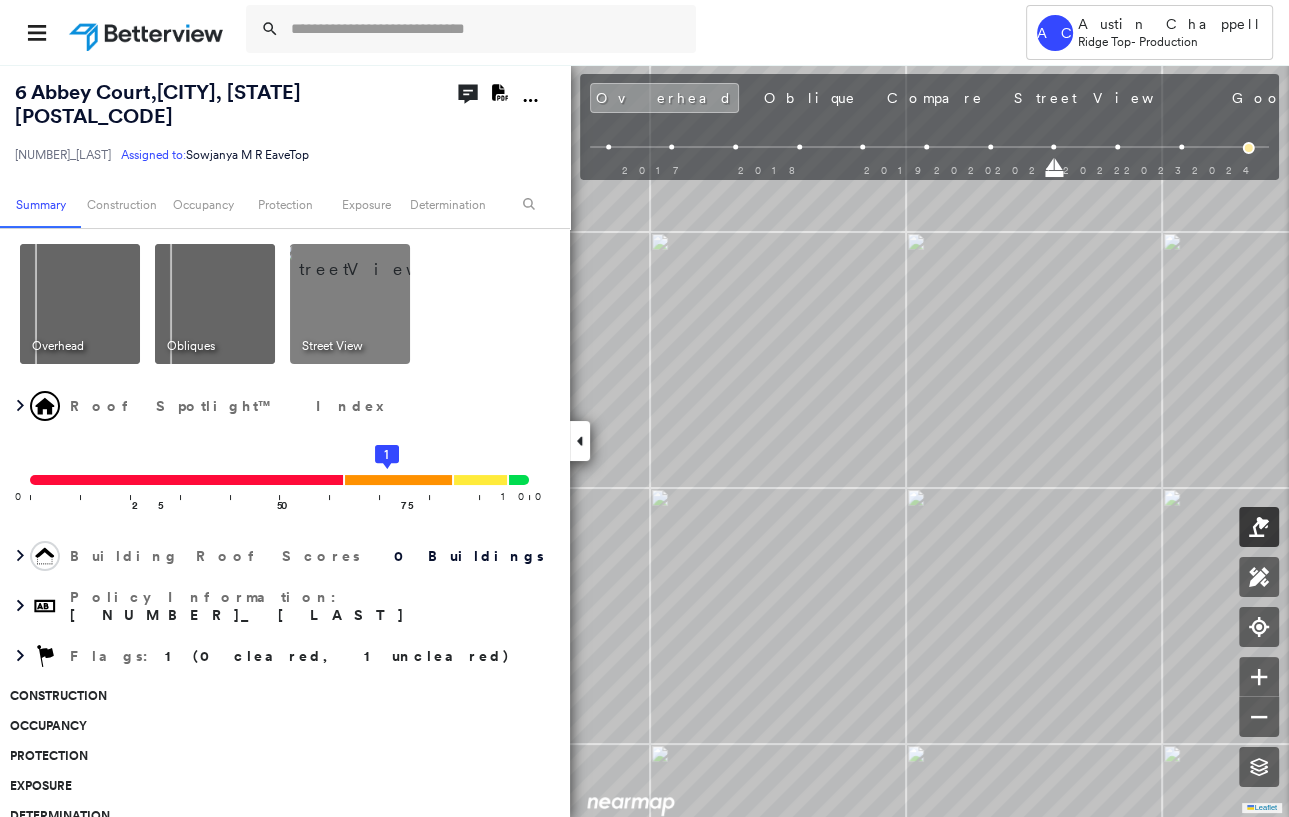 drag, startPoint x: 1258, startPoint y: 572, endPoint x: 1243, endPoint y: 528, distance: 46.486557 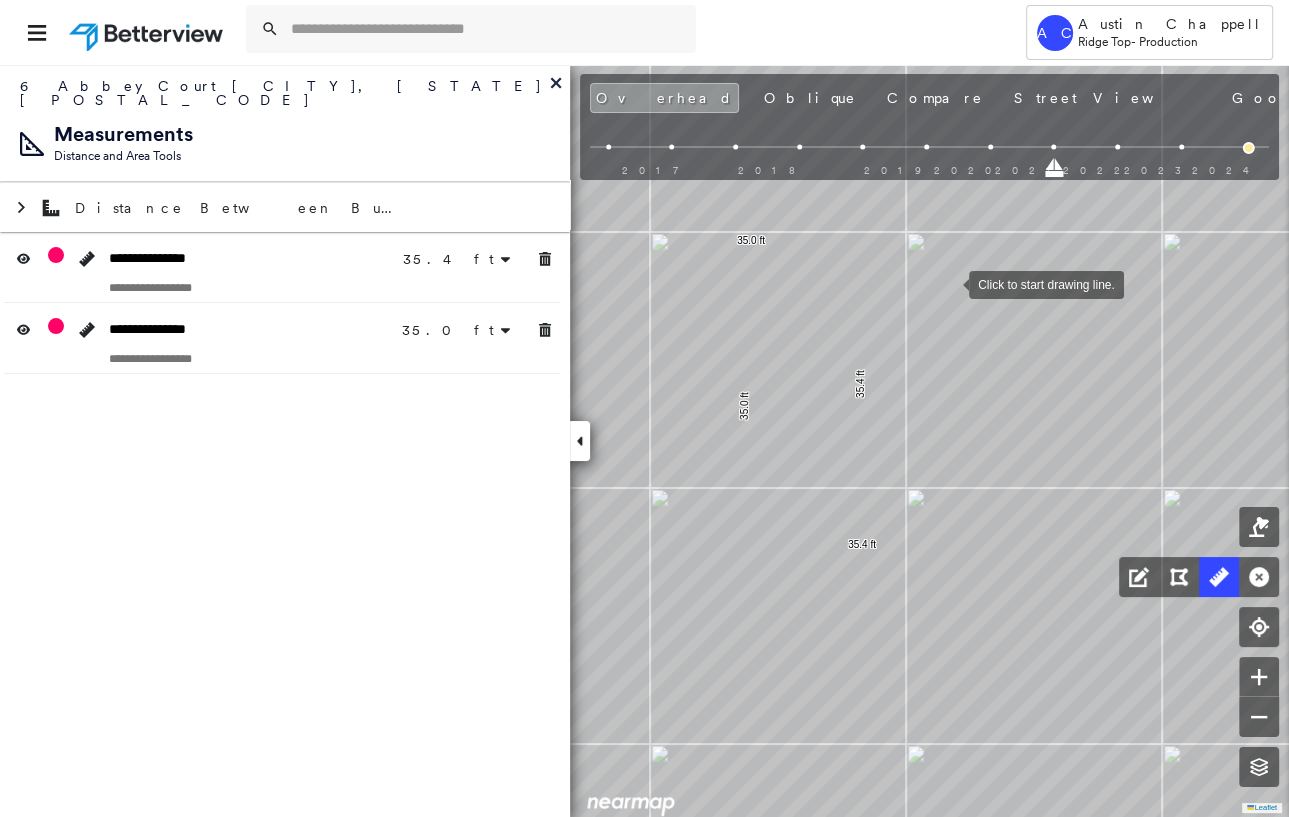 click at bounding box center [949, 283] 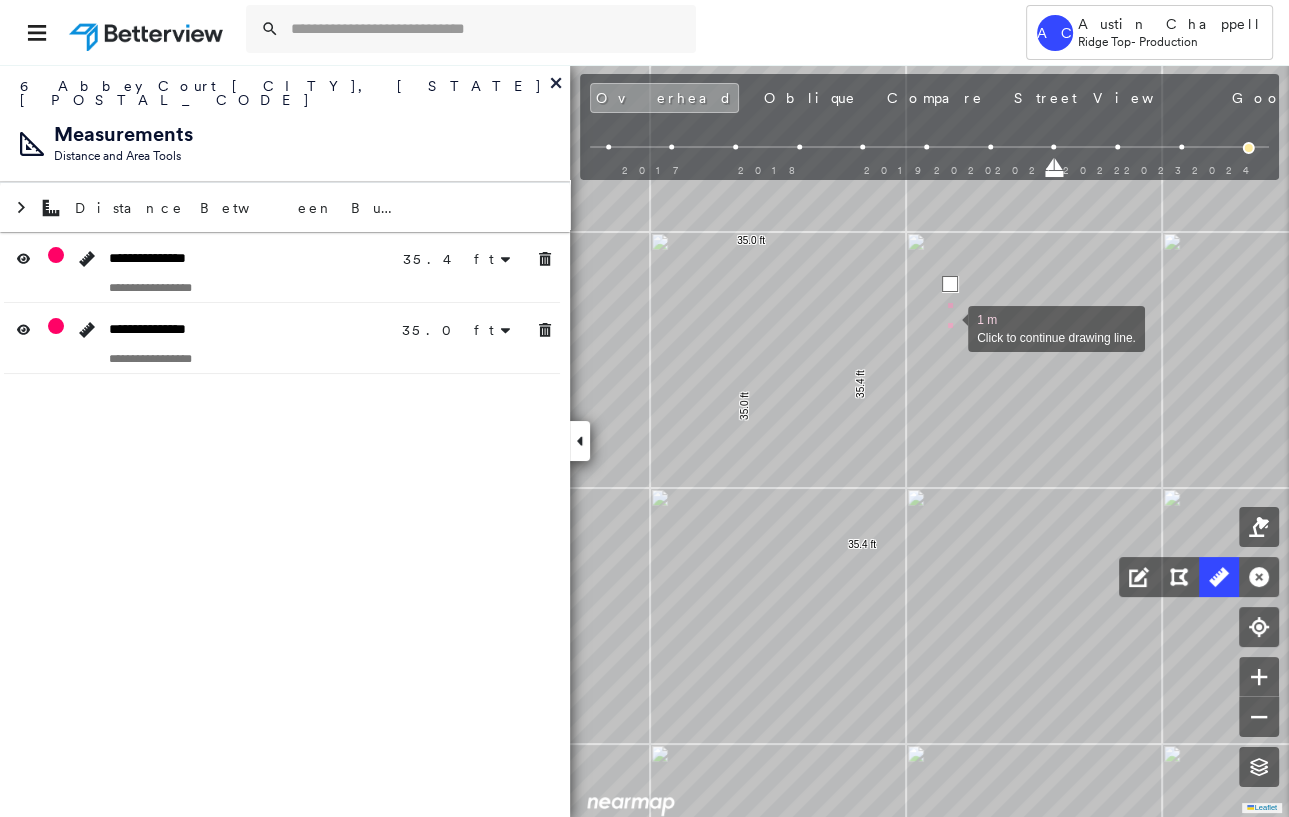 click at bounding box center (948, 327) 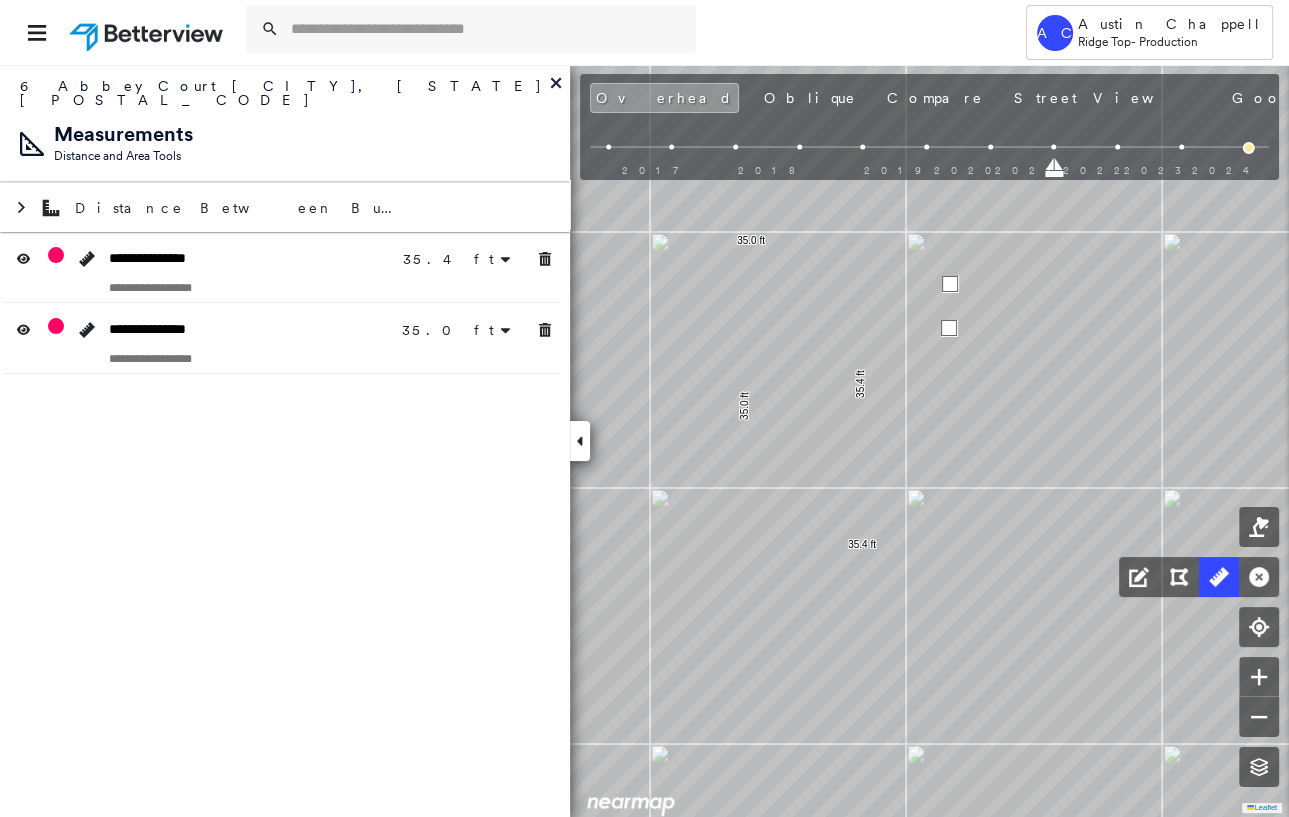 click at bounding box center [949, 328] 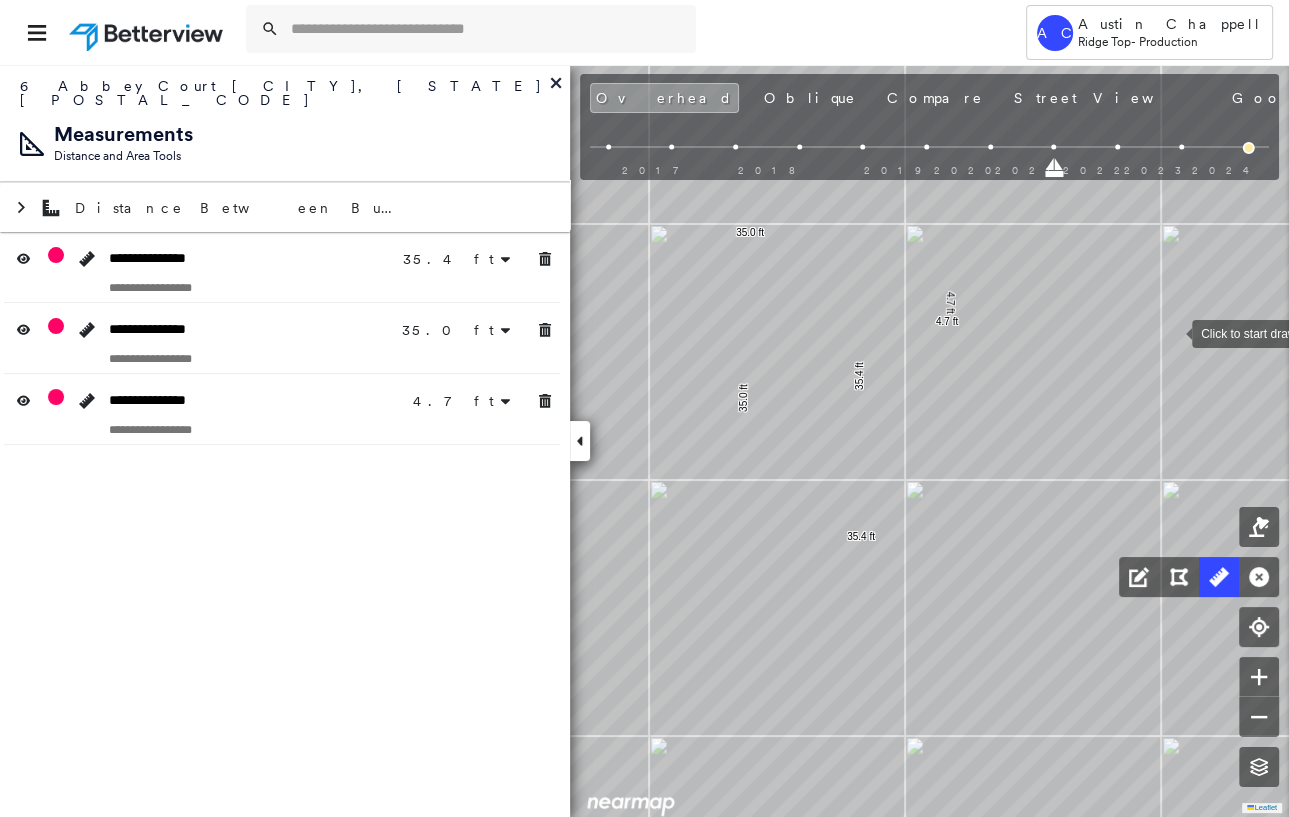 click at bounding box center [1172, 332] 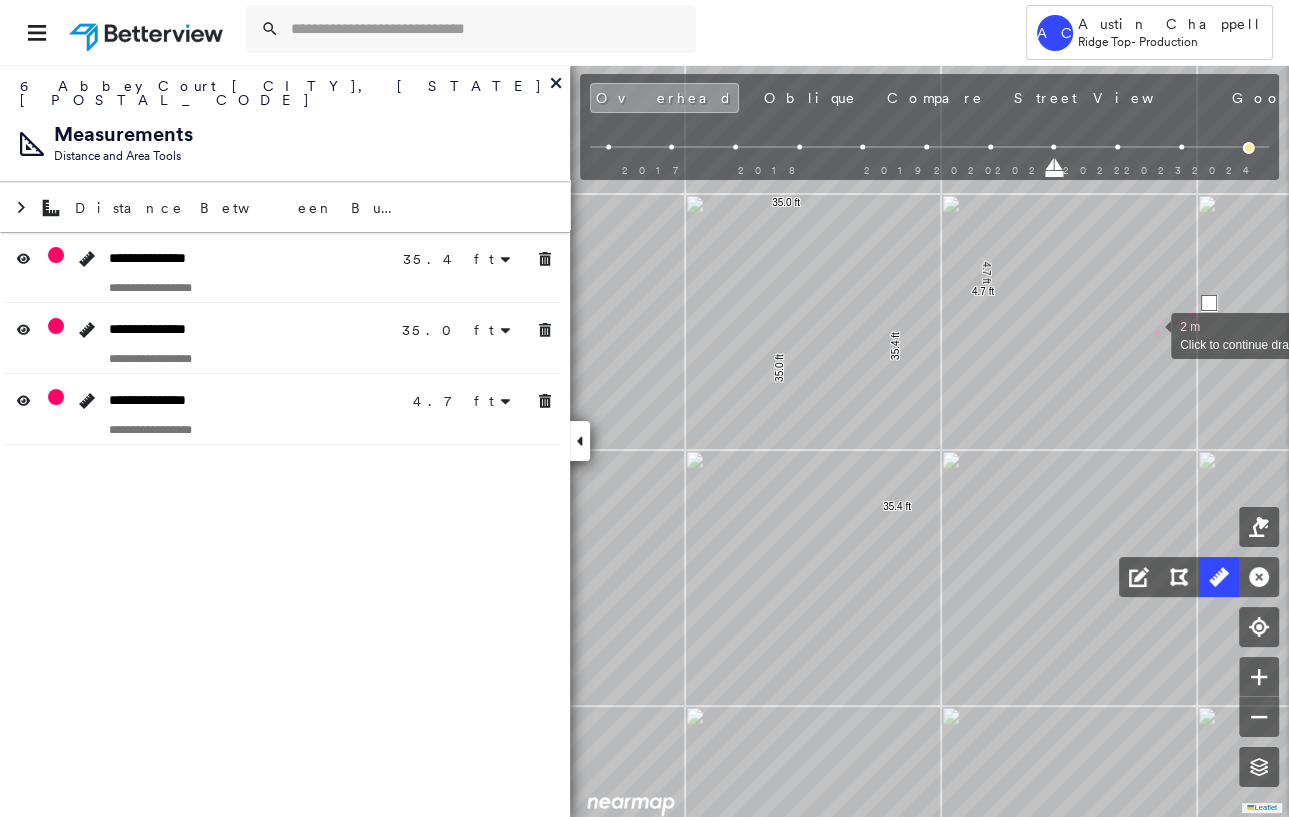 drag, startPoint x: 1116, startPoint y: 364, endPoint x: 1123, endPoint y: 331, distance: 33.734257 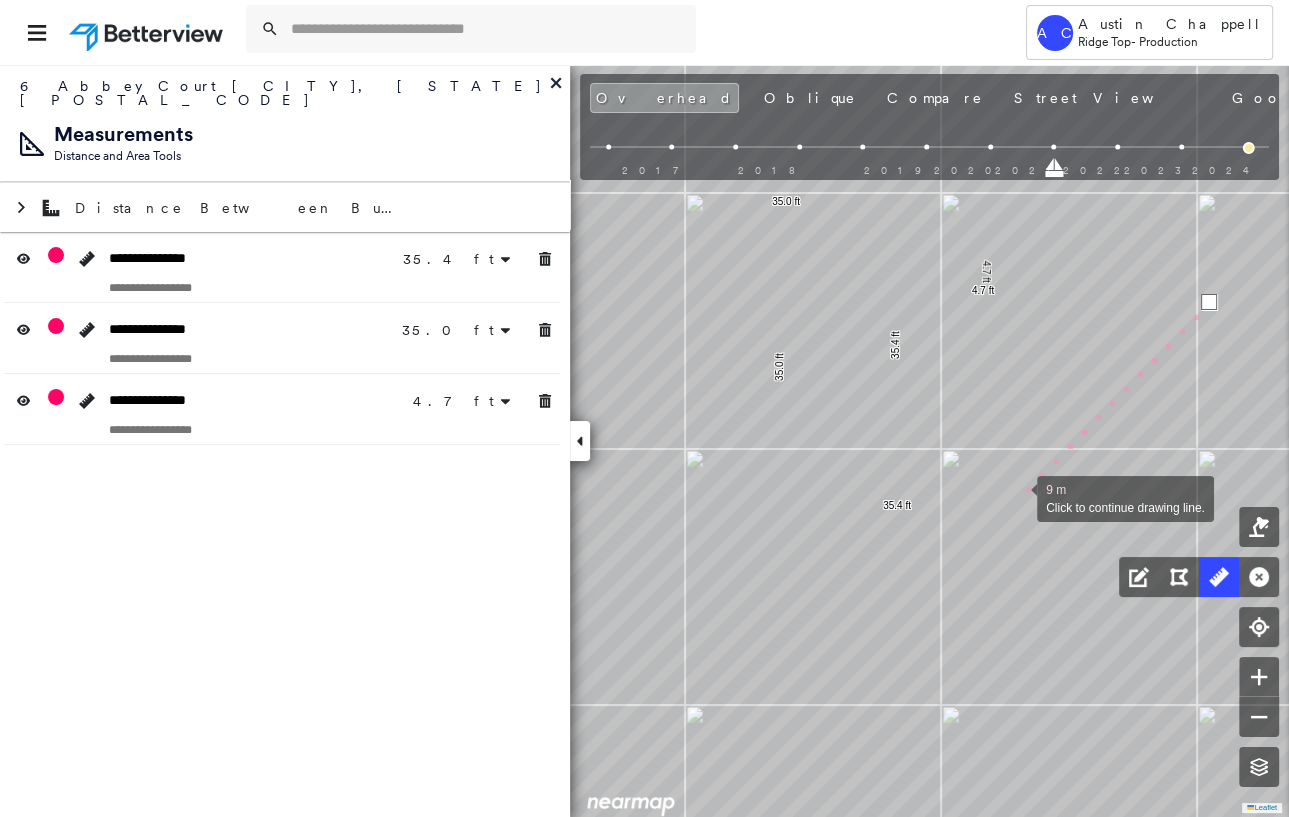 click at bounding box center (1017, 497) 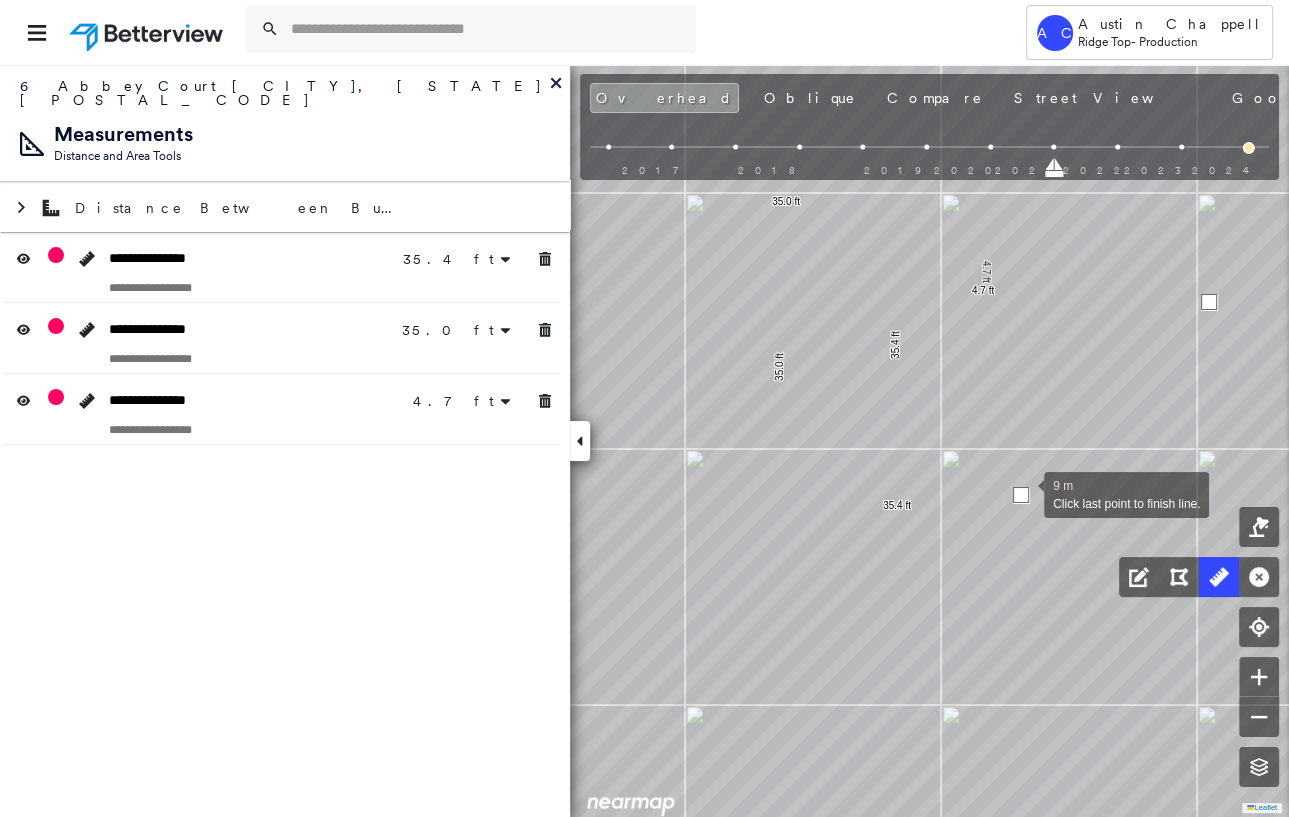 click at bounding box center (1021, 495) 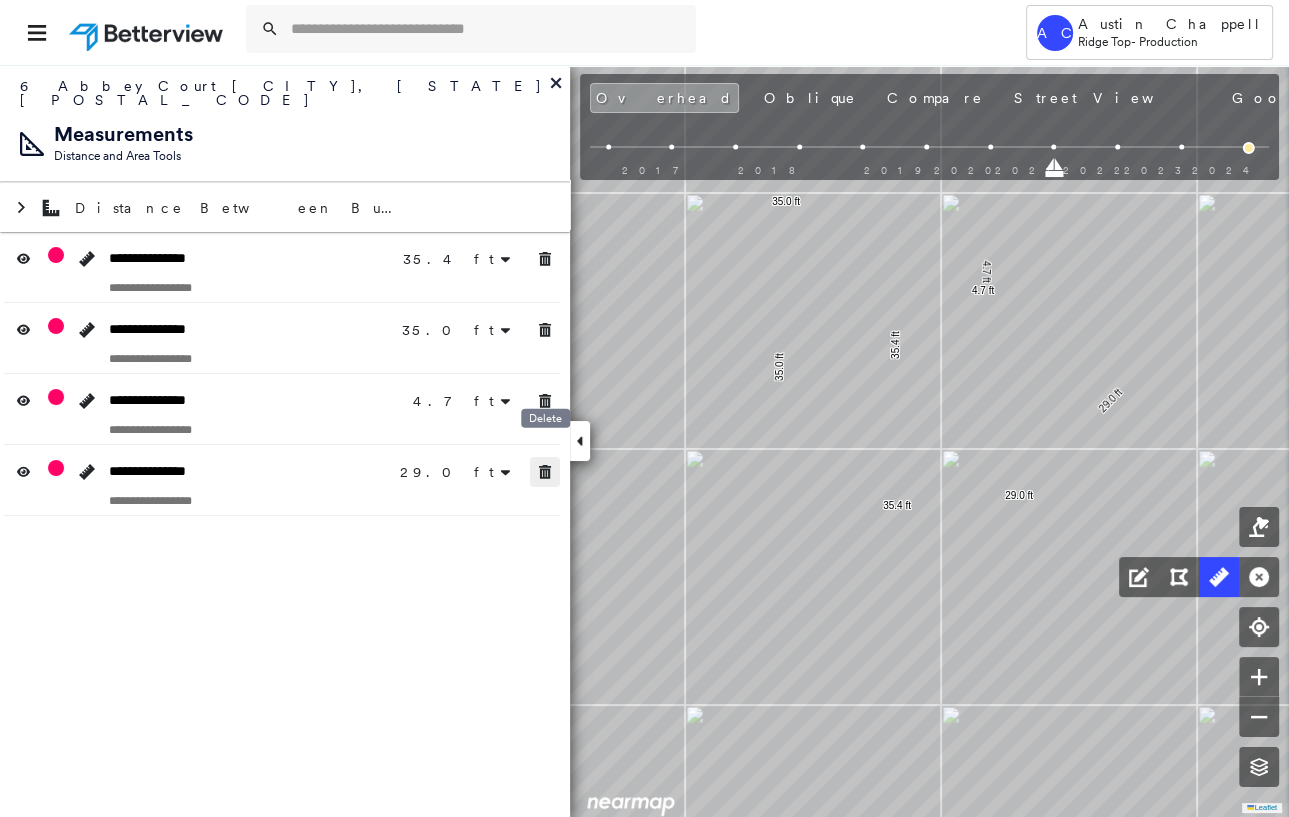 drag, startPoint x: 537, startPoint y: 457, endPoint x: 553, endPoint y: 467, distance: 18.867962 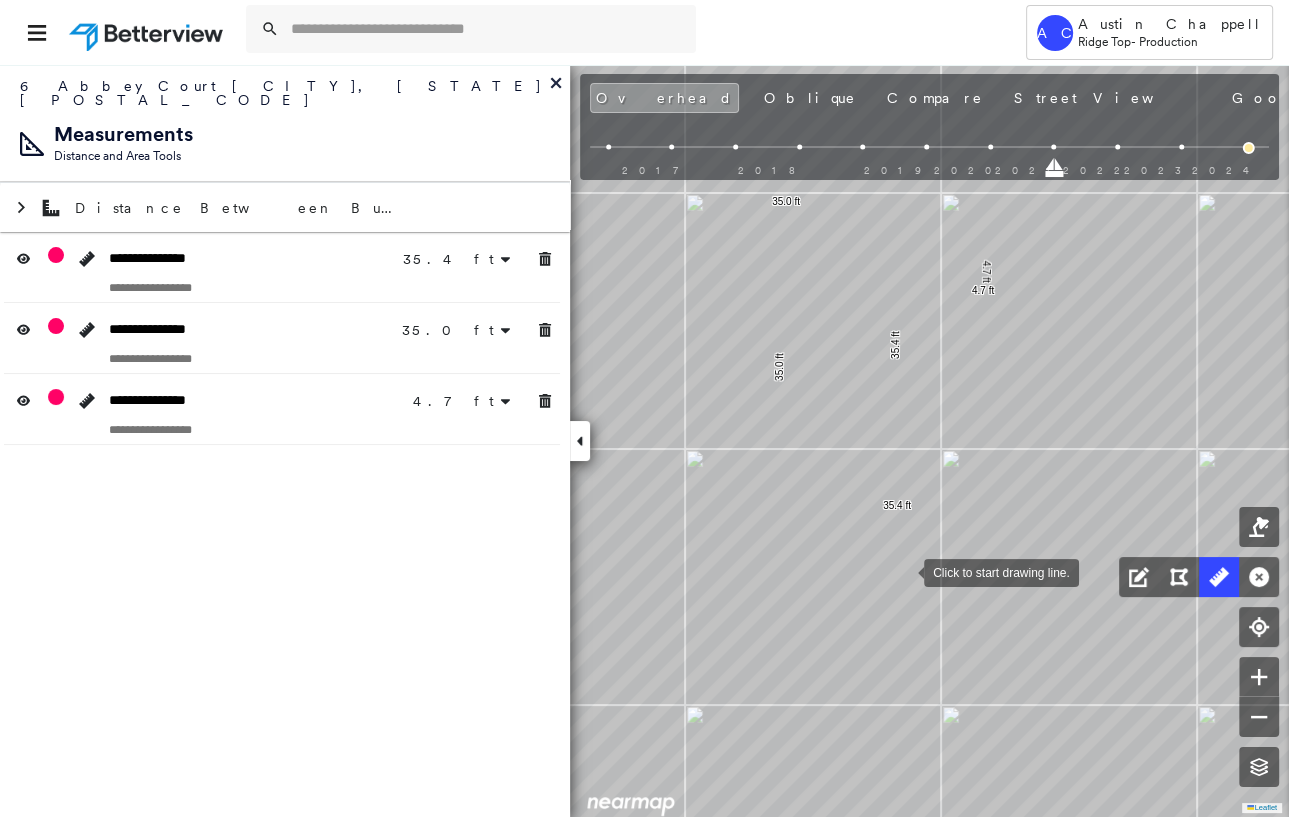 click at bounding box center (904, 571) 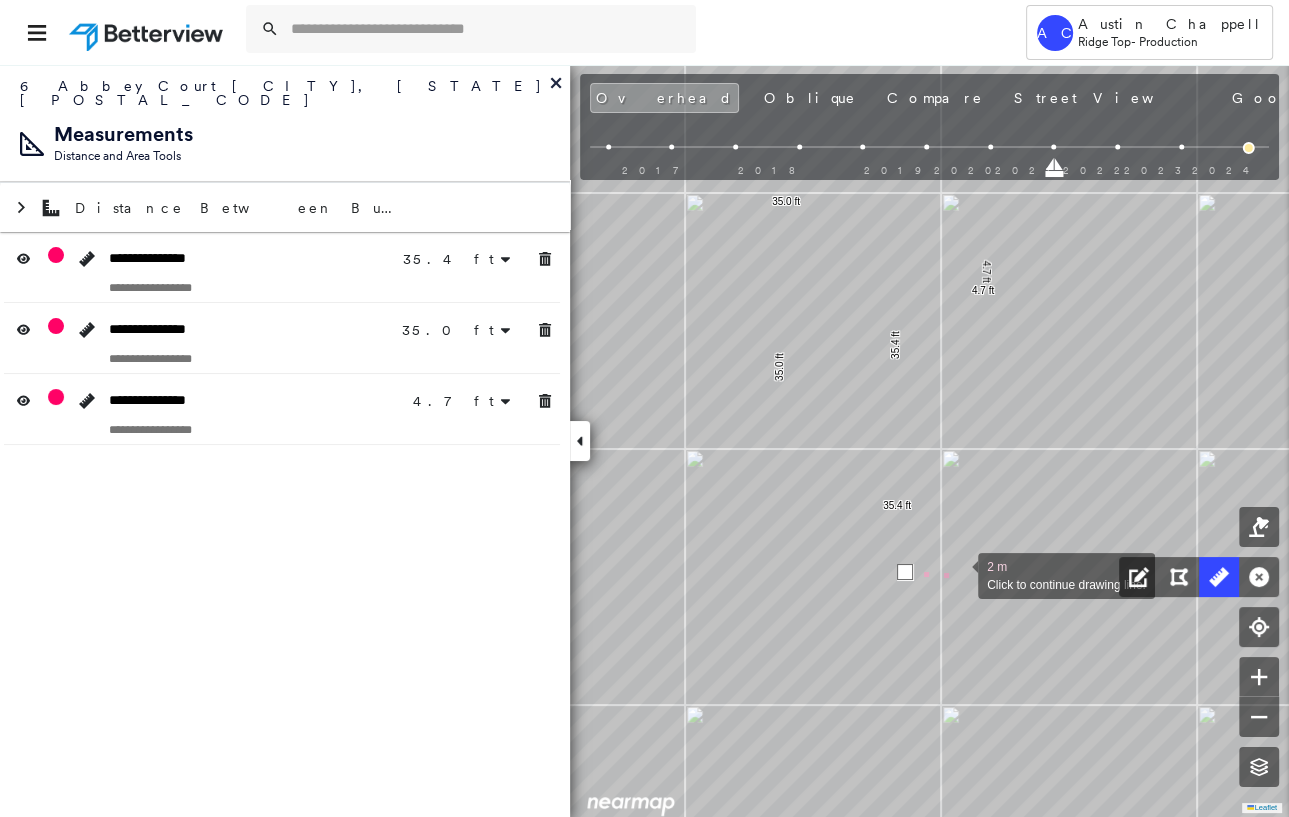 click at bounding box center (958, 574) 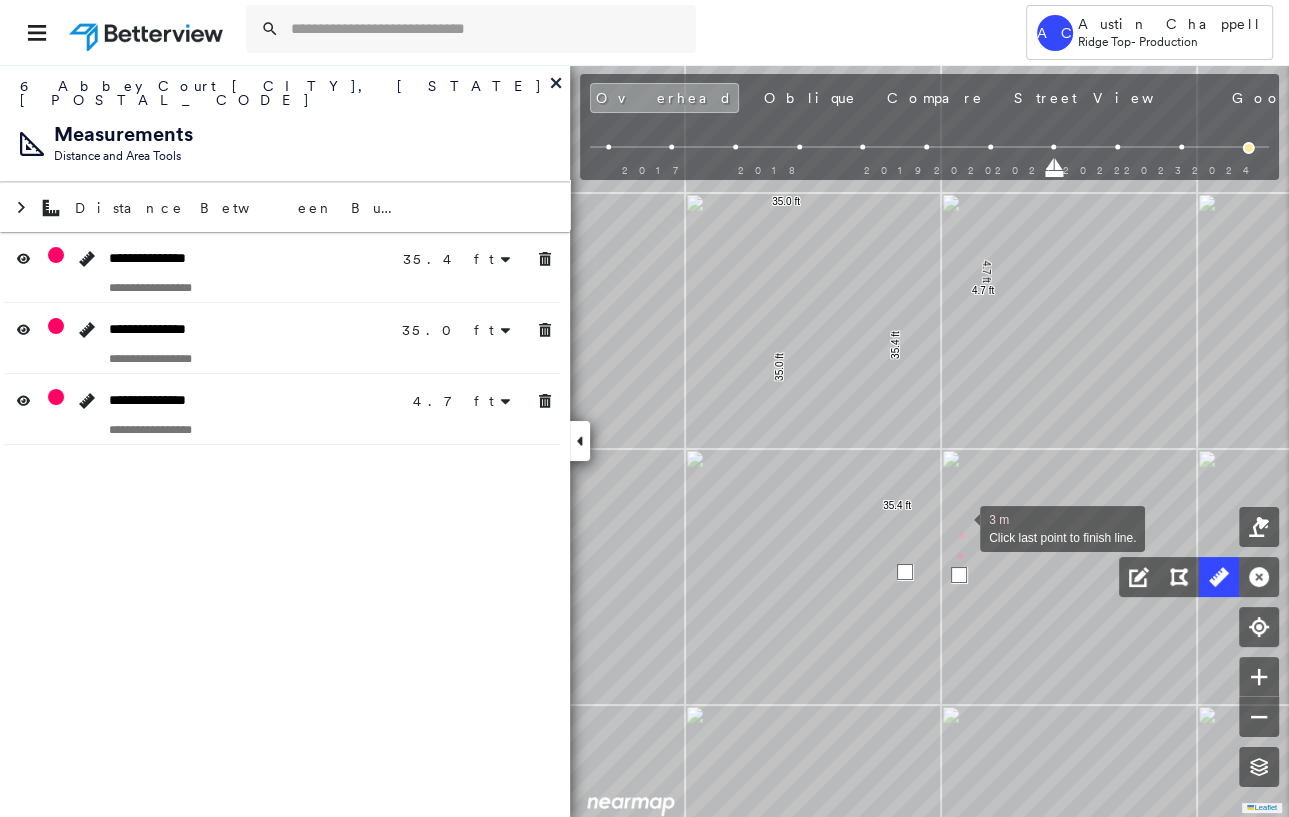 click at bounding box center (960, 527) 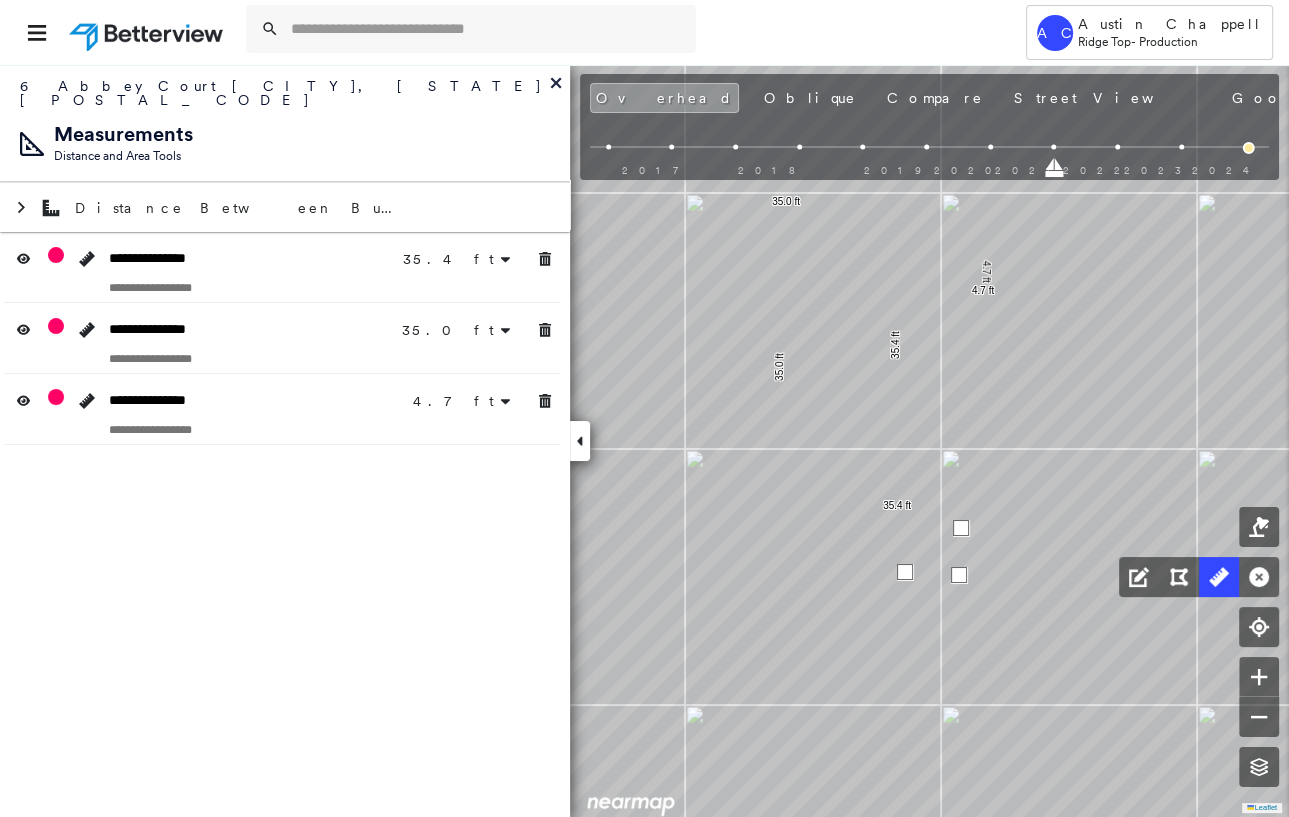 click at bounding box center [961, 528] 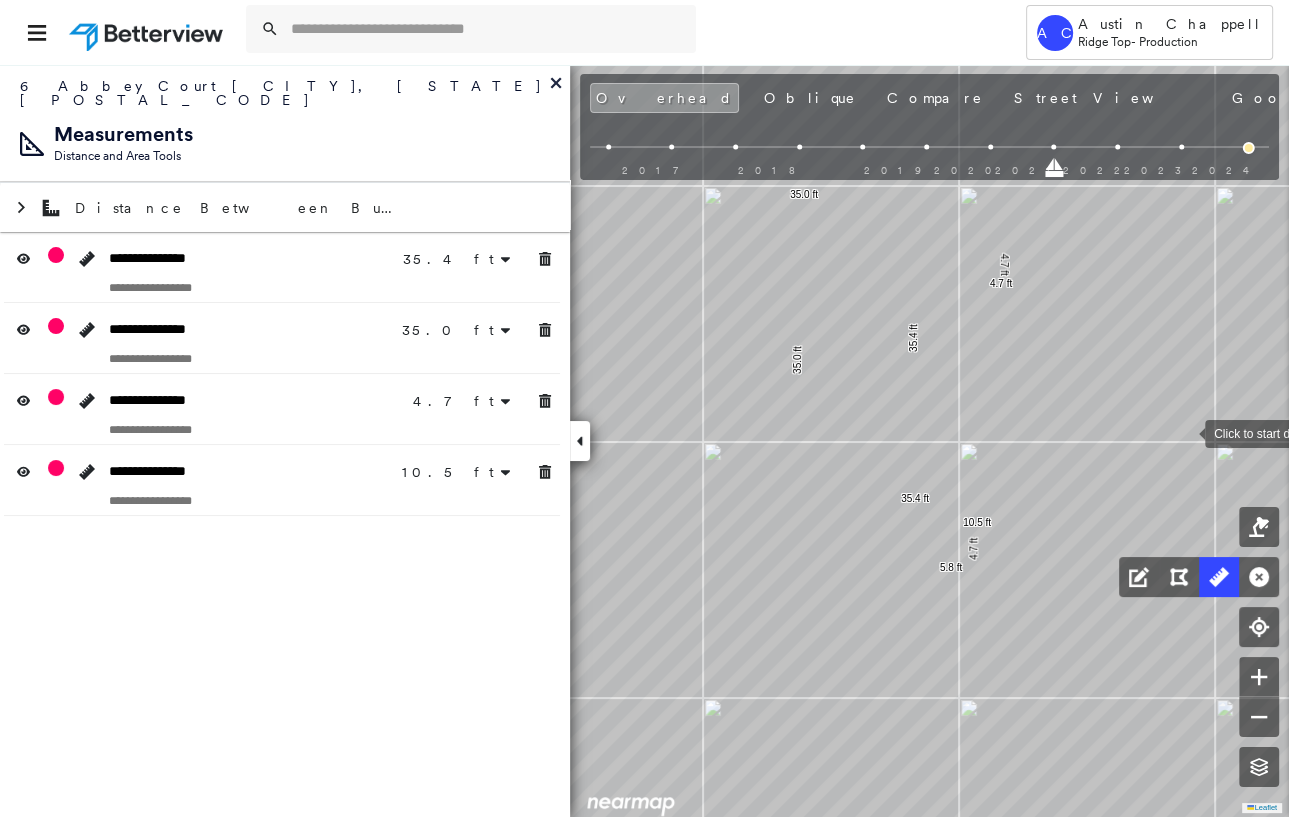 drag, startPoint x: 1166, startPoint y: 439, endPoint x: 1184, endPoint y: 432, distance: 19.313208 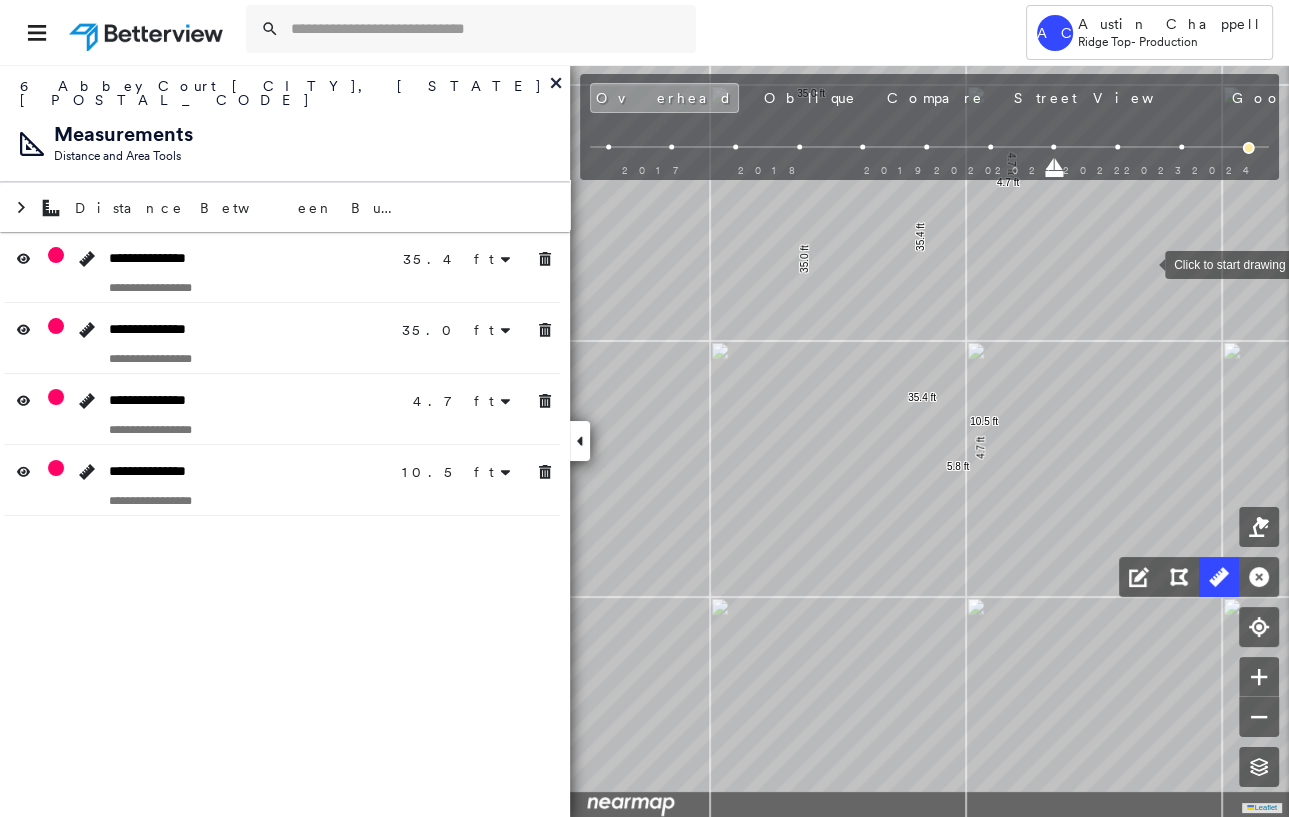 drag, startPoint x: 1136, startPoint y: 359, endPoint x: 1115, endPoint y: 176, distance: 184.20097 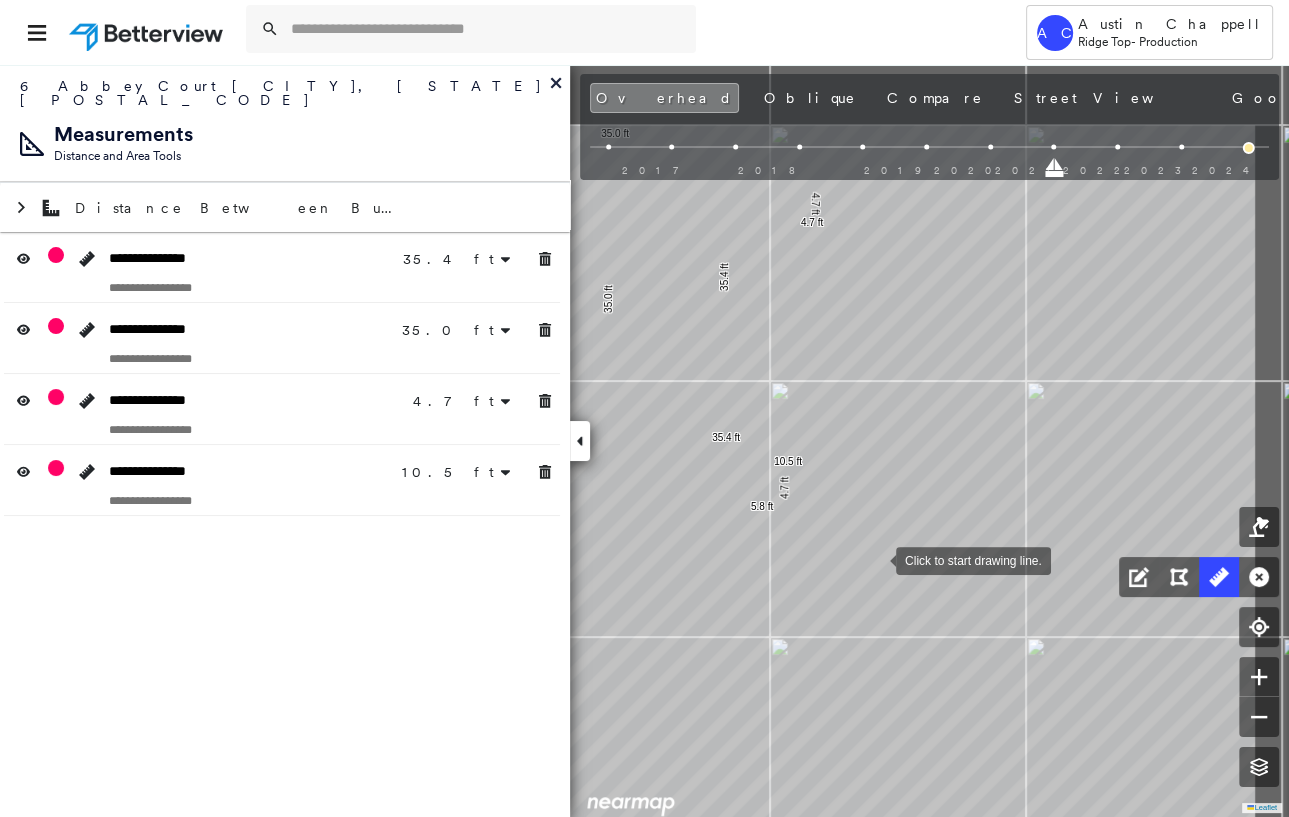 drag, startPoint x: 1037, startPoint y: 424, endPoint x: 880, endPoint y: 563, distance: 209.69025 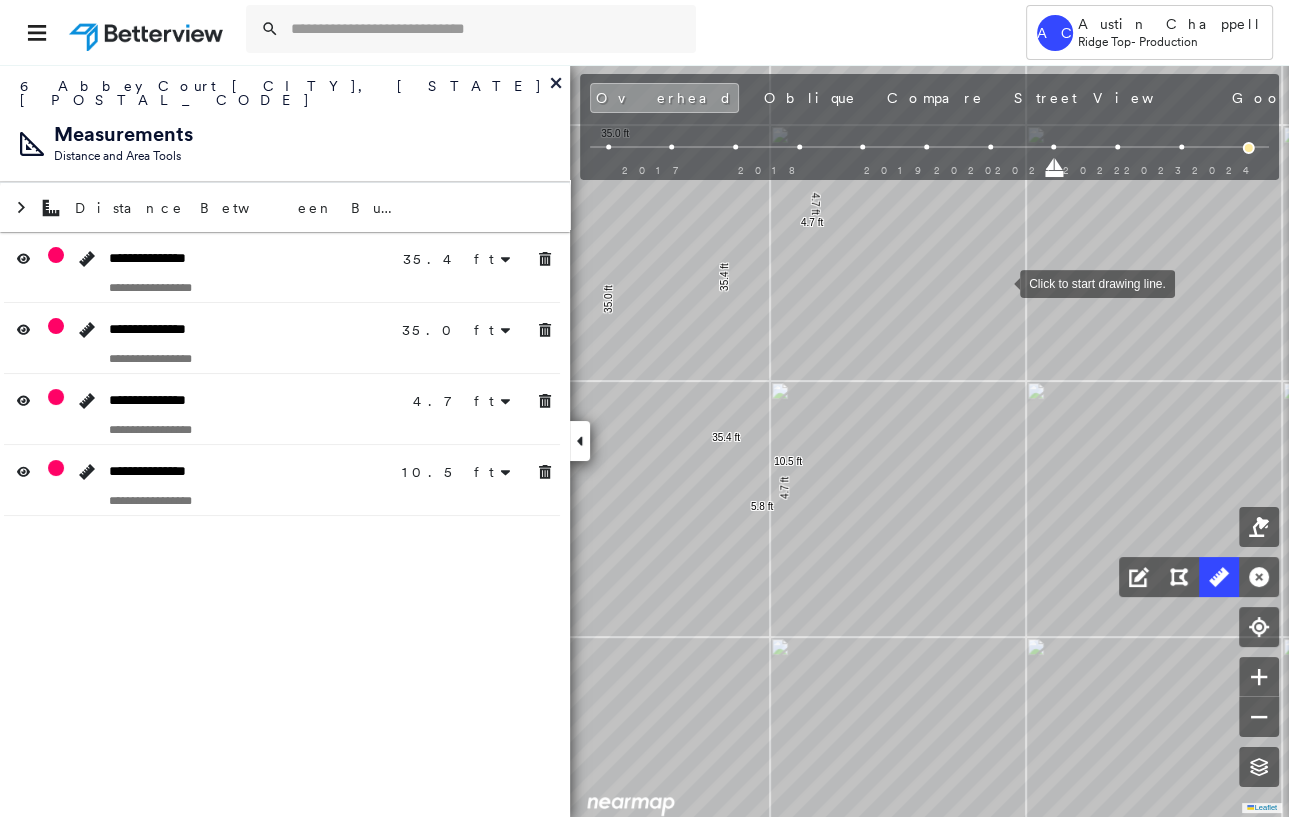 click at bounding box center (1000, 282) 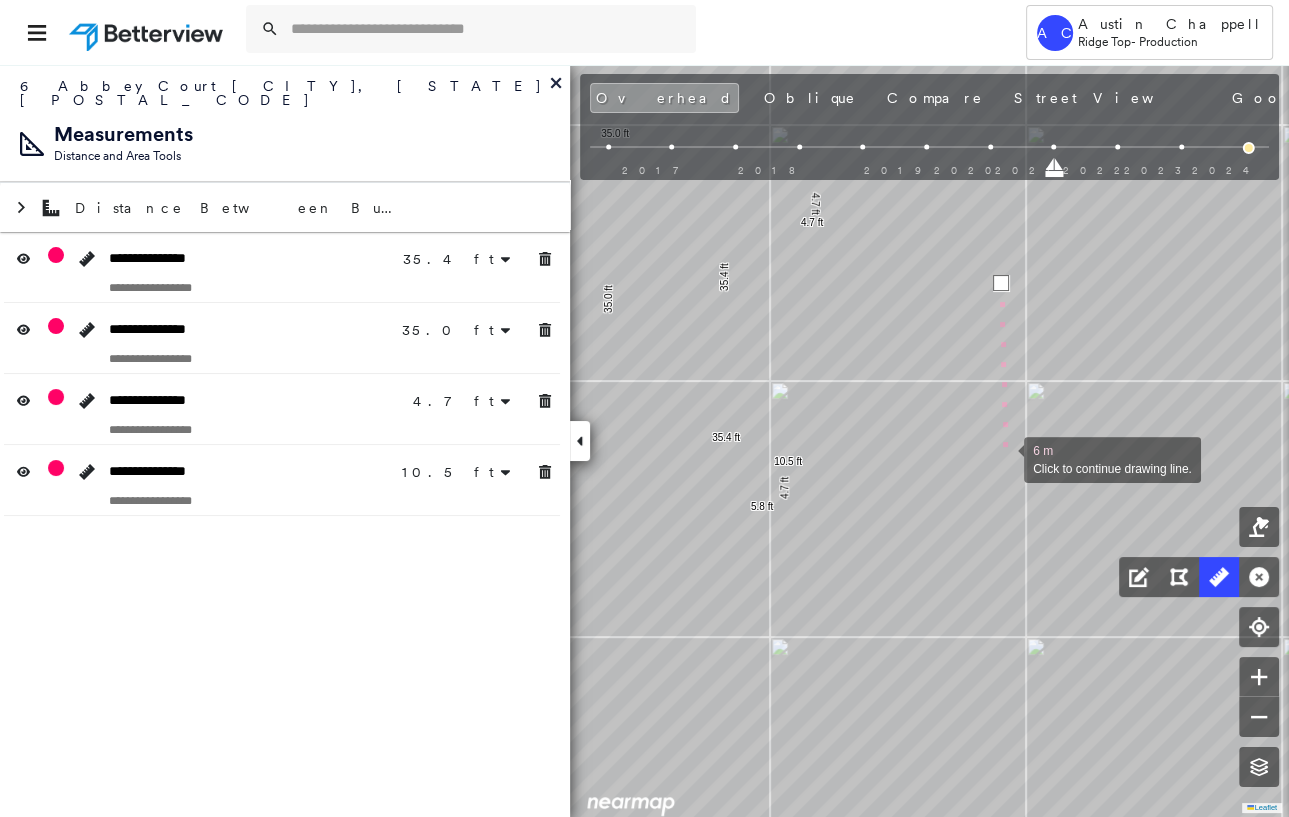 click at bounding box center (1004, 458) 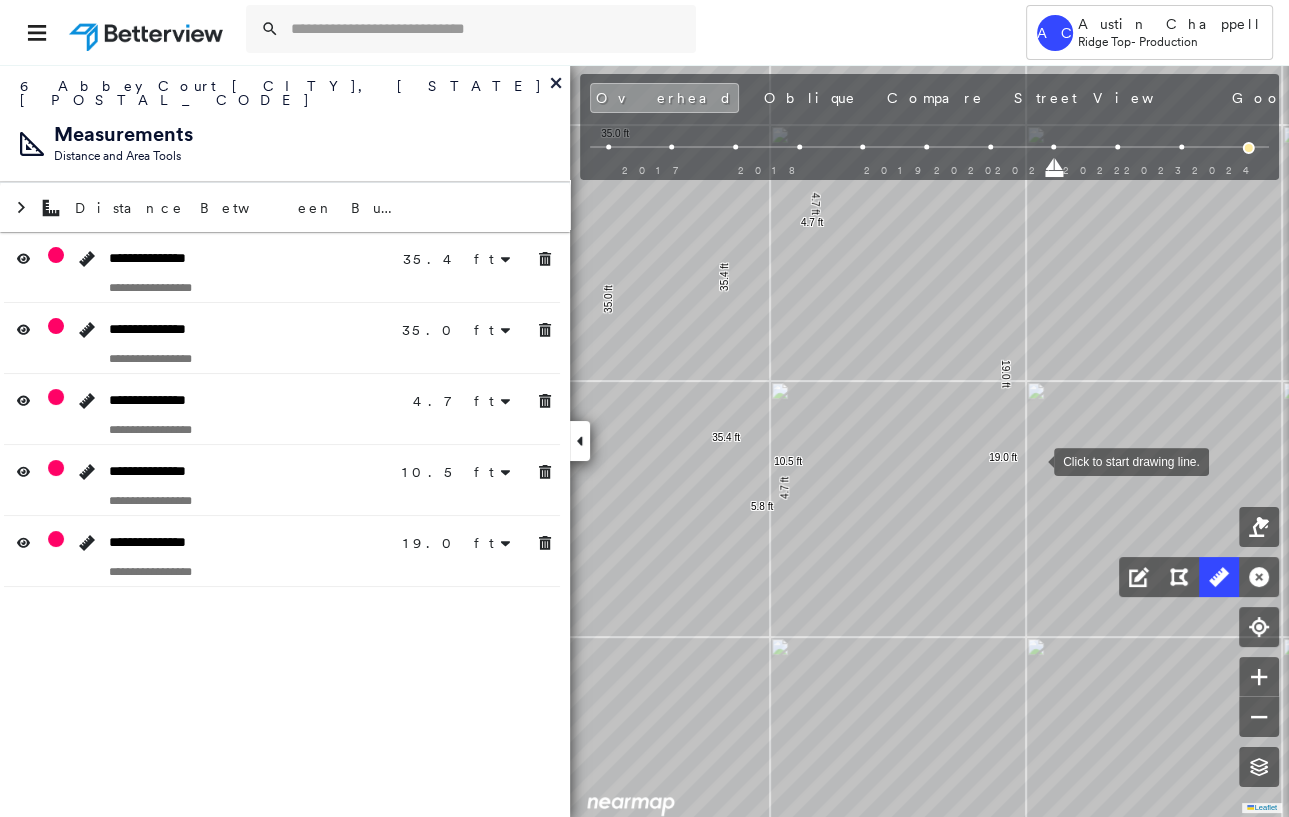click at bounding box center [1034, 460] 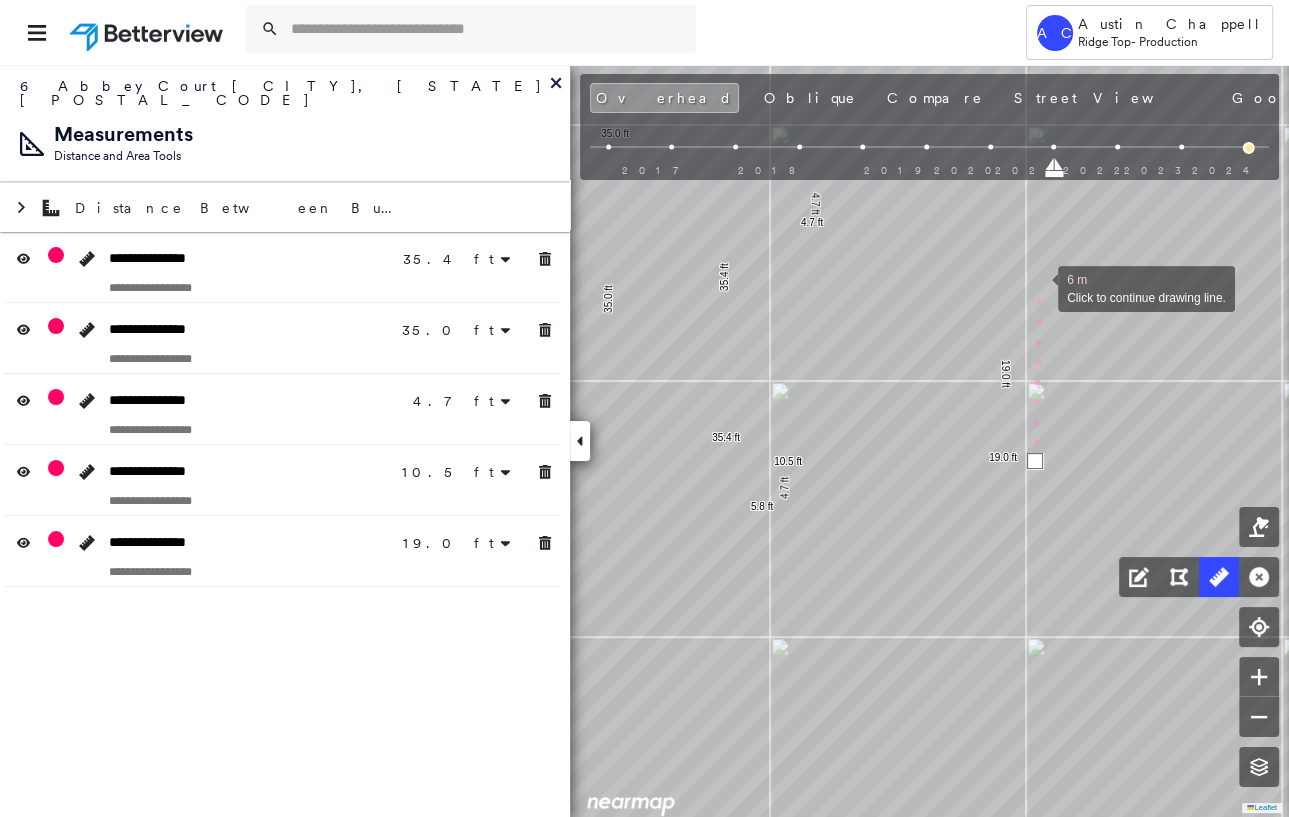 click at bounding box center [1038, 287] 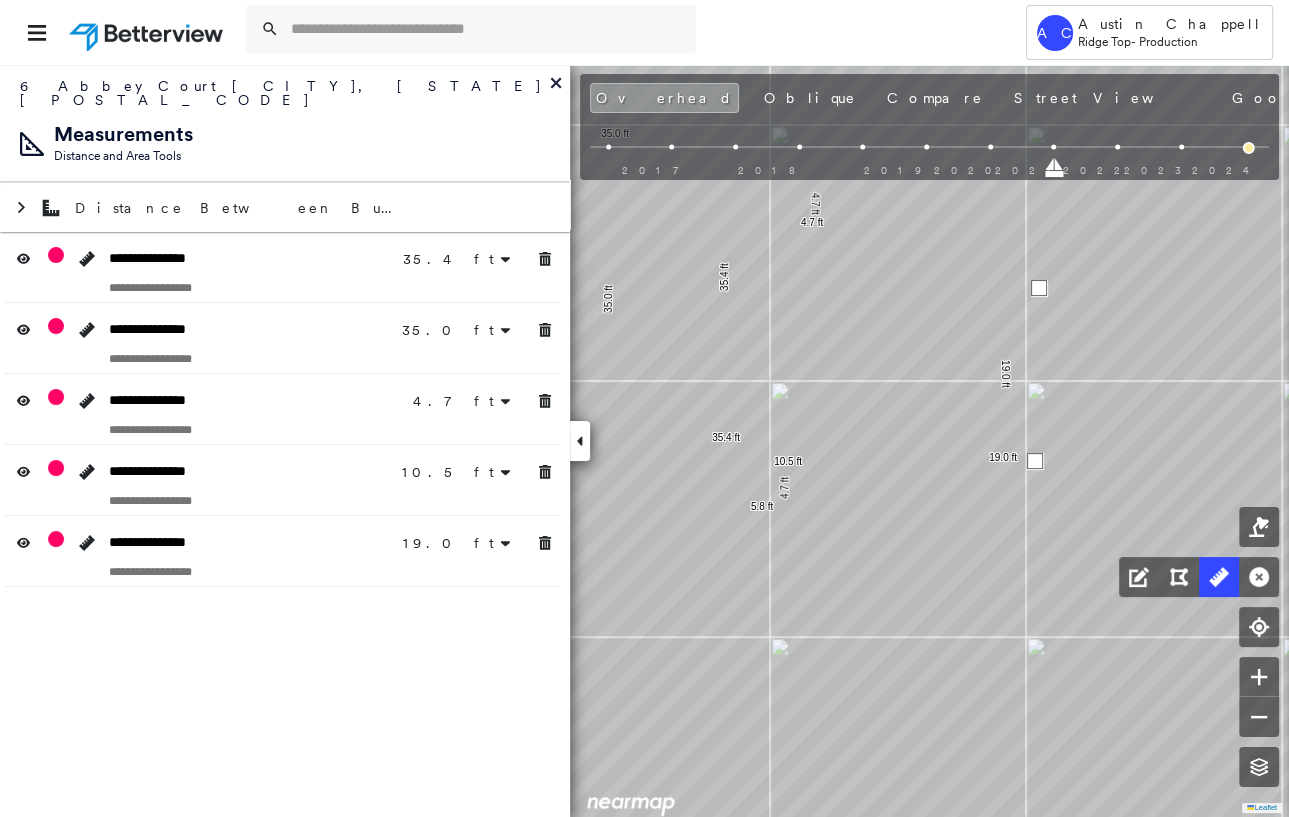 click at bounding box center [1039, 288] 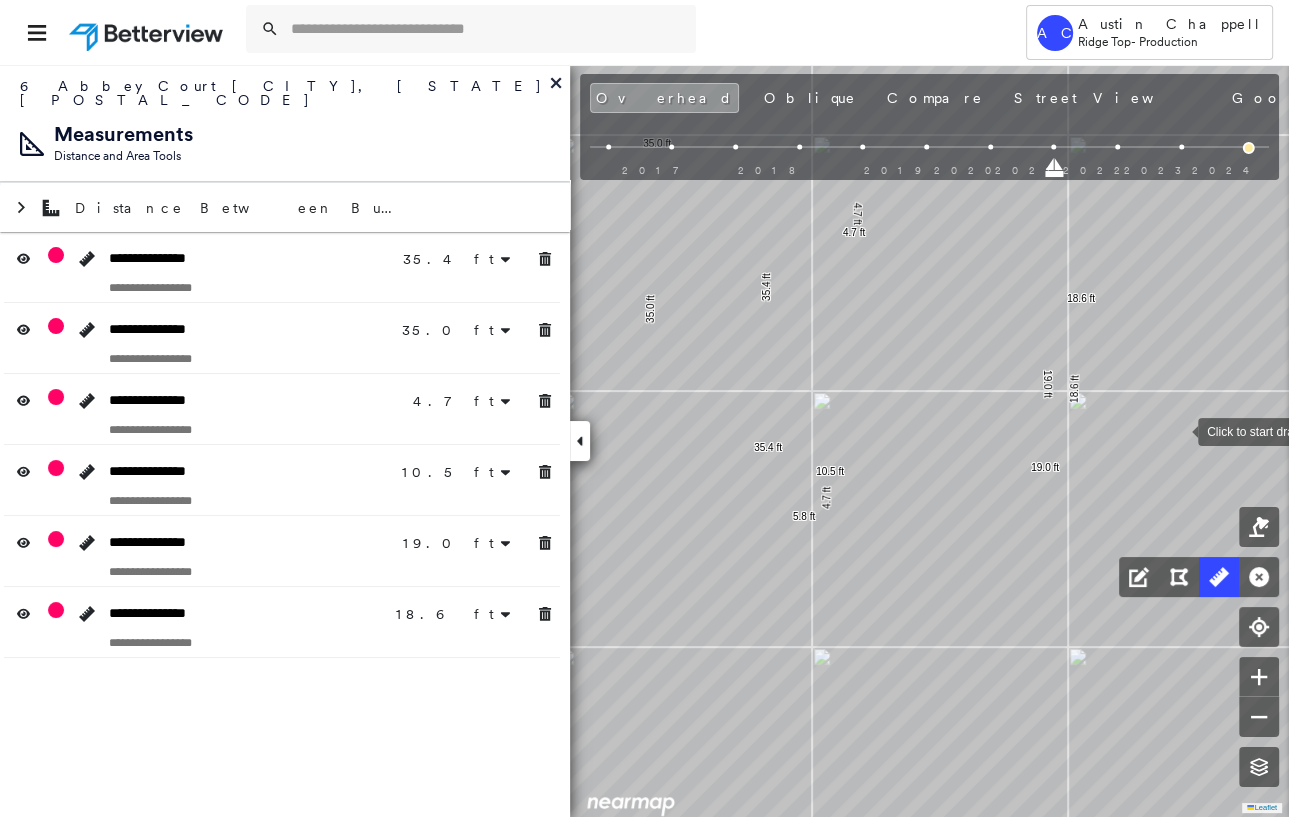 drag, startPoint x: 1135, startPoint y: 420, endPoint x: 1177, endPoint y: 430, distance: 43.174065 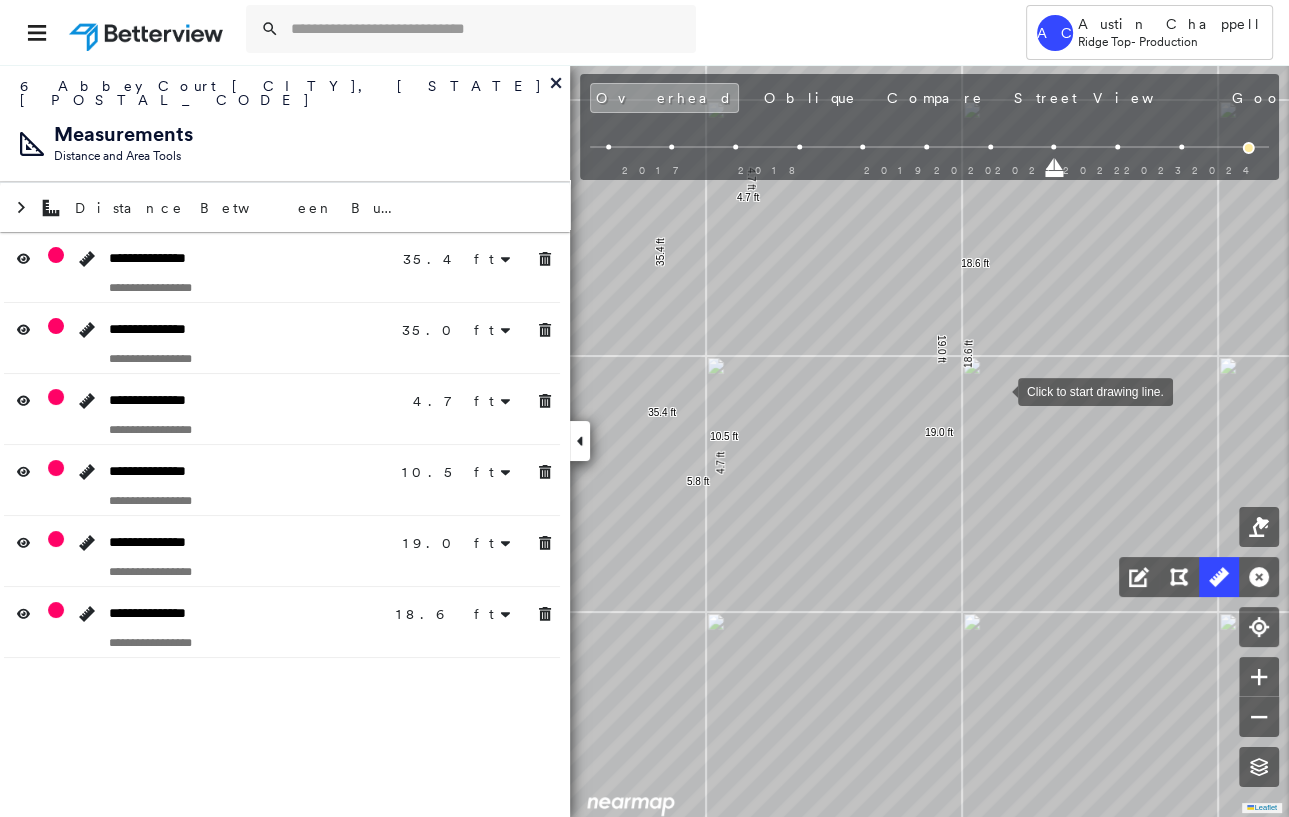 drag, startPoint x: 1104, startPoint y: 426, endPoint x: 996, endPoint y: 390, distance: 113.841995 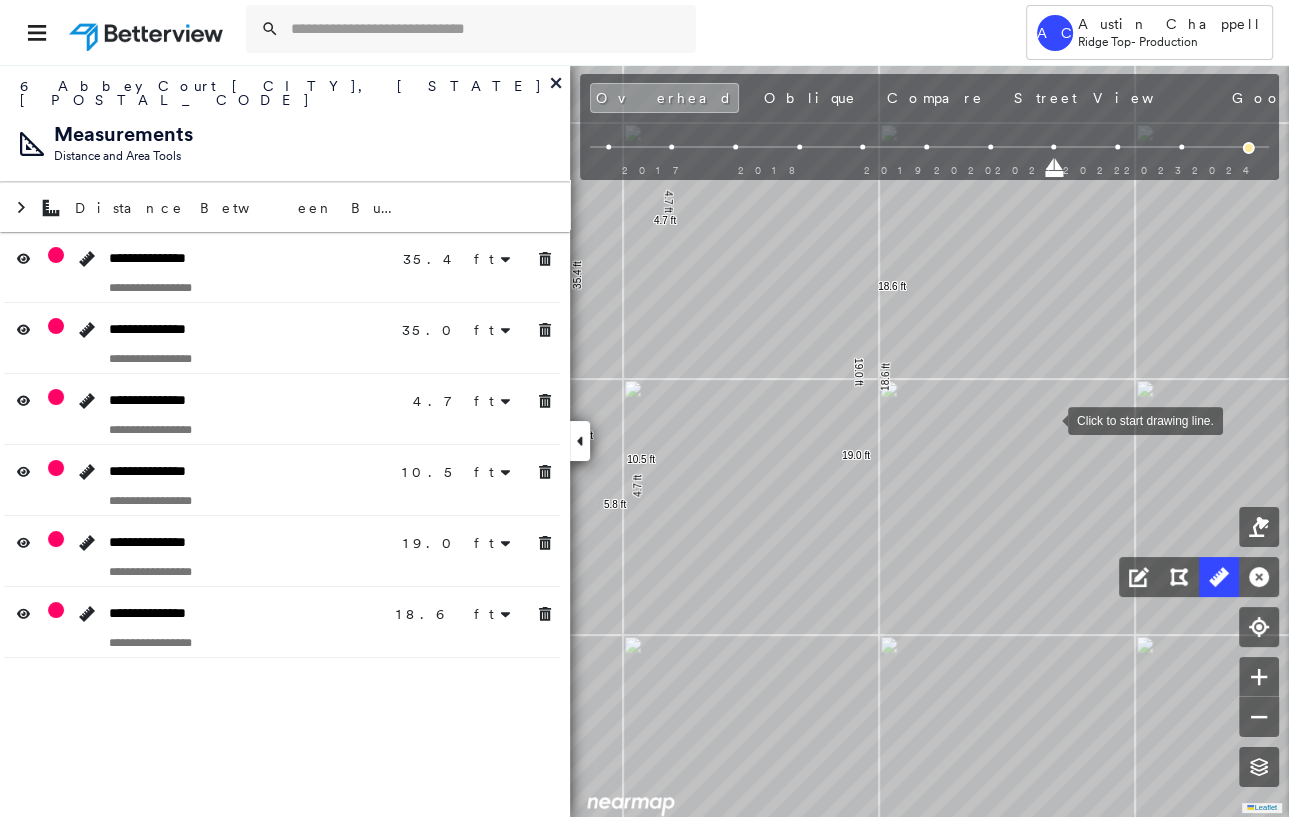 drag, startPoint x: 1129, startPoint y: 396, endPoint x: 1048, endPoint y: 420, distance: 84.48077 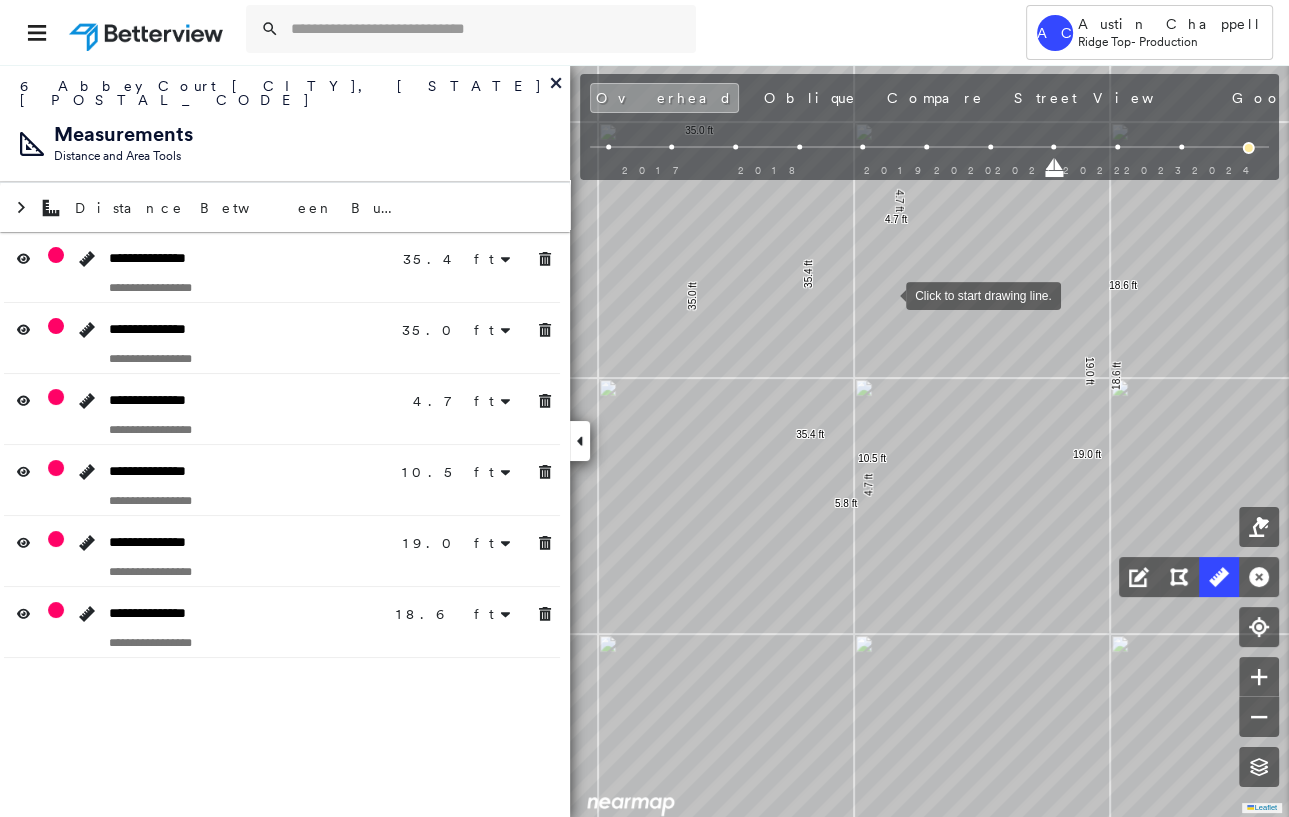 drag, startPoint x: 667, startPoint y: 296, endPoint x: 853, endPoint y: 293, distance: 186.02419 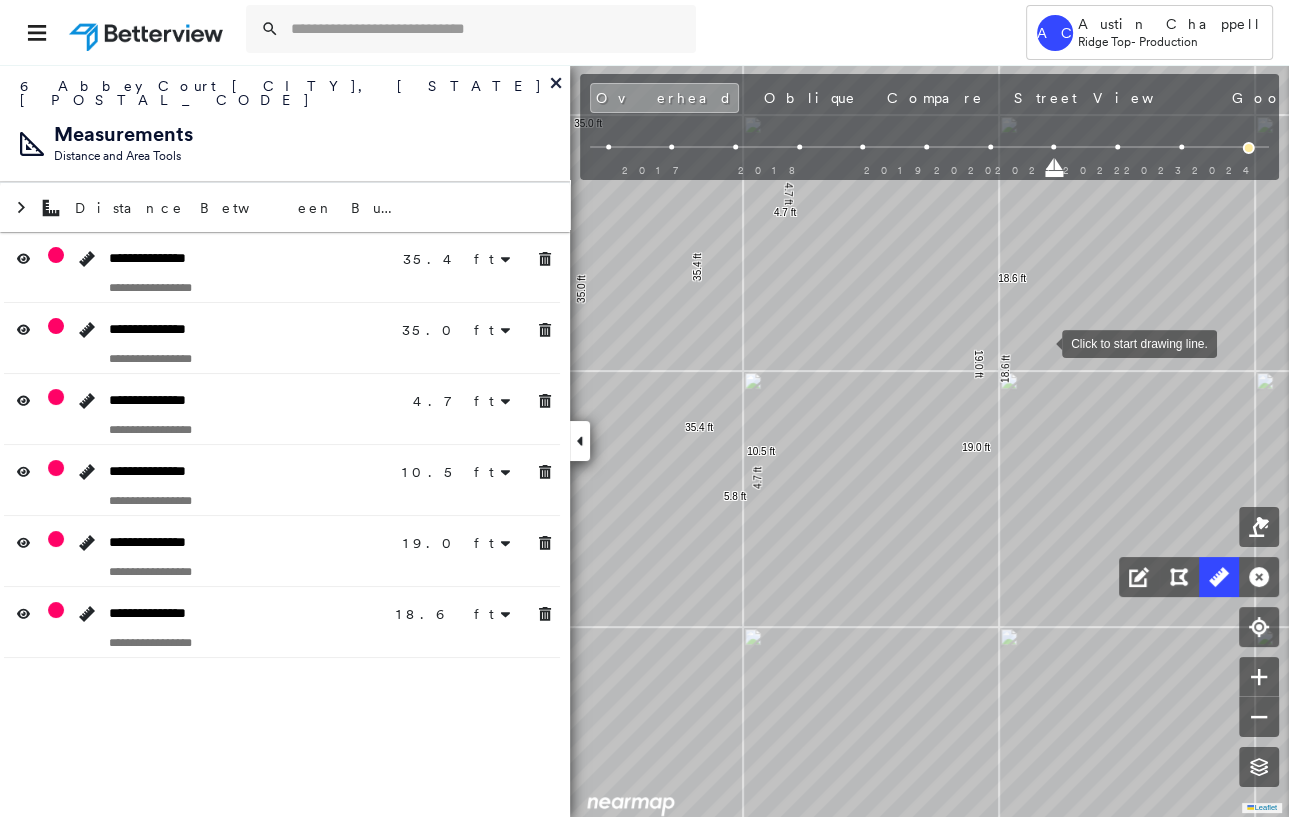 drag, startPoint x: 1116, startPoint y: 347, endPoint x: 1039, endPoint y: 341, distance: 77.23341 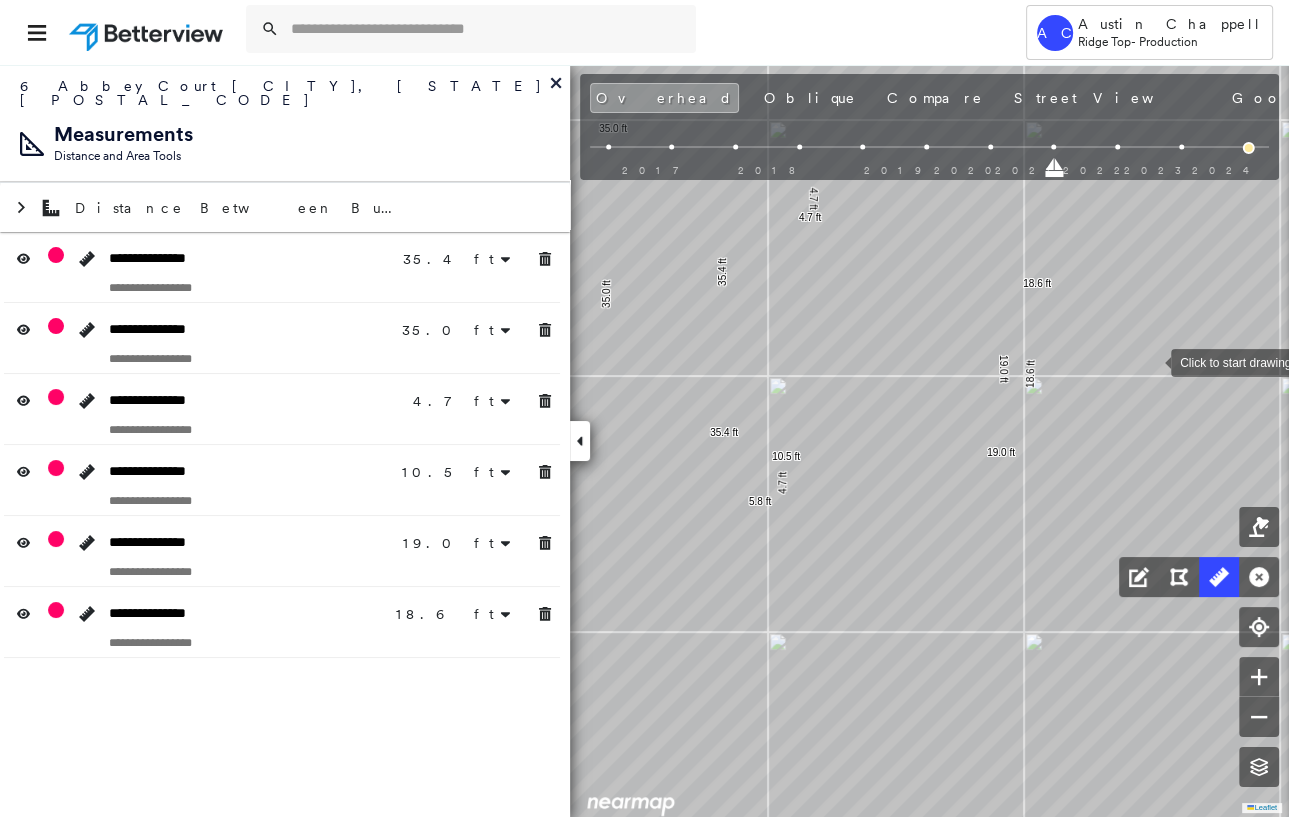 drag, startPoint x: 1126, startPoint y: 354, endPoint x: 1151, endPoint y: 360, distance: 25.70992 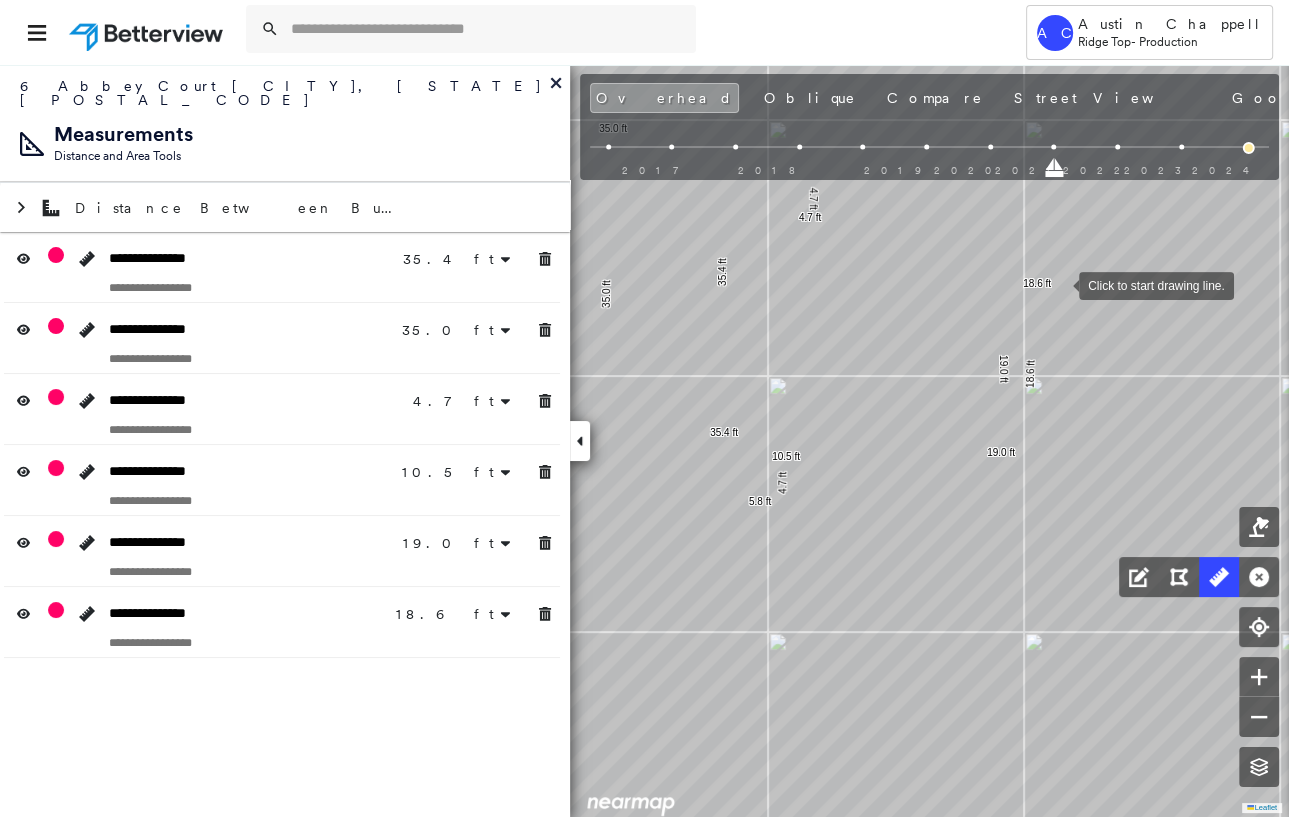 click at bounding box center [1059, 284] 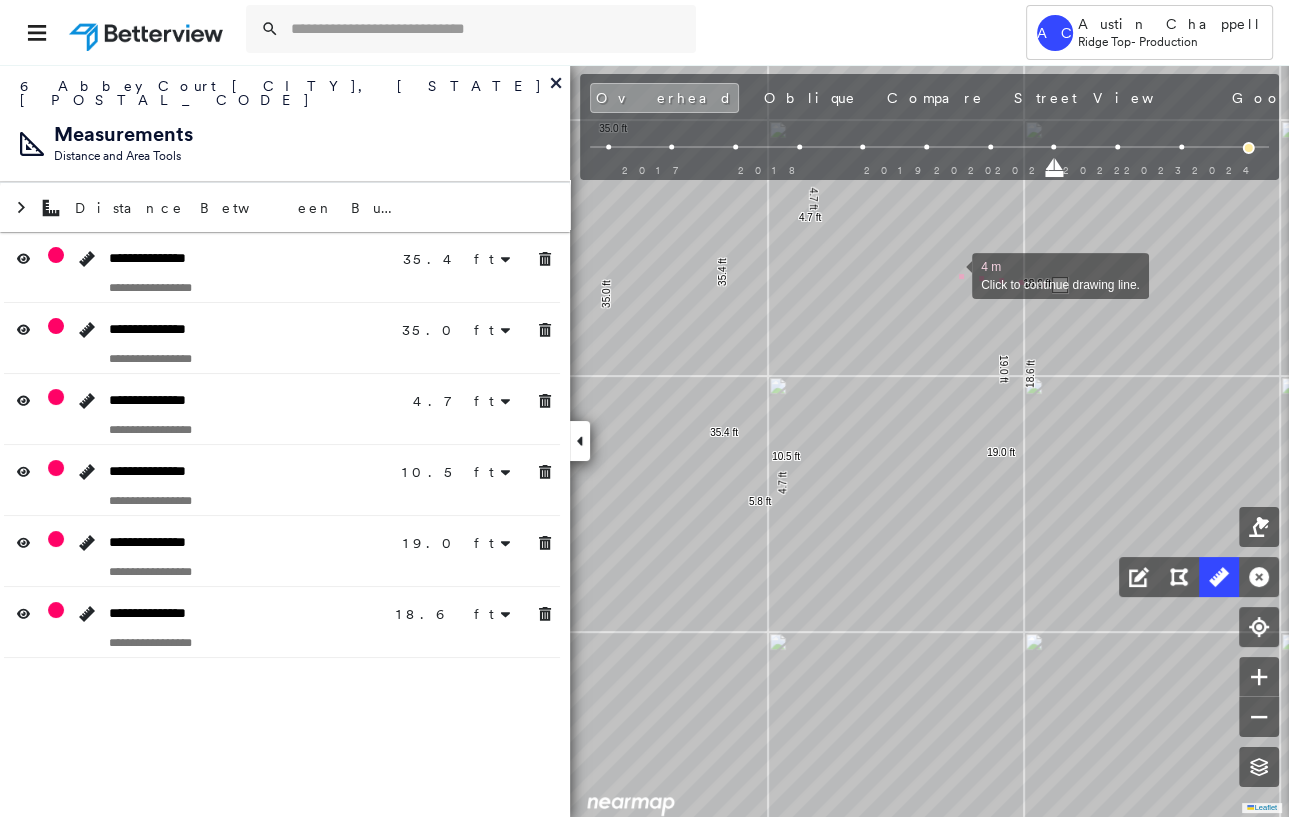 click at bounding box center [952, 274] 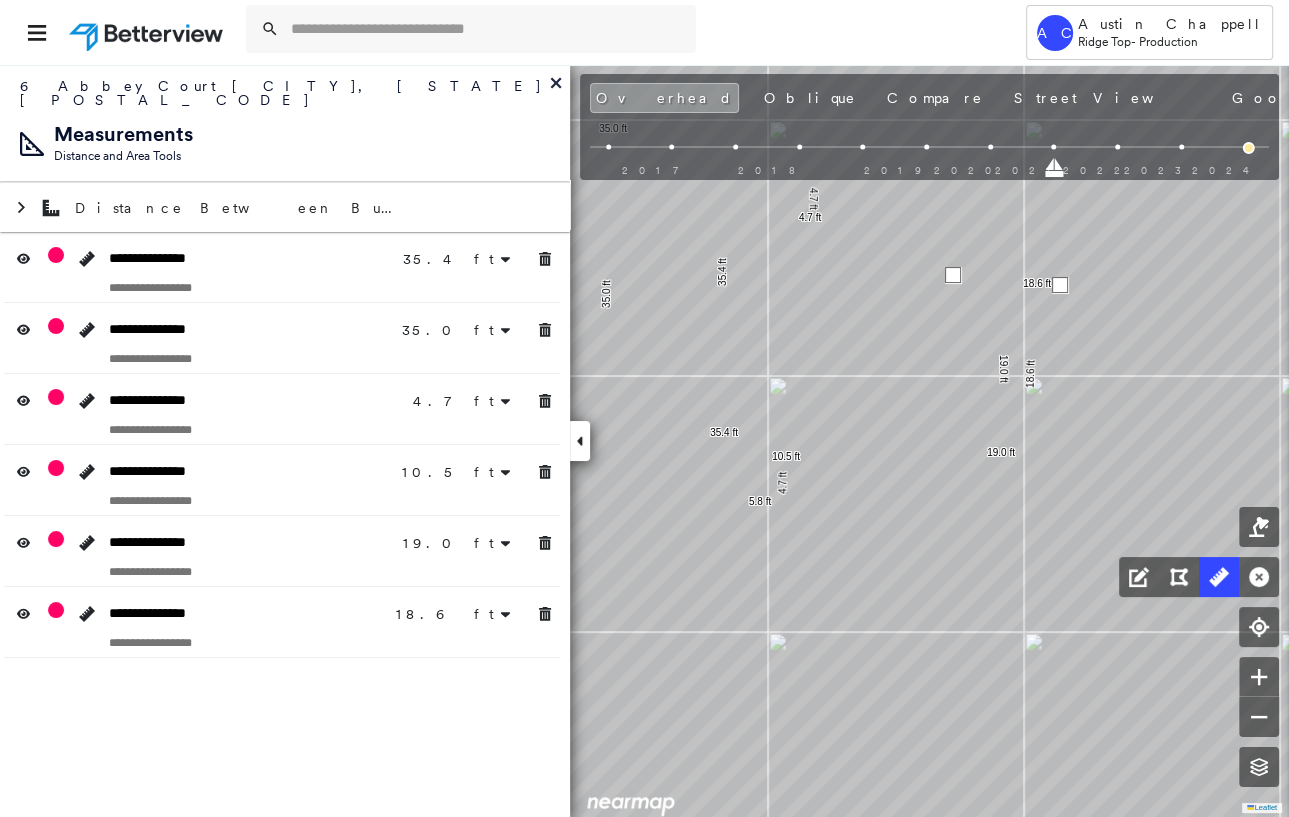 click at bounding box center [953, 275] 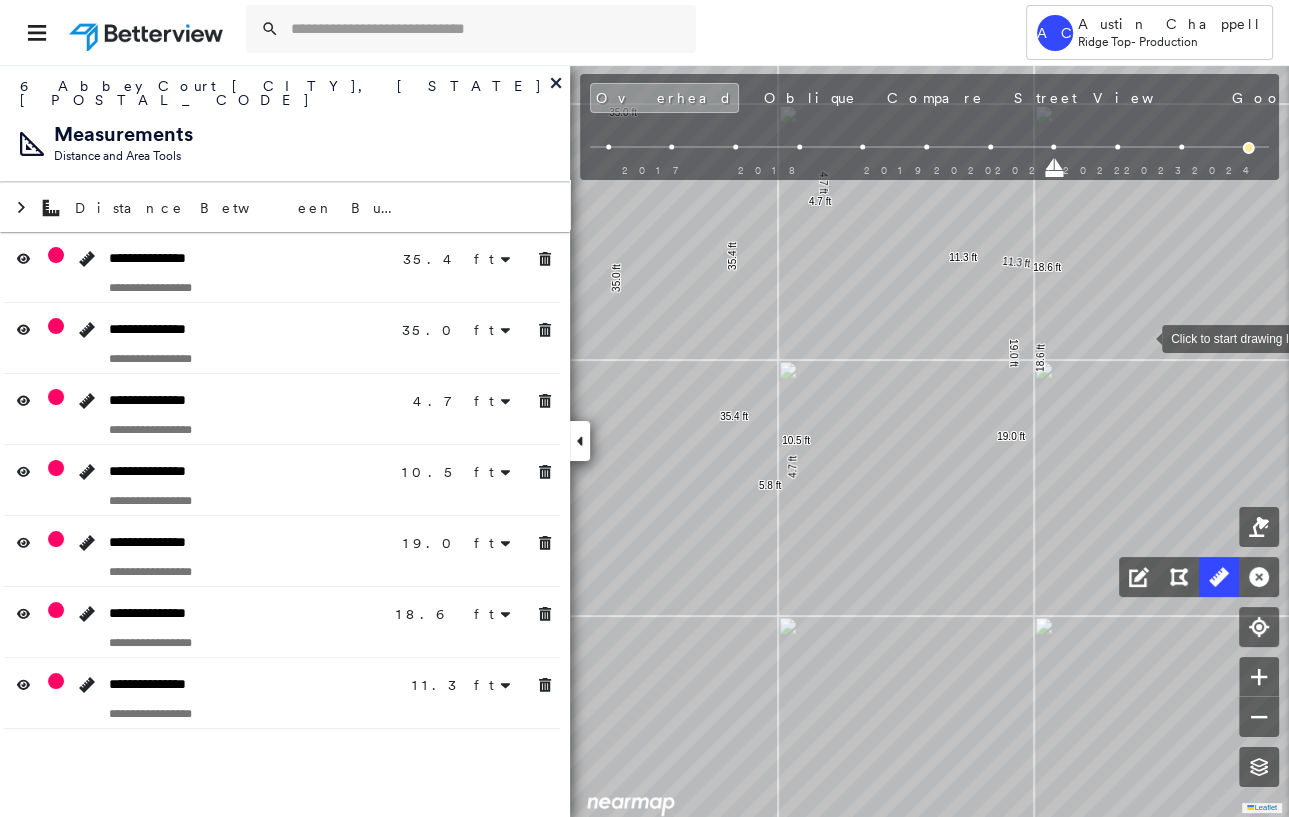 drag, startPoint x: 1132, startPoint y: 353, endPoint x: 1142, endPoint y: 337, distance: 18.867962 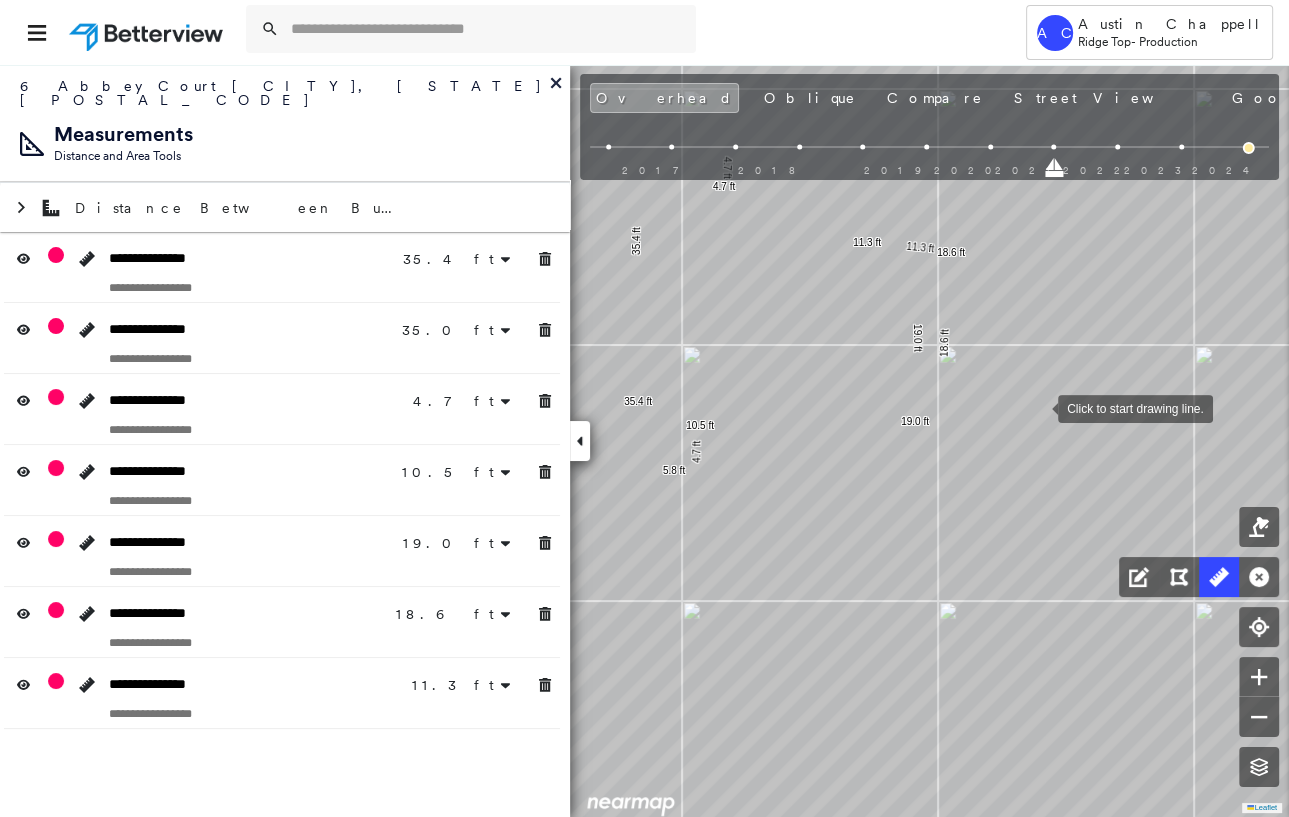 drag, startPoint x: 1146, startPoint y: 420, endPoint x: 1028, endPoint y: 409, distance: 118.511604 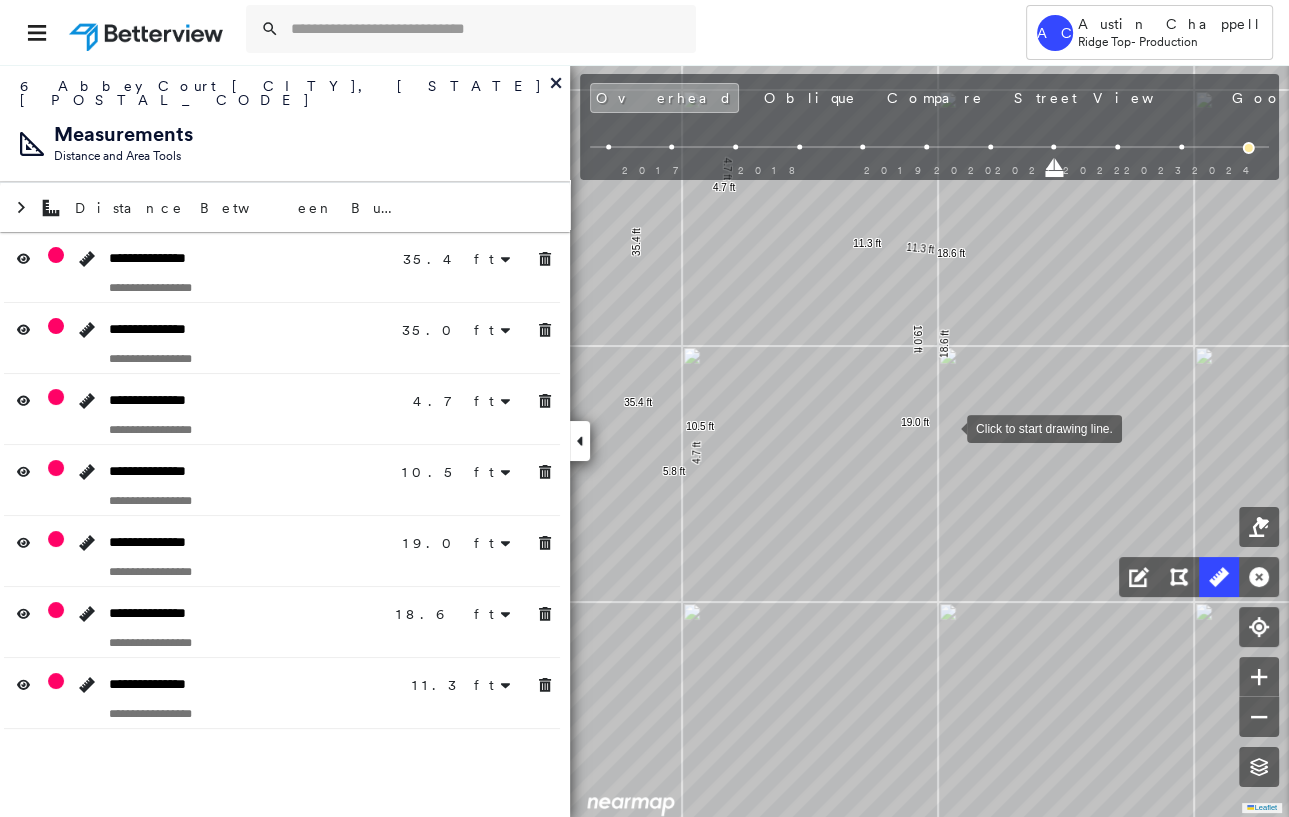 click at bounding box center (947, 427) 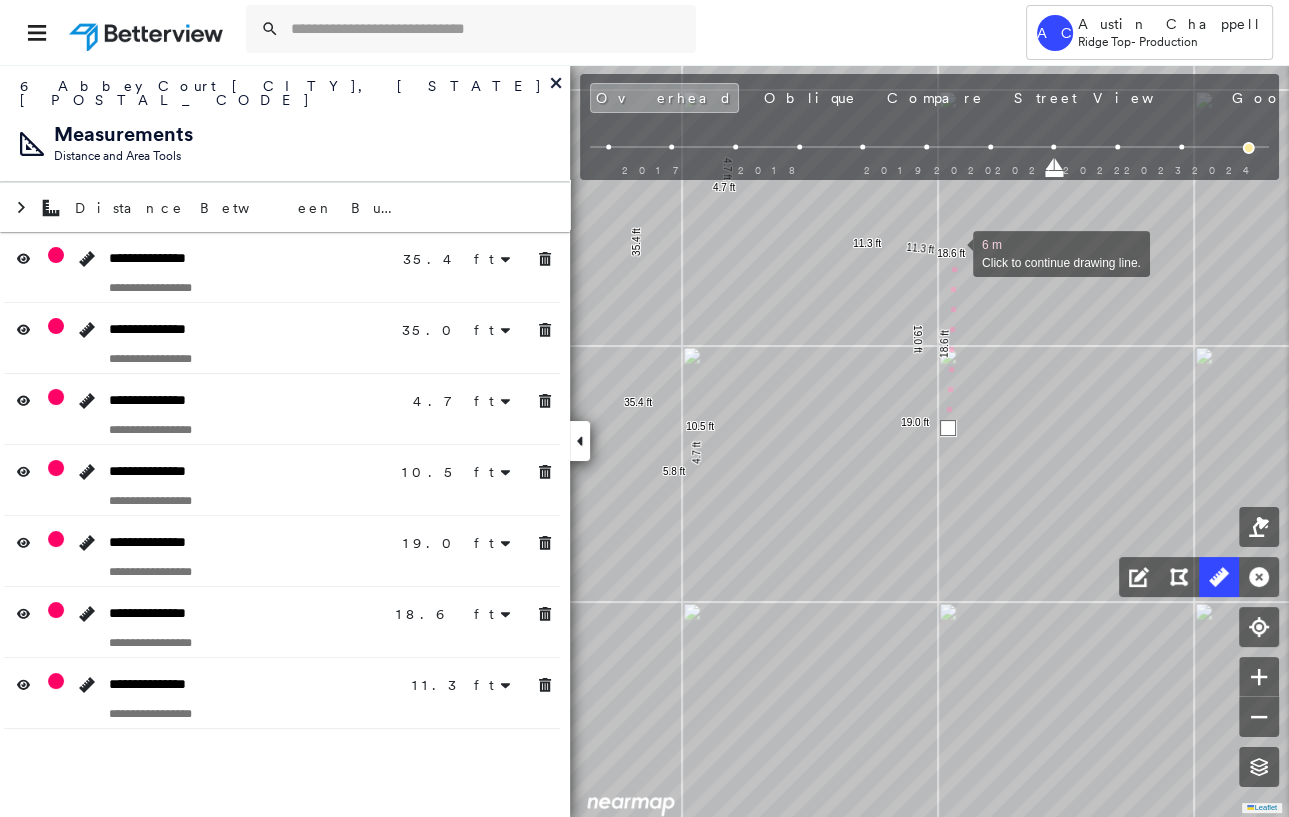 click at bounding box center [953, 252] 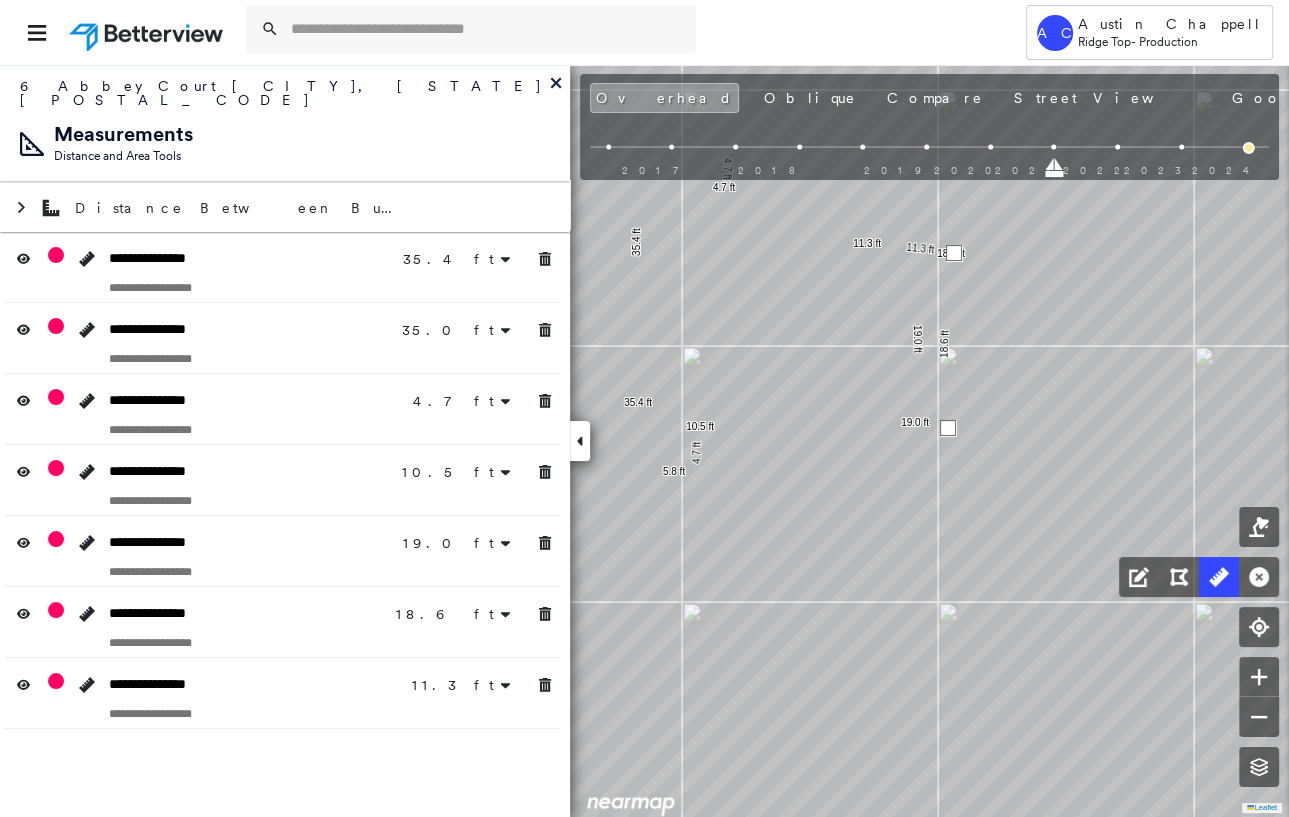 click at bounding box center [954, 253] 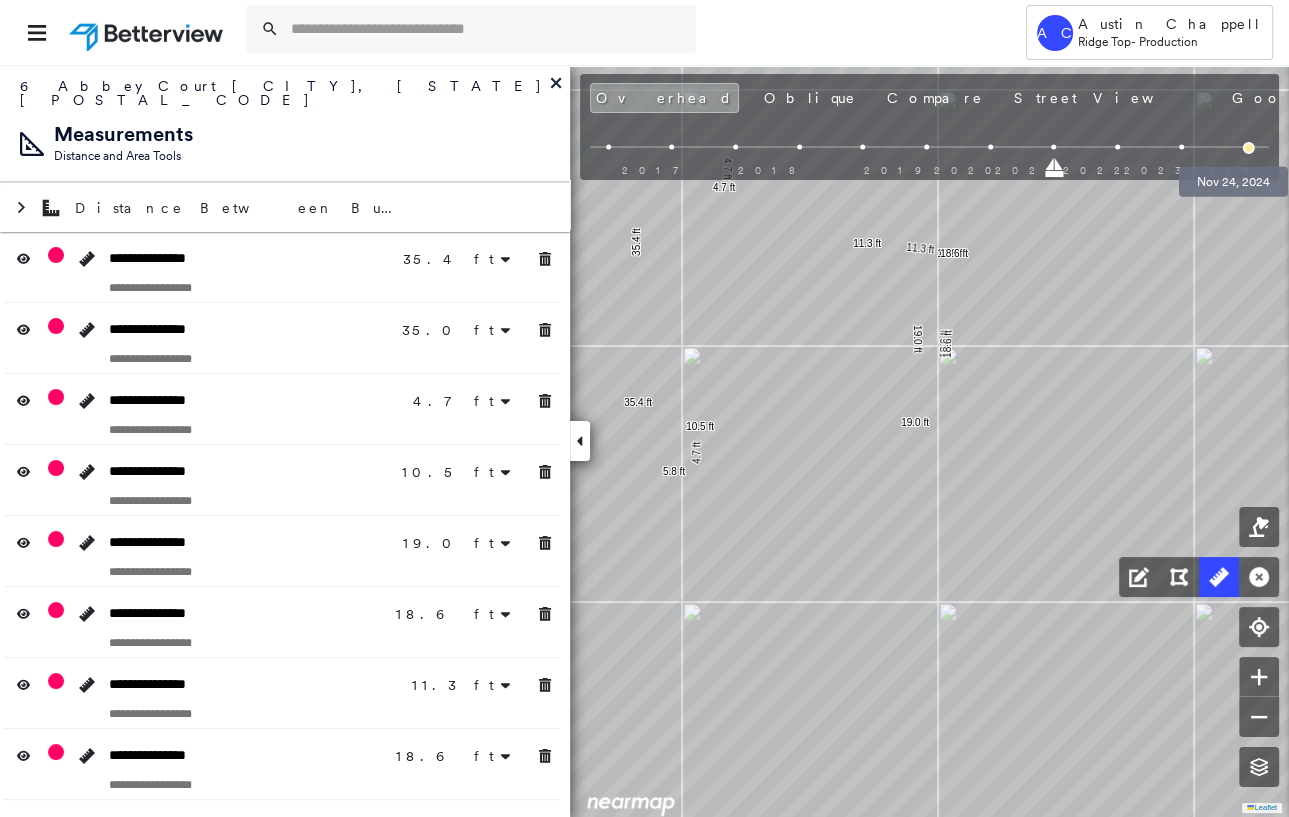 click at bounding box center (1249, 148) 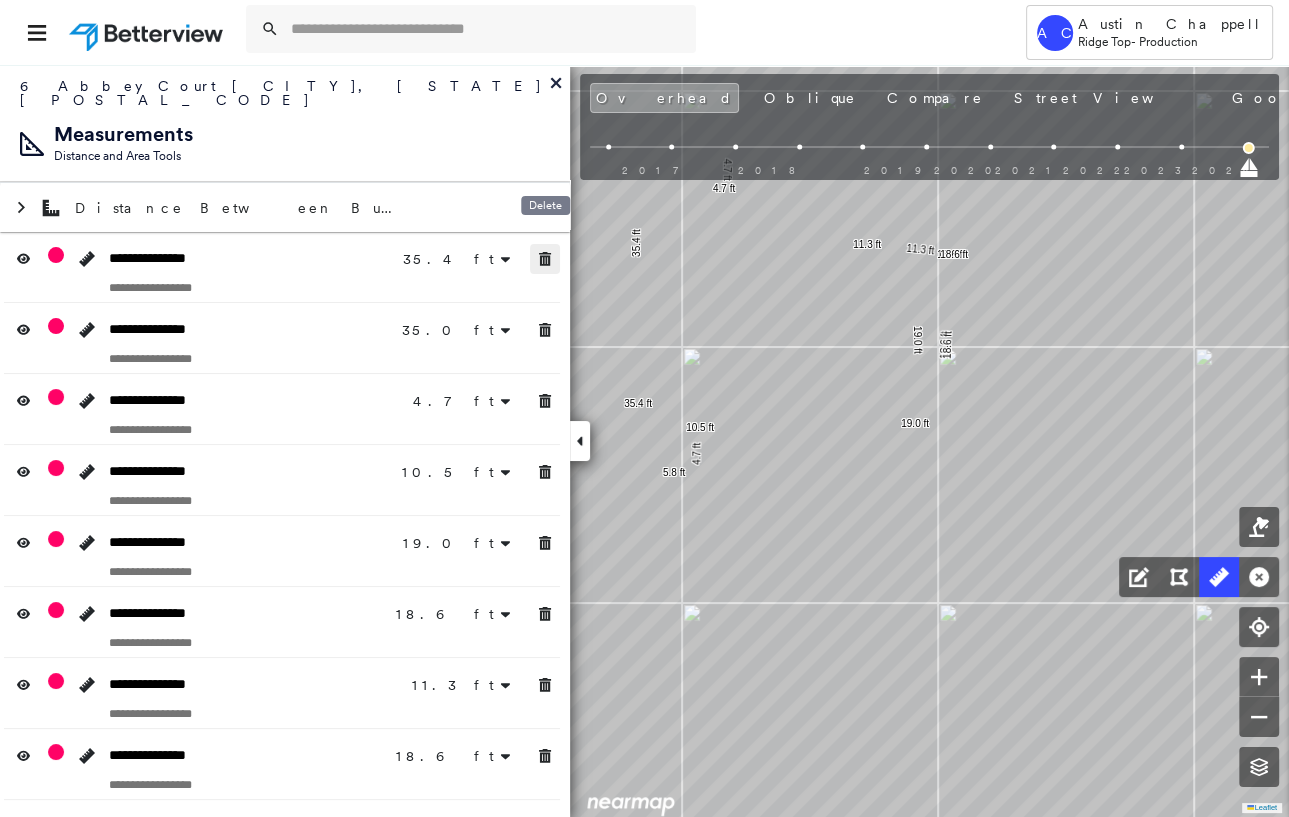 click 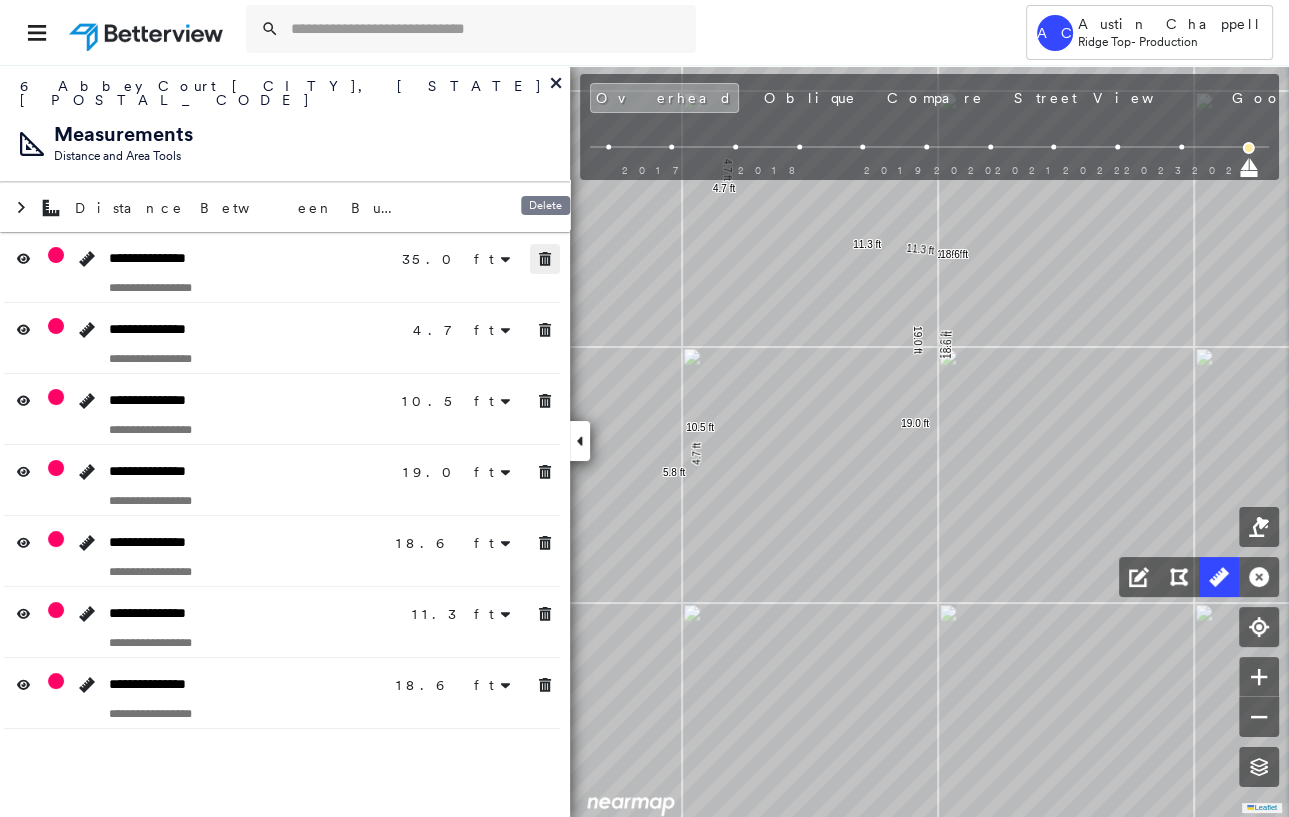 click 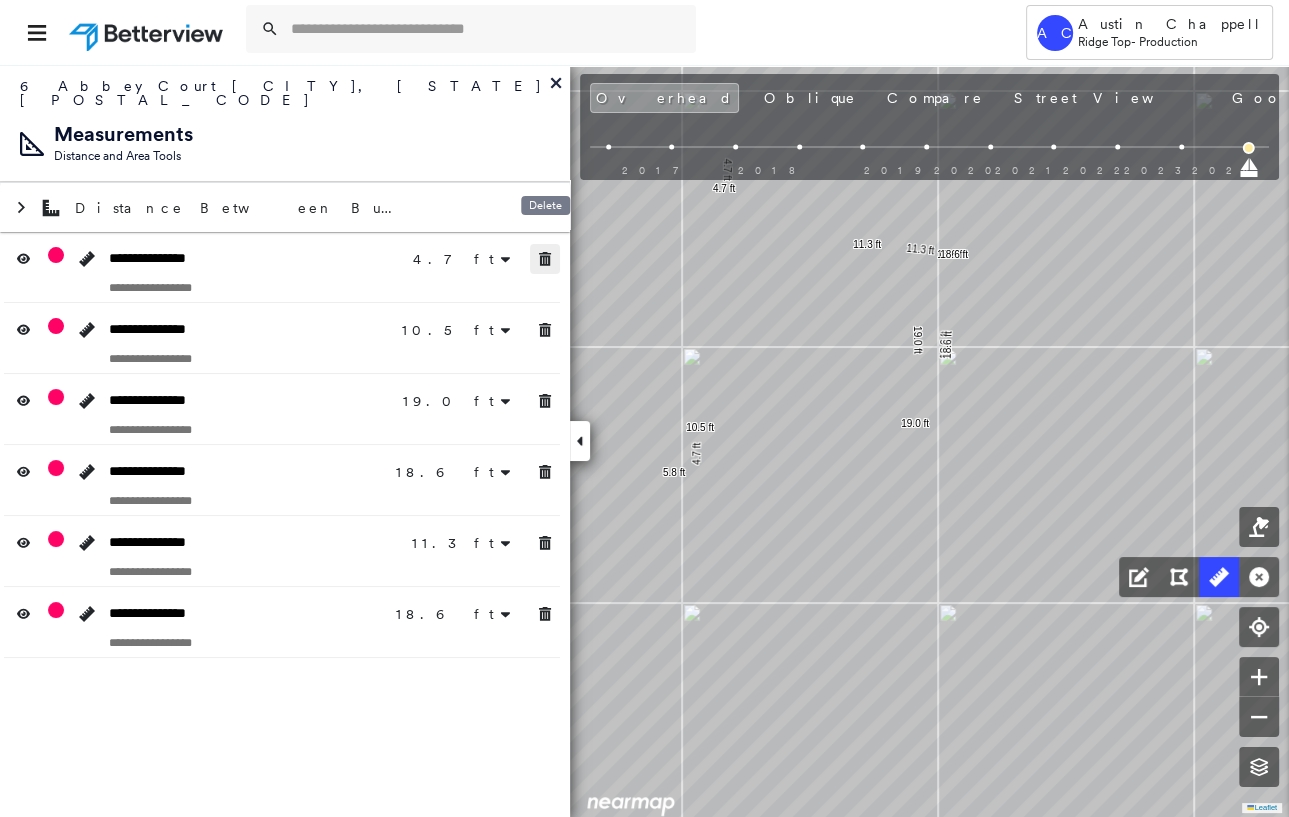click 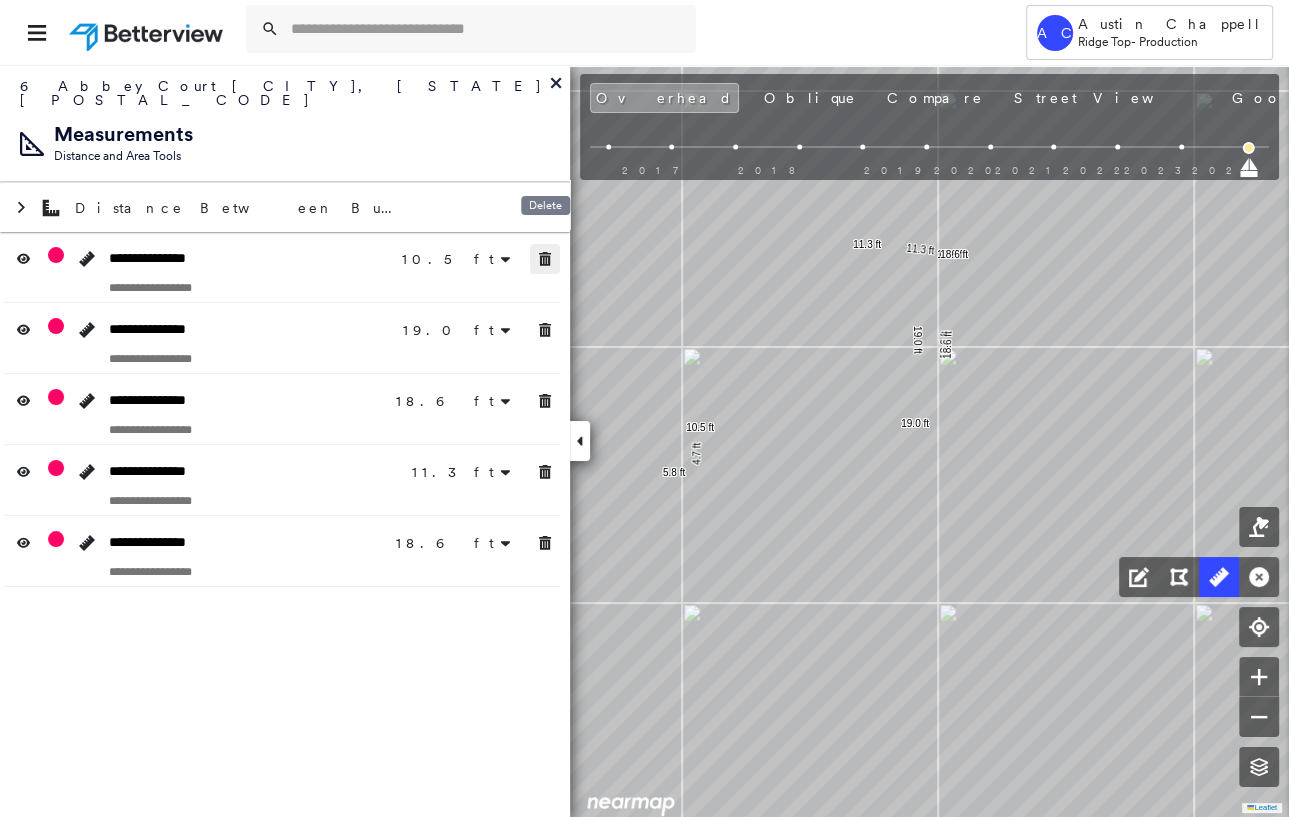 click 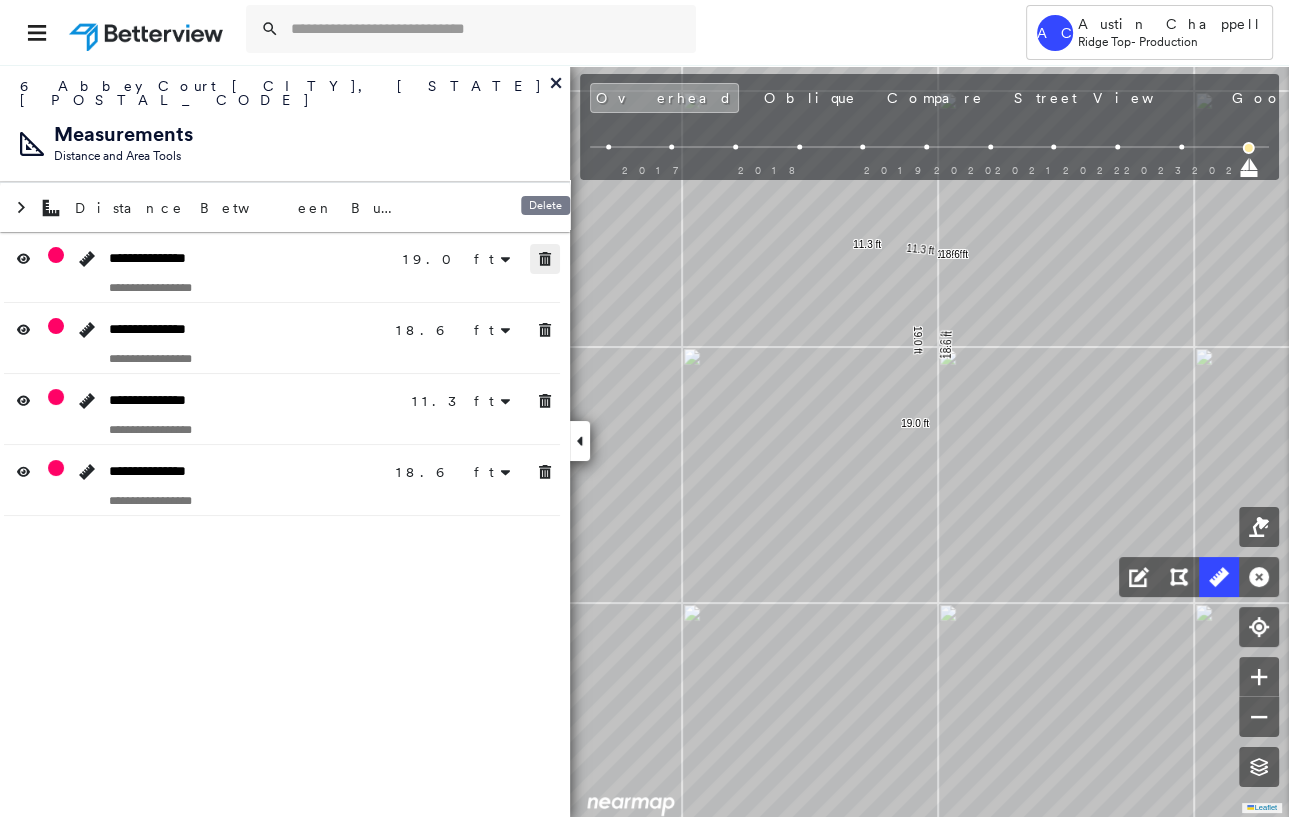 click 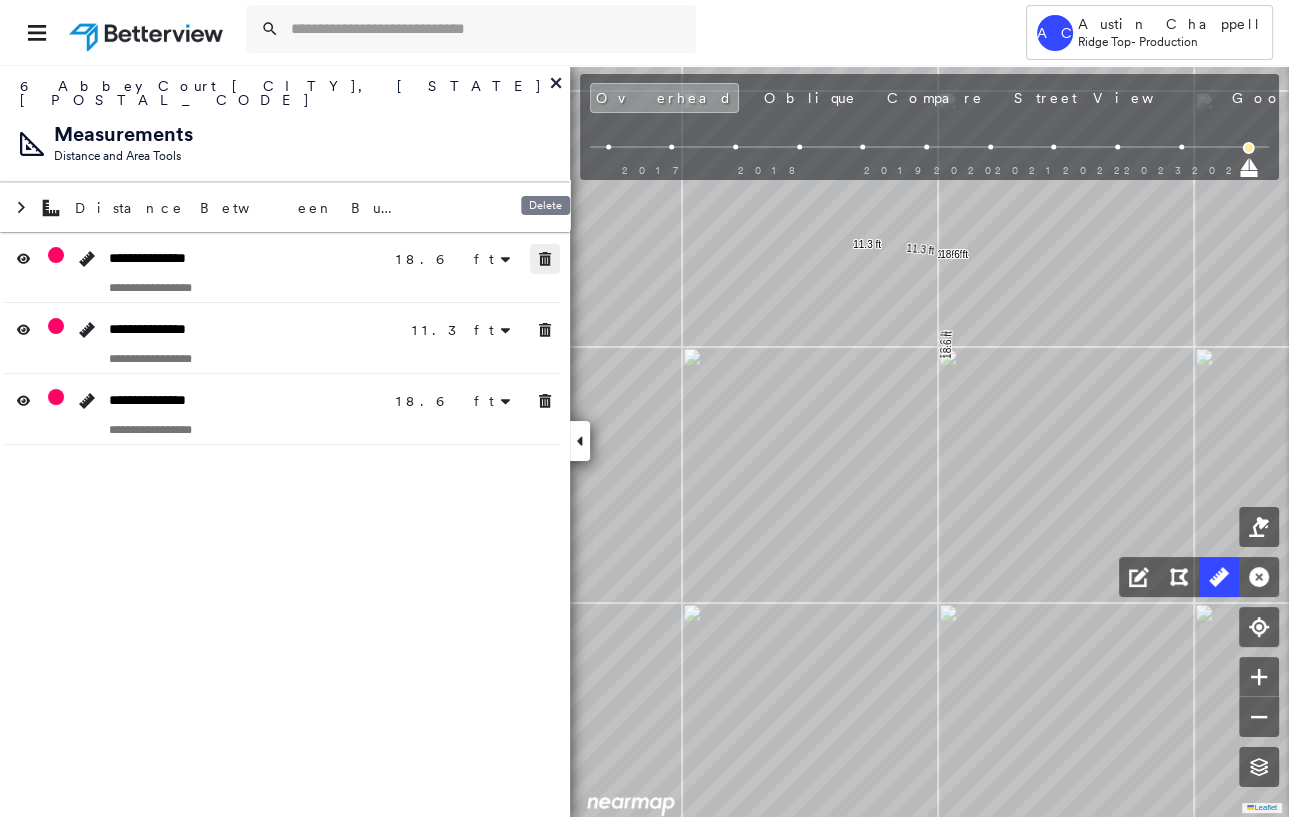 click 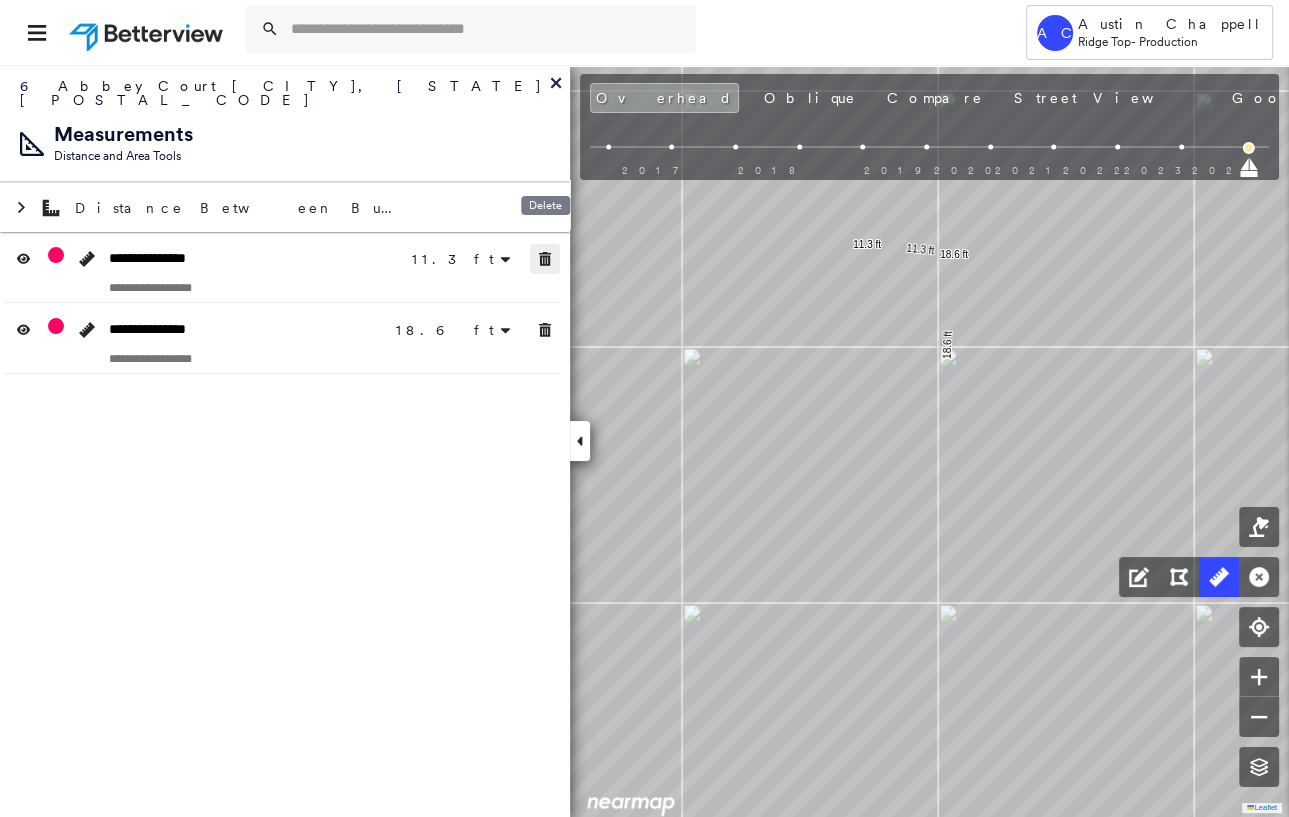 click 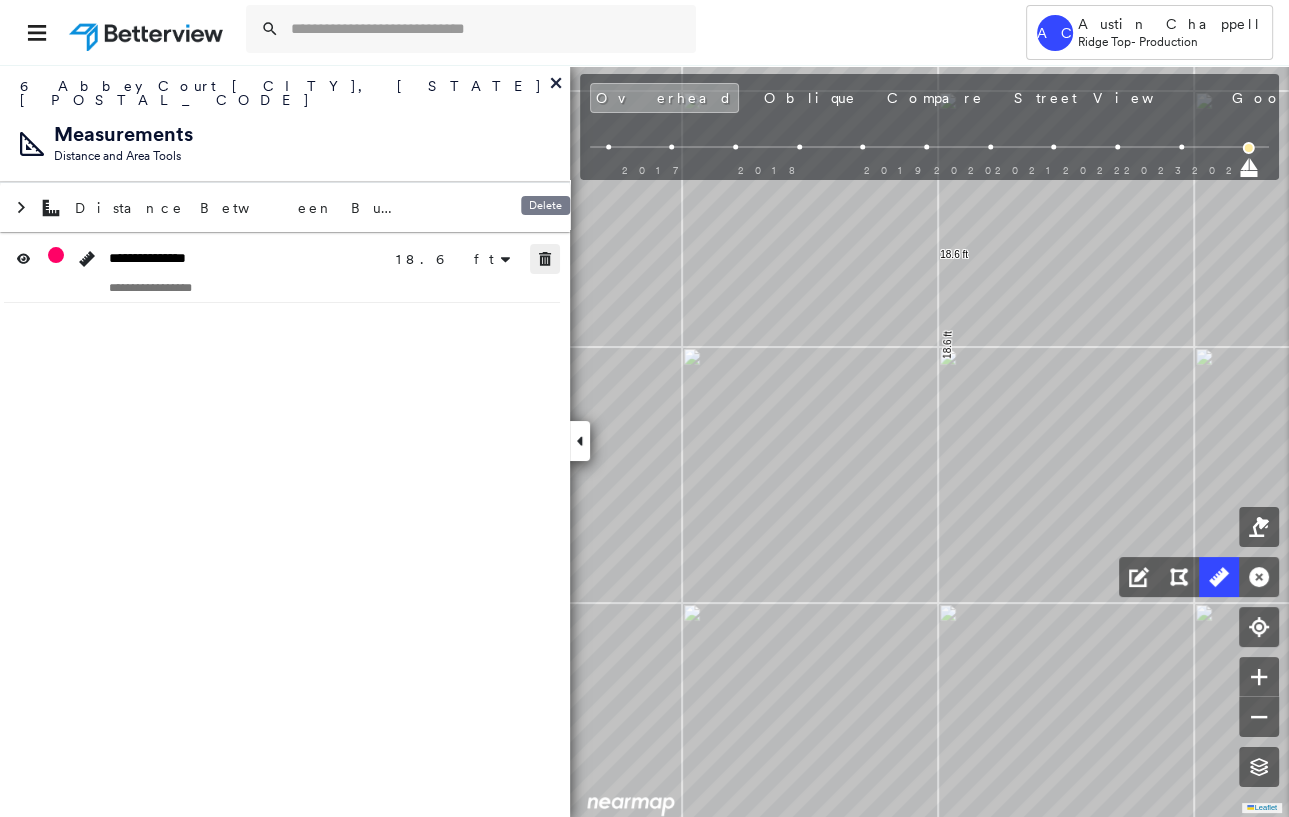 click 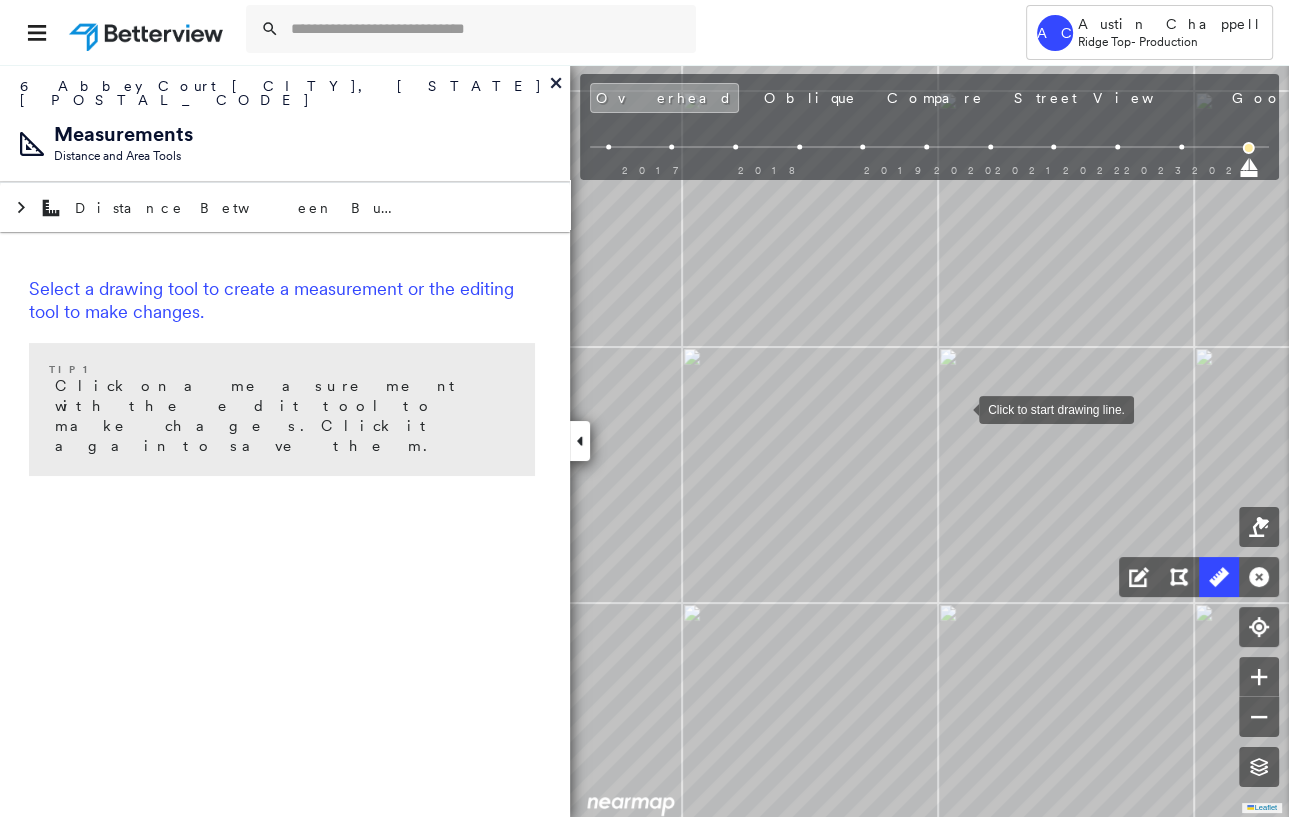 click at bounding box center [959, 408] 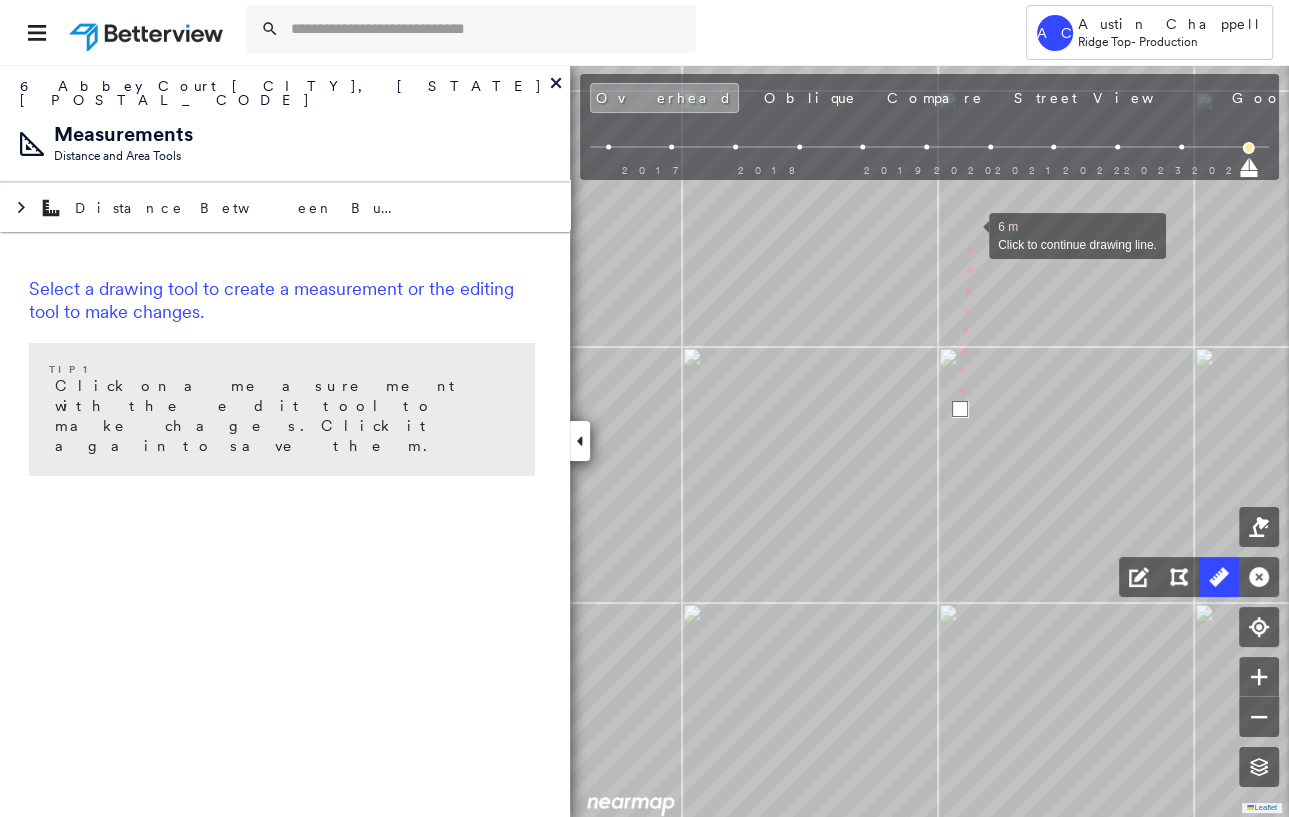 click at bounding box center (969, 234) 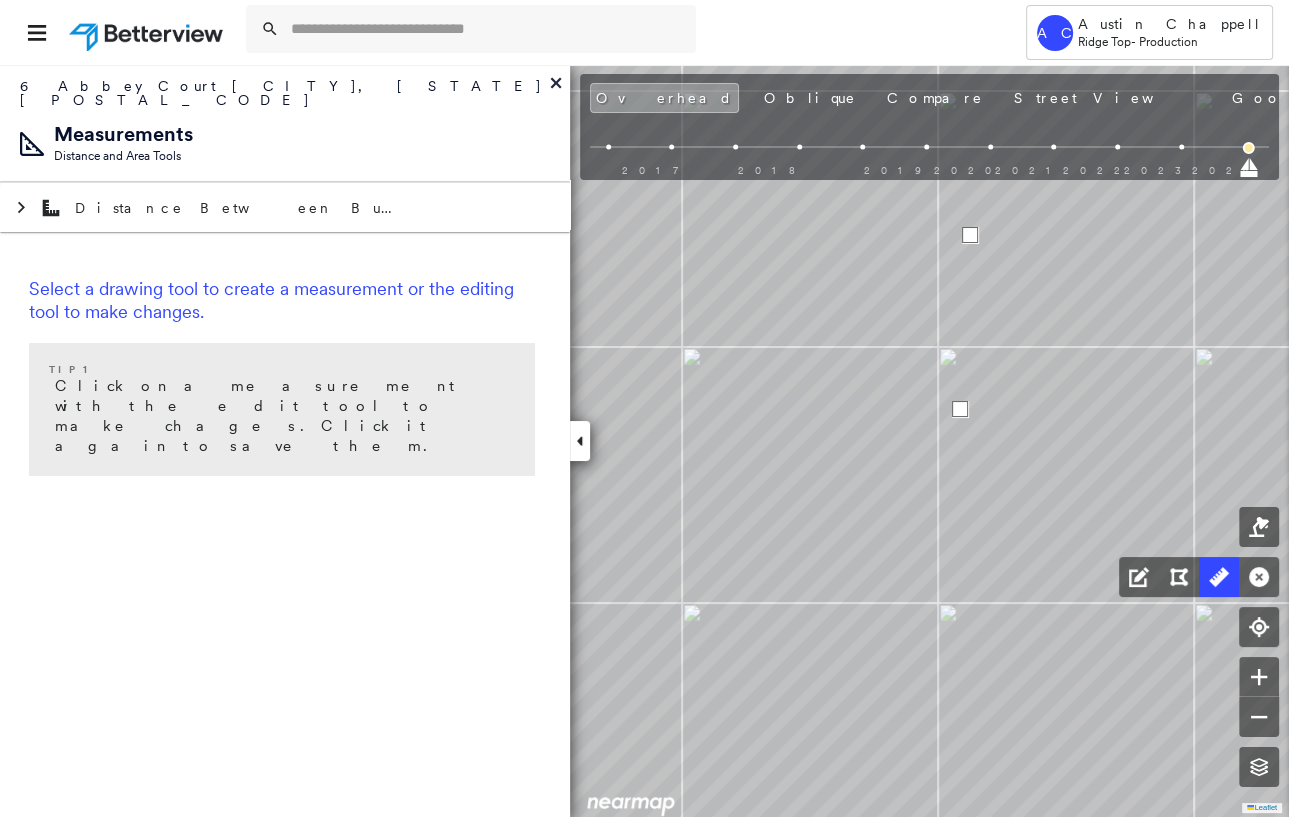 click at bounding box center (970, 235) 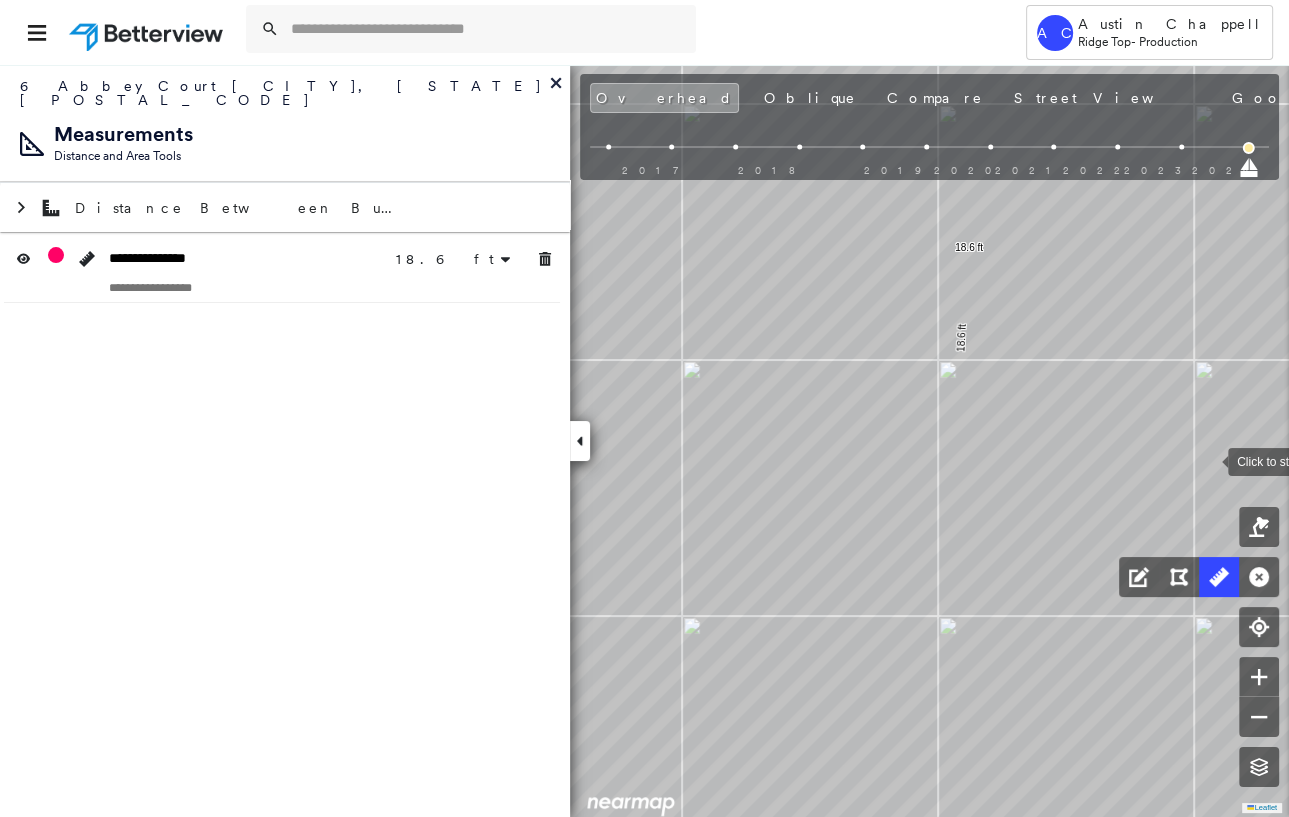 drag, startPoint x: 1208, startPoint y: 447, endPoint x: 1208, endPoint y: 460, distance: 13 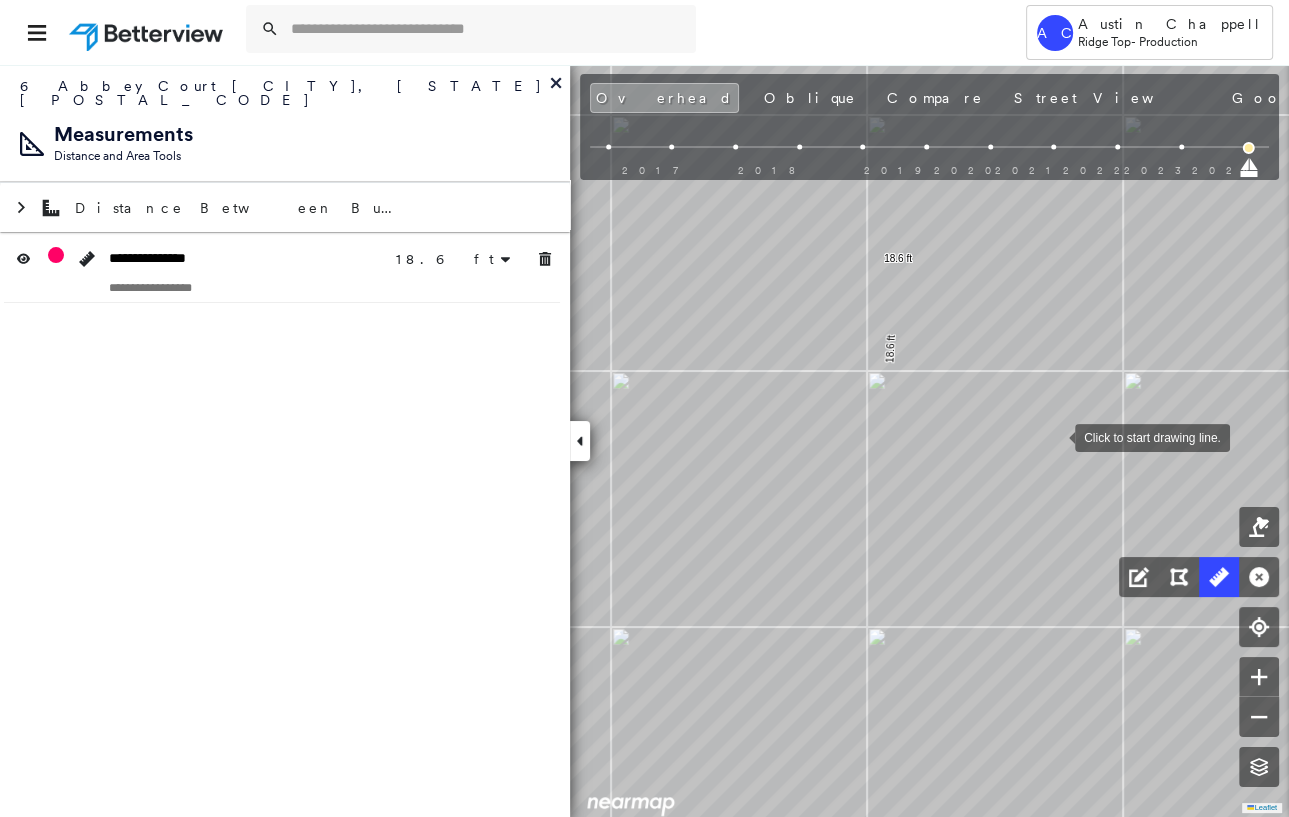 drag, startPoint x: 1125, startPoint y: 422, endPoint x: 1055, endPoint y: 436, distance: 71.38628 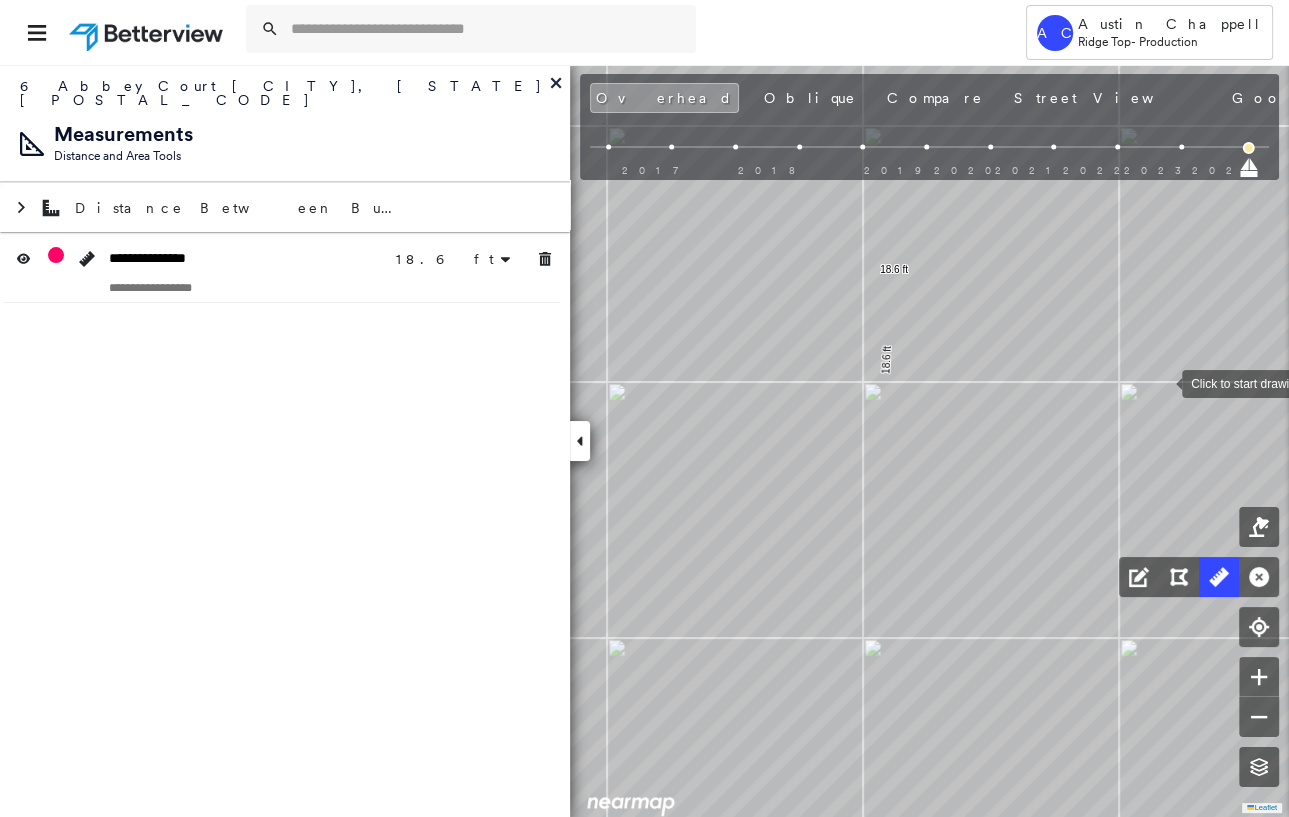 drag, startPoint x: 1164, startPoint y: 368, endPoint x: 1164, endPoint y: 380, distance: 12 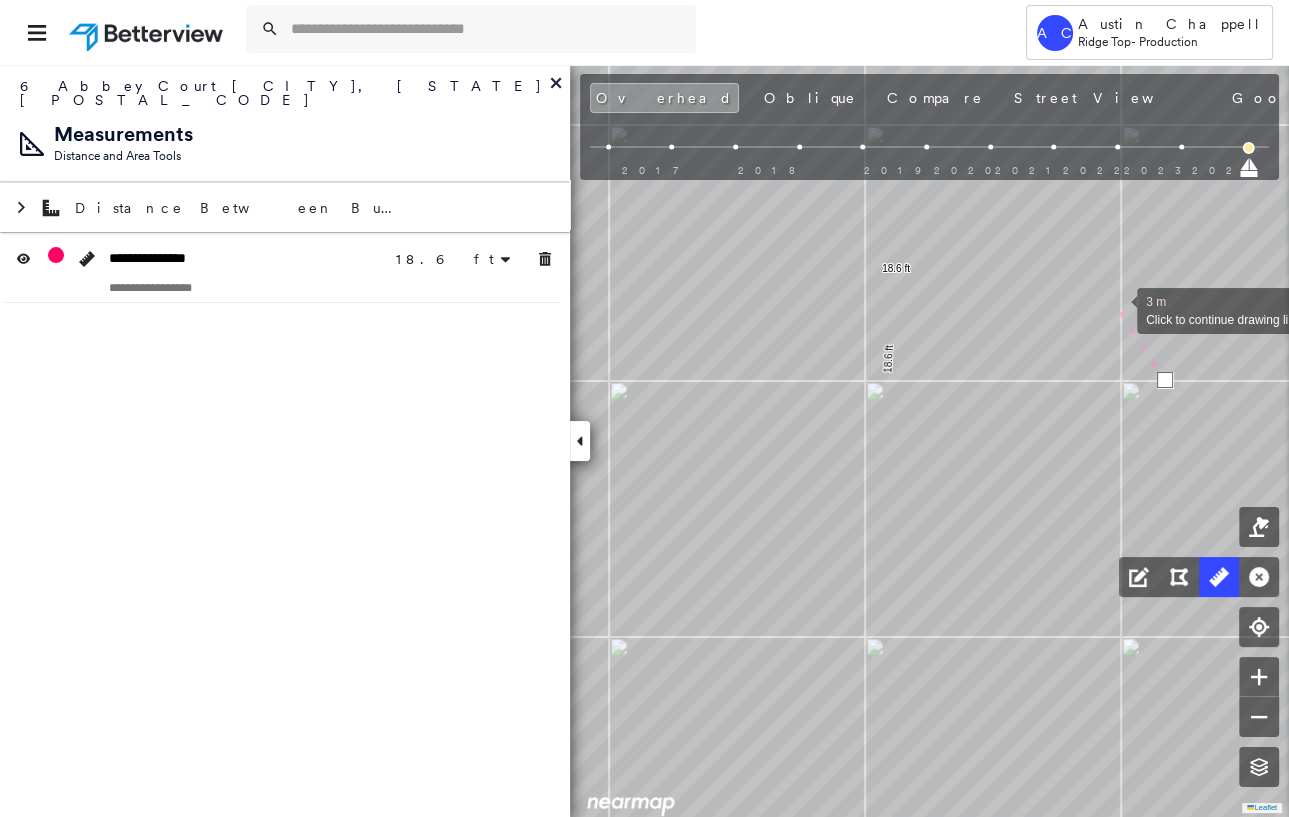 click at bounding box center (1117, 309) 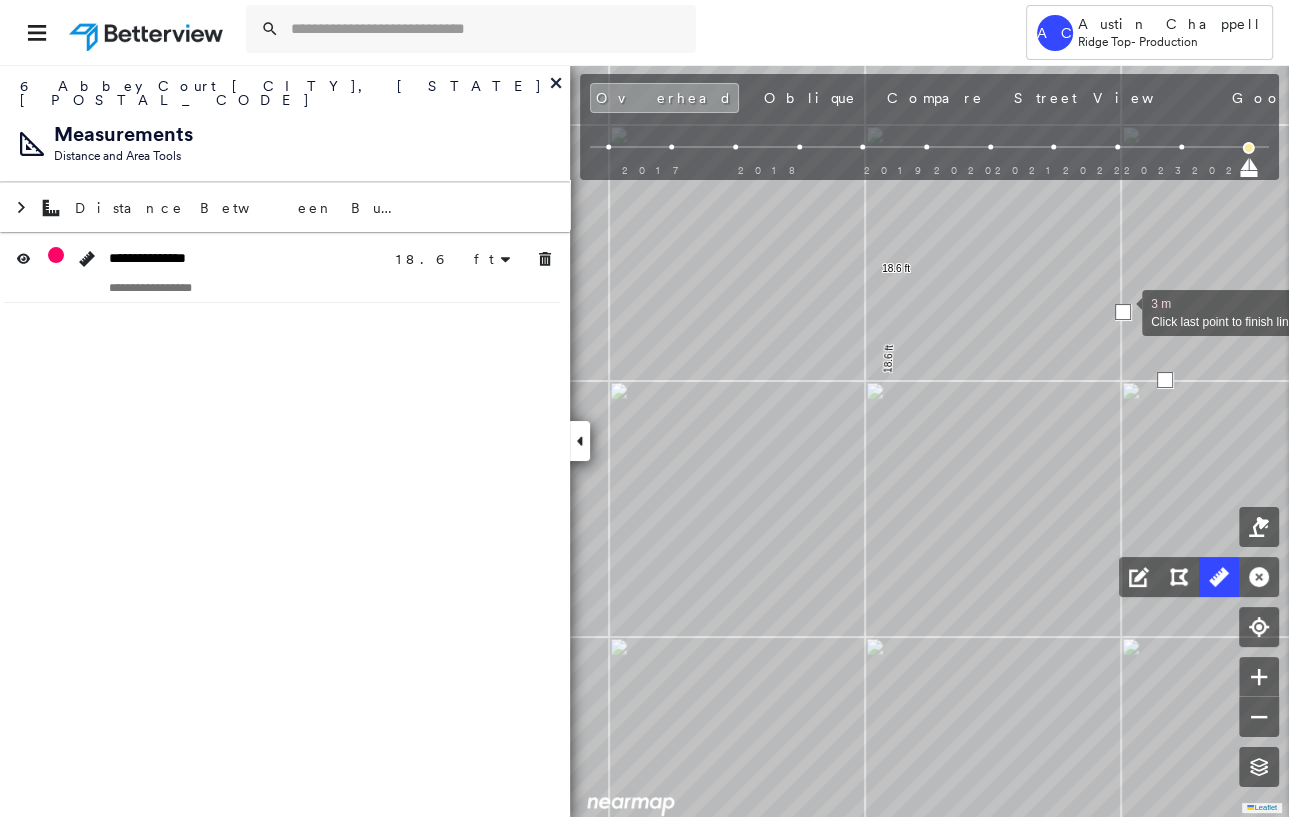 click at bounding box center [1123, 312] 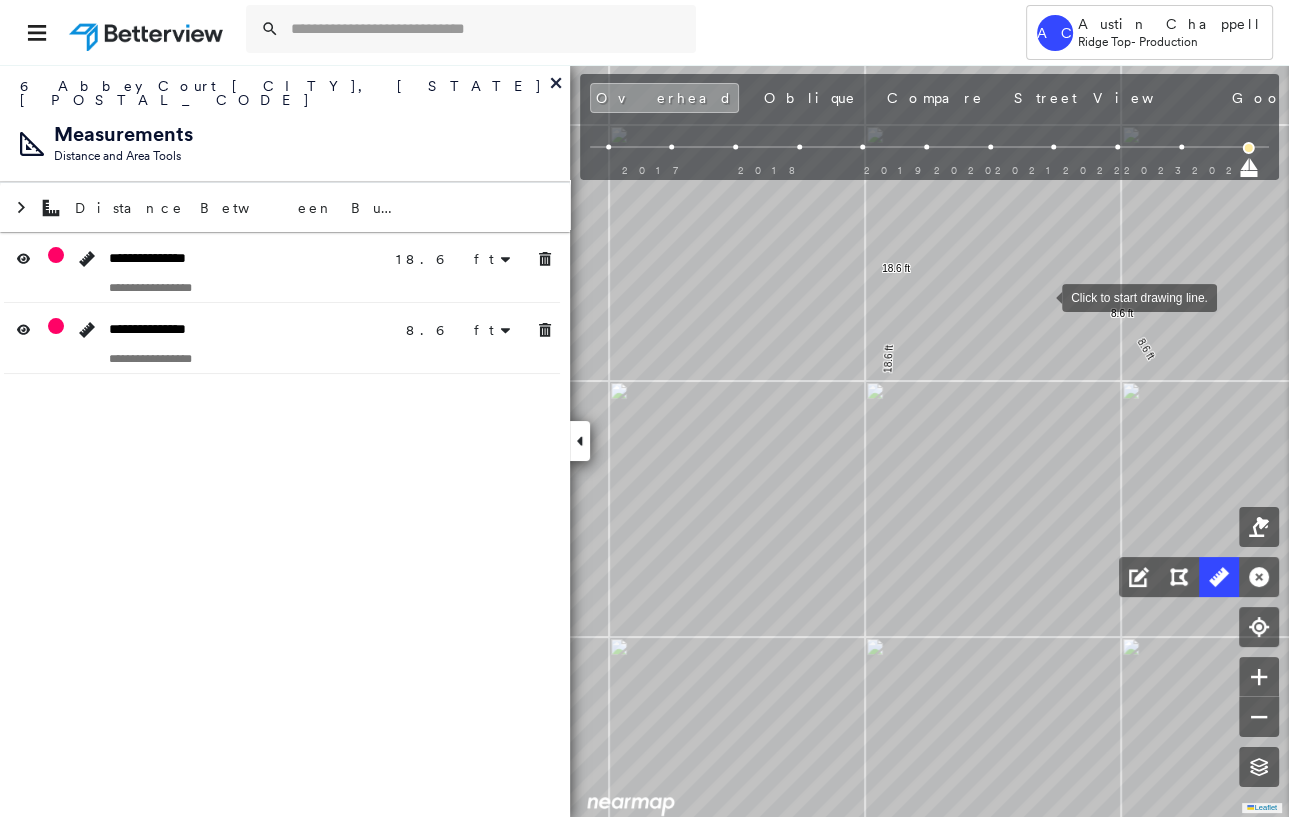 click at bounding box center [1042, 296] 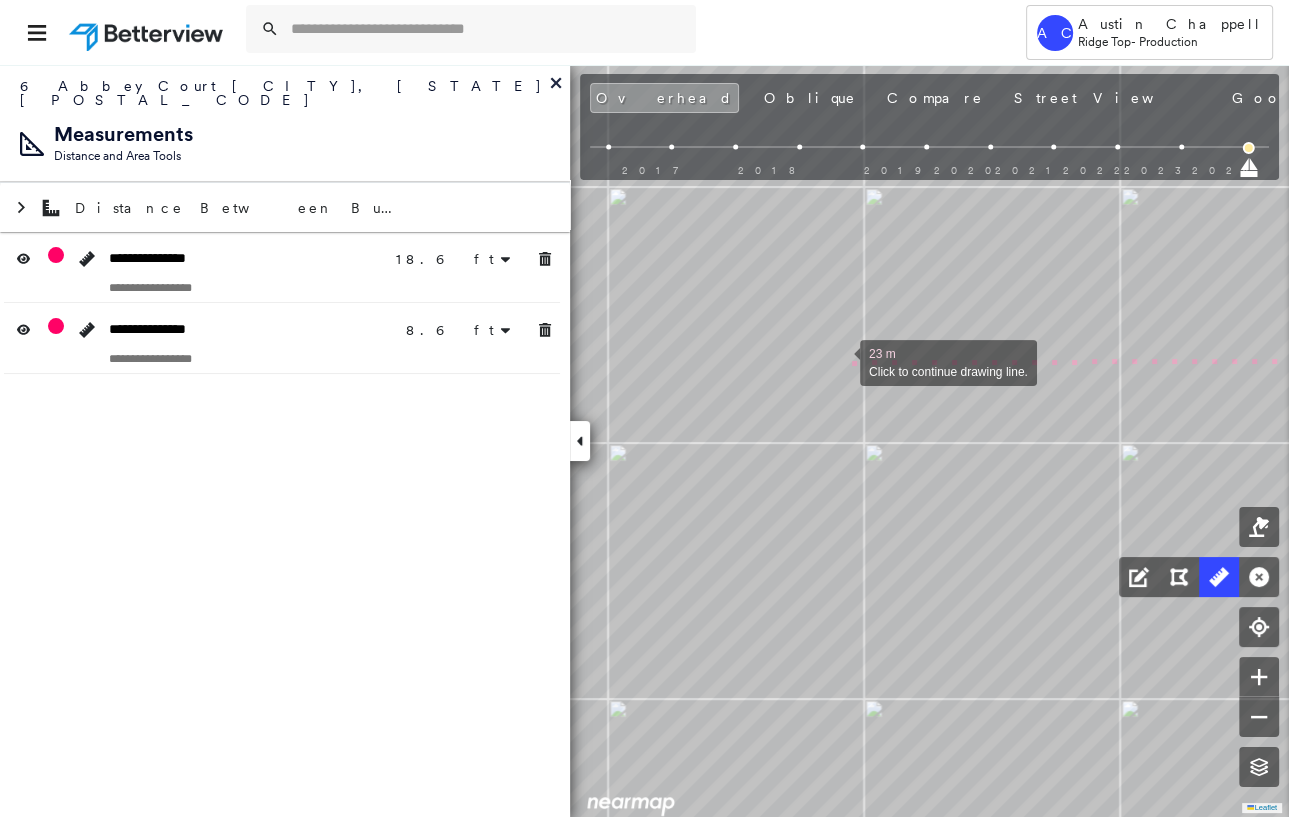 click at bounding box center (840, 361) 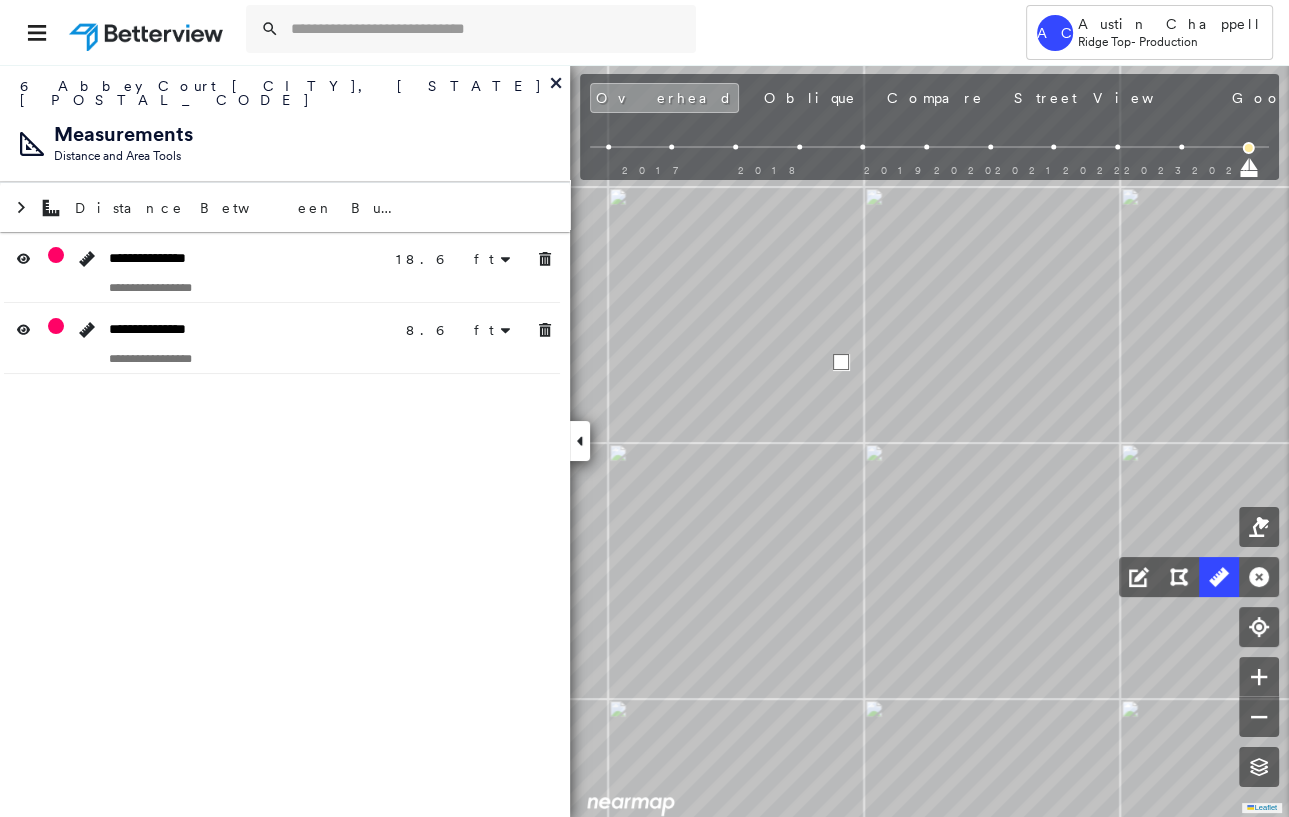 click at bounding box center [841, 362] 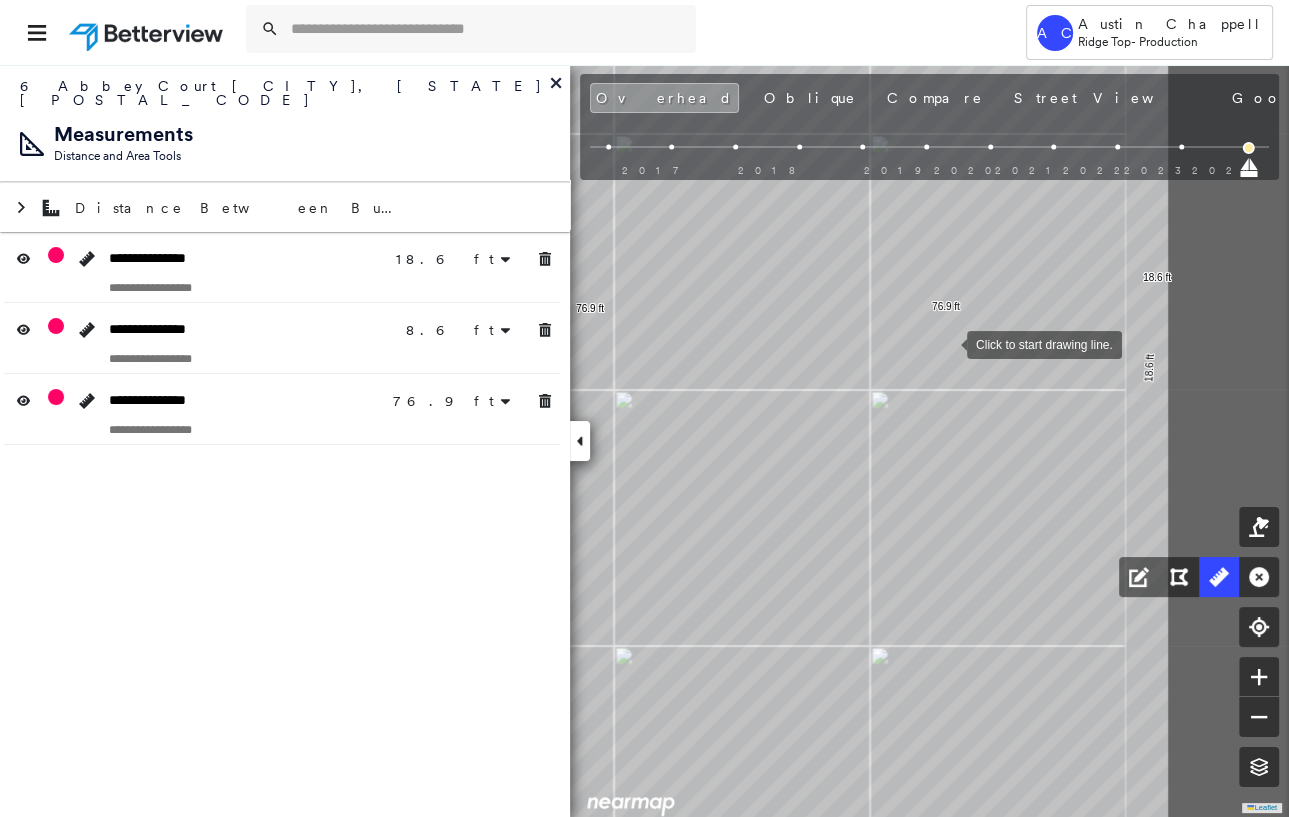 drag, startPoint x: 1199, startPoint y: 396, endPoint x: 949, endPoint y: 343, distance: 255.55626 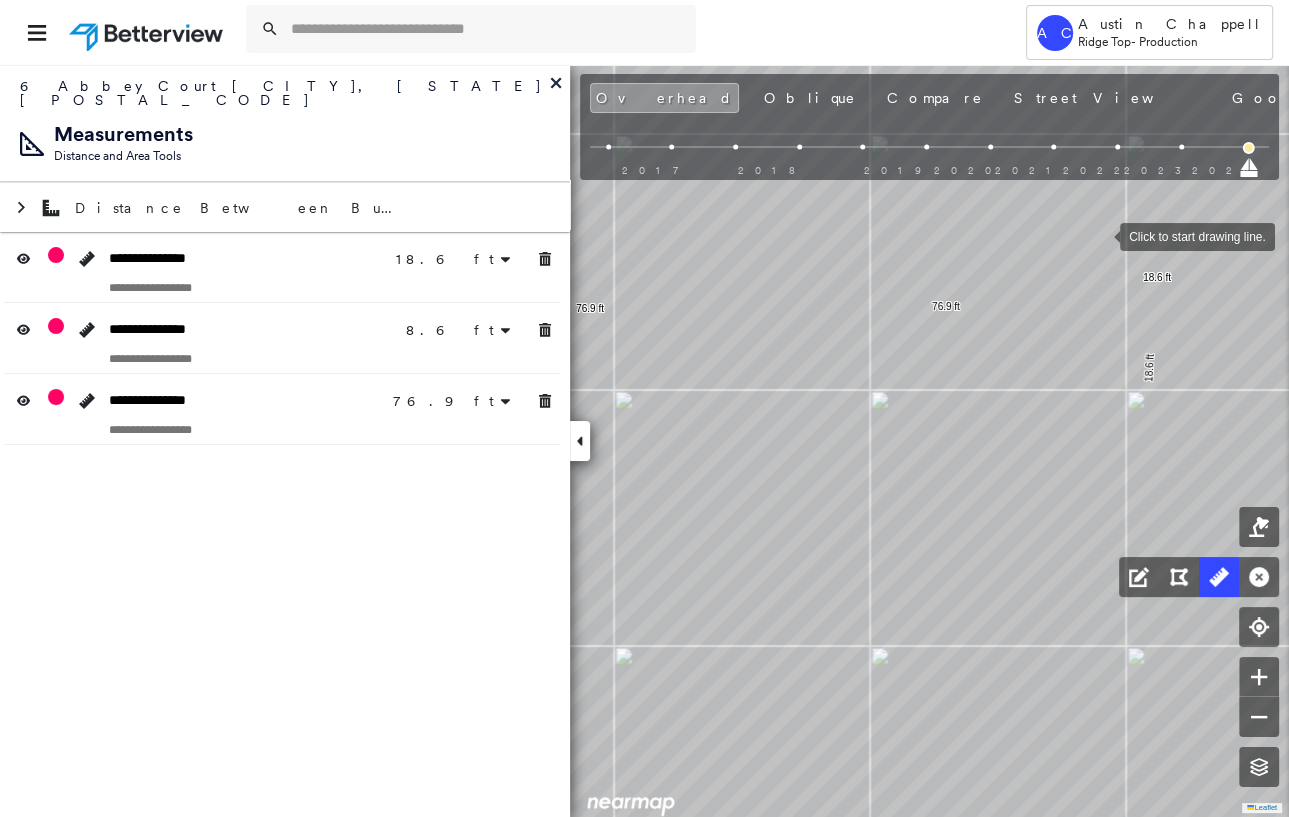 click at bounding box center [1100, 235] 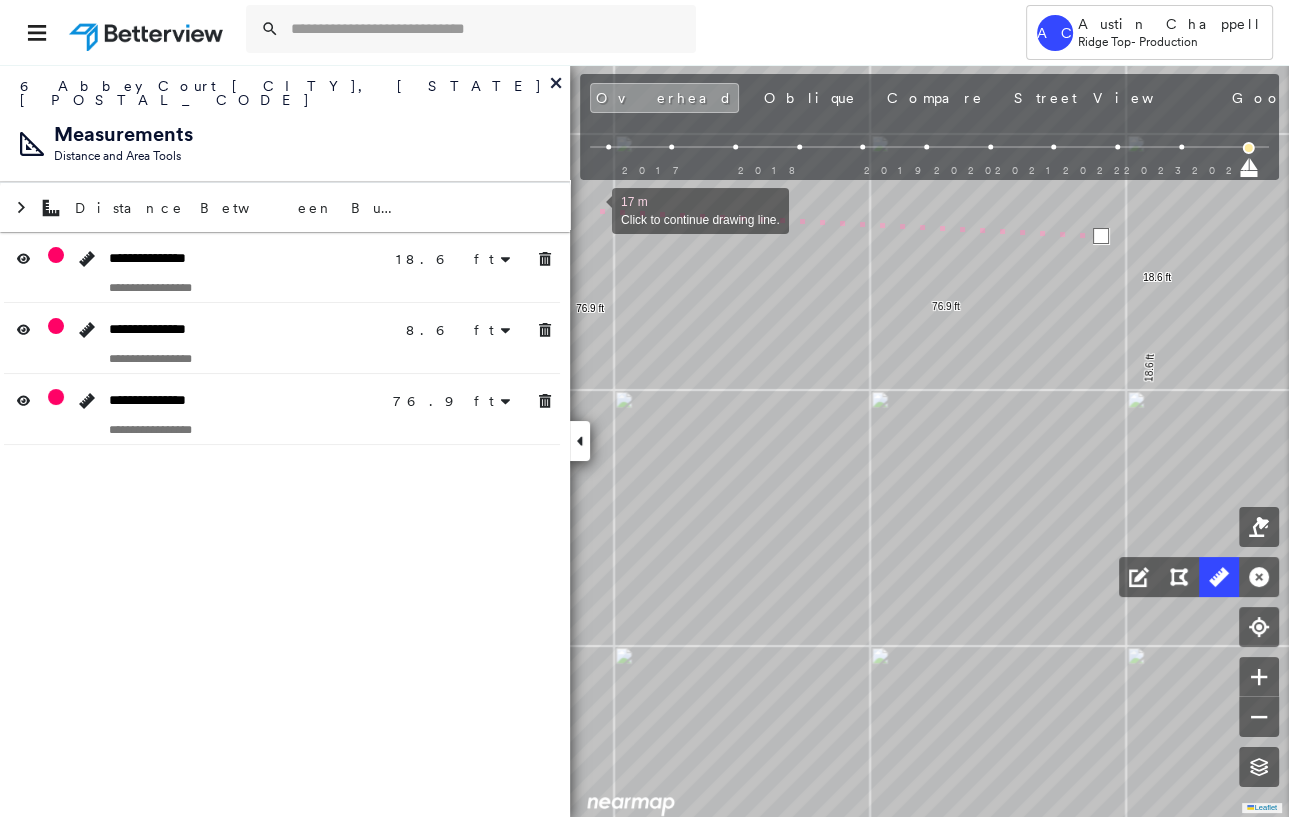click at bounding box center [592, 209] 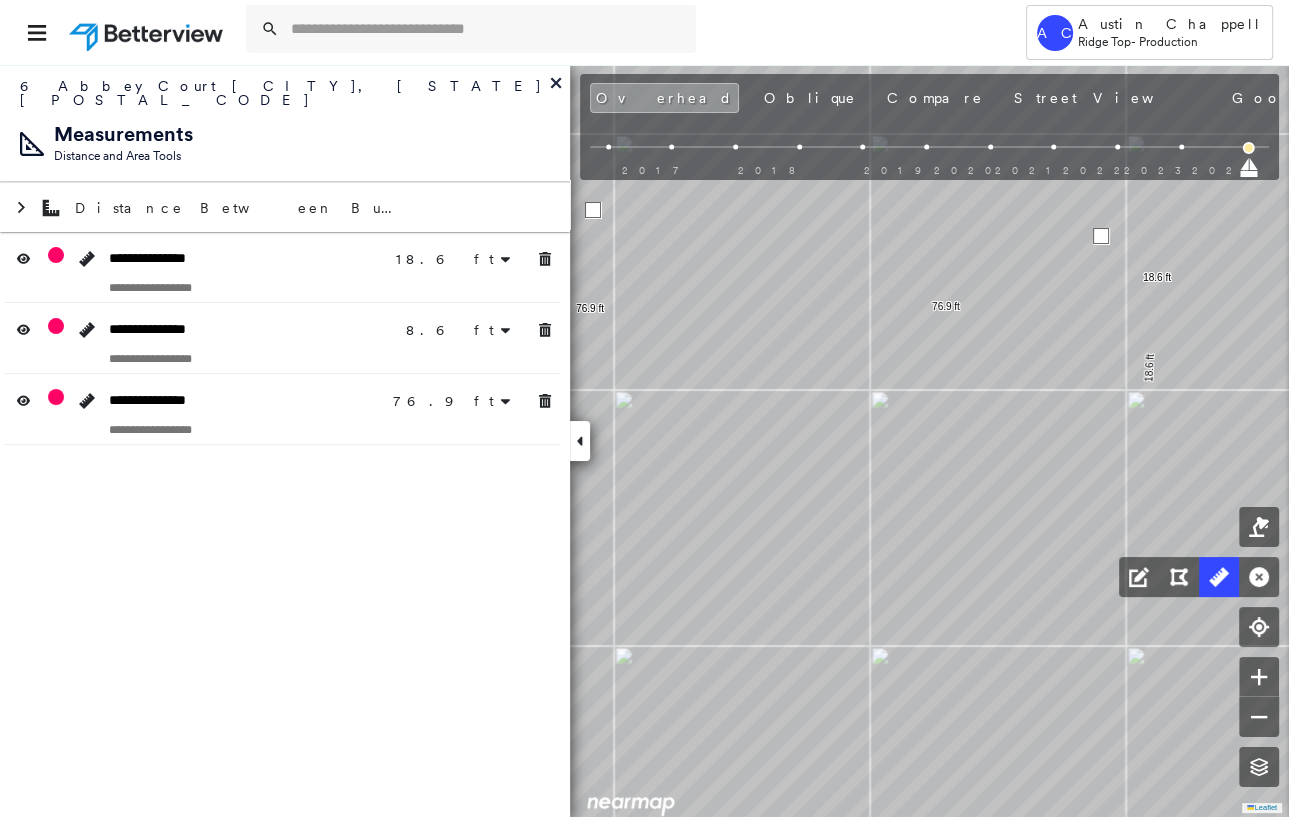 click at bounding box center (593, 210) 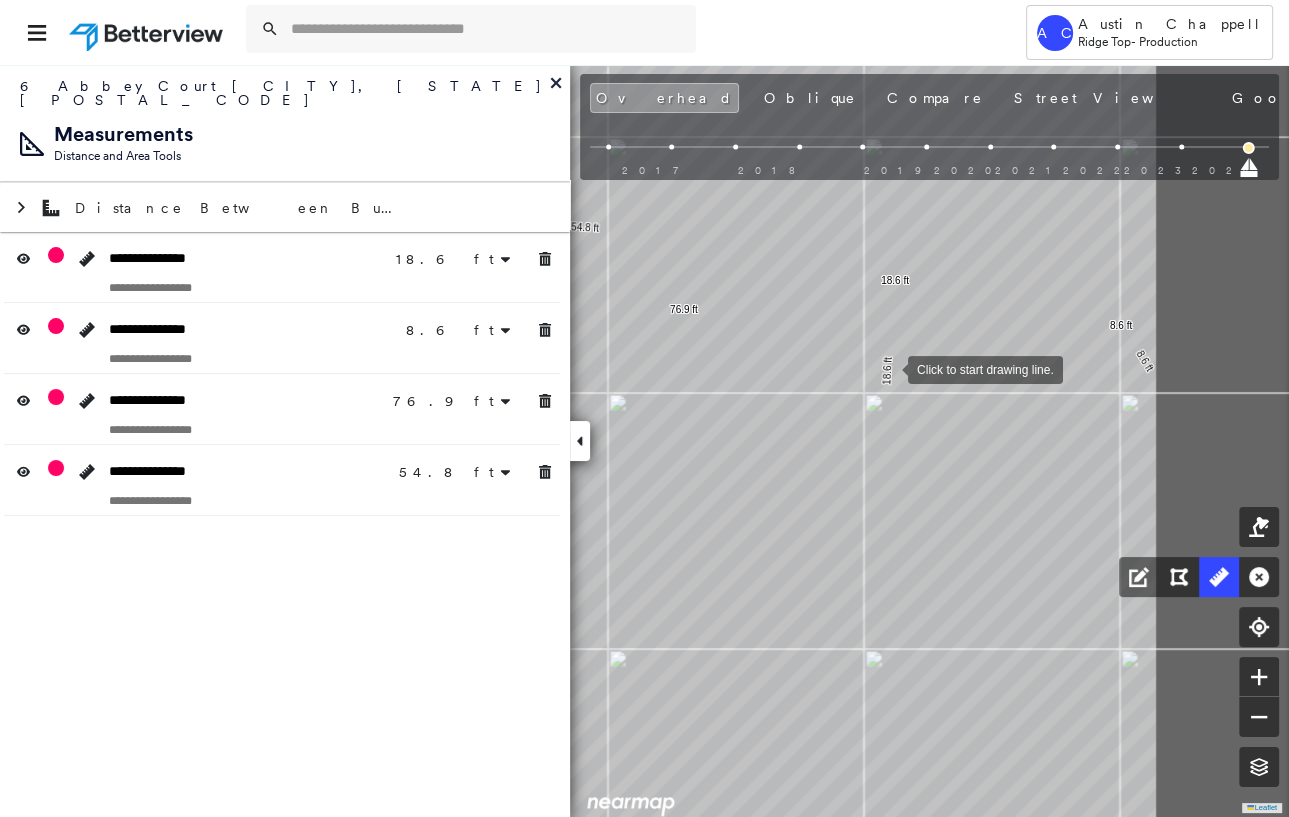 drag, startPoint x: 1150, startPoint y: 364, endPoint x: 871, endPoint y: 344, distance: 279.71594 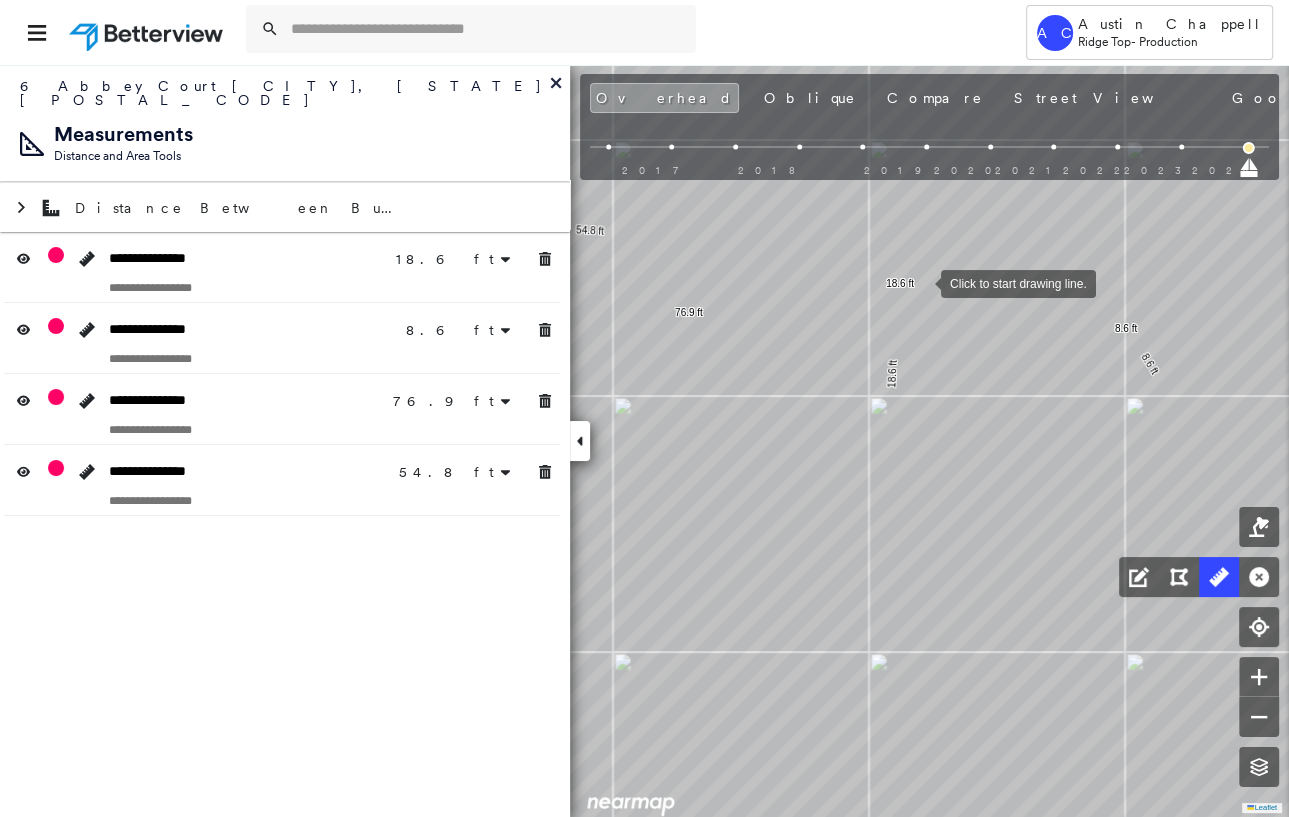 click at bounding box center [921, 282] 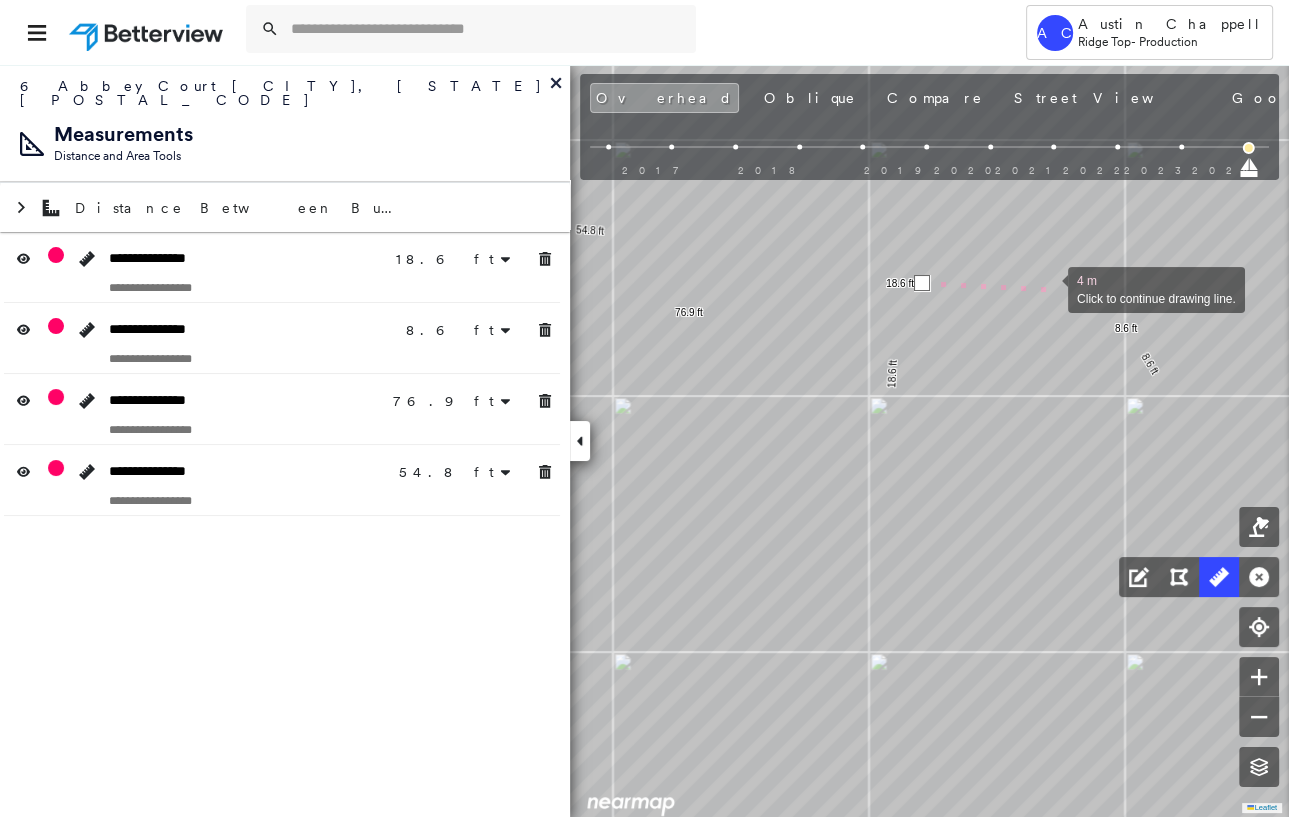 click at bounding box center [1048, 288] 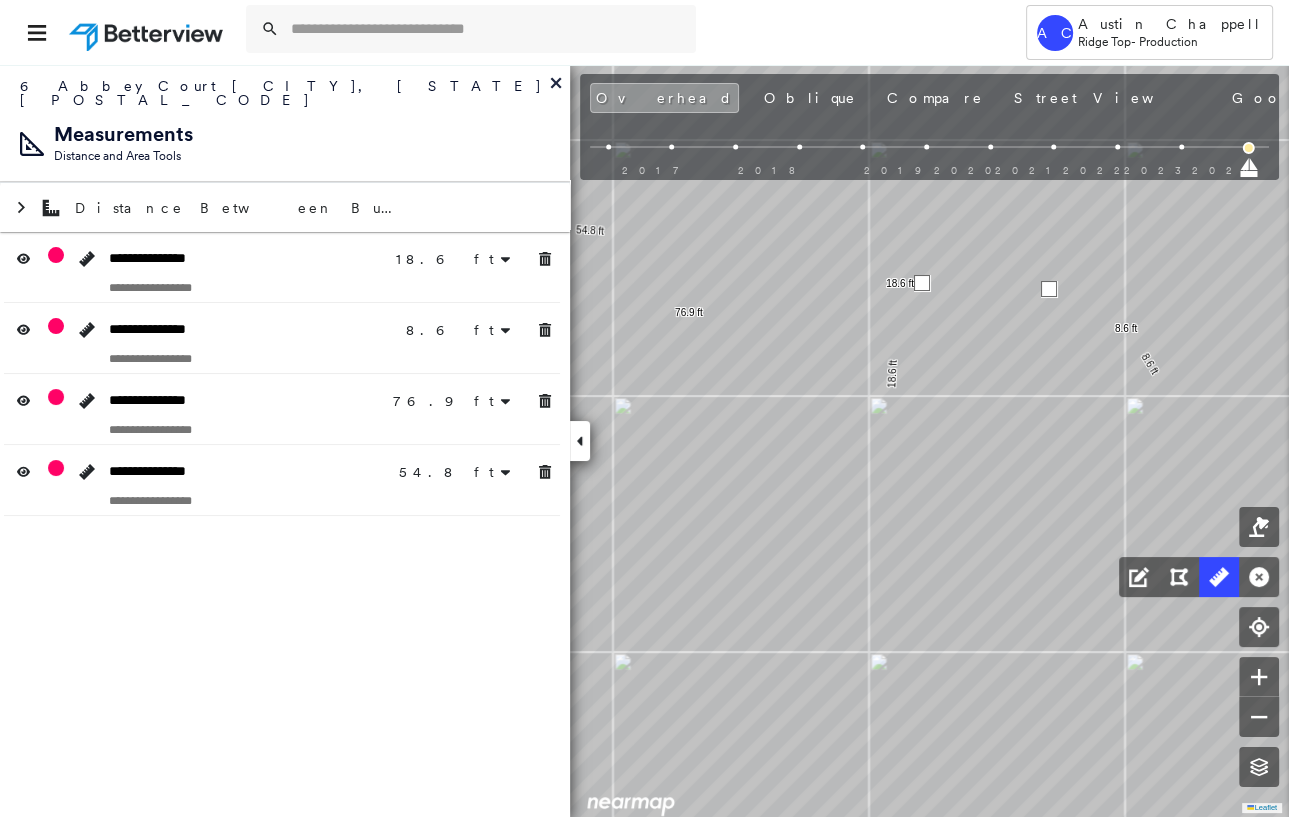 click at bounding box center (1049, 289) 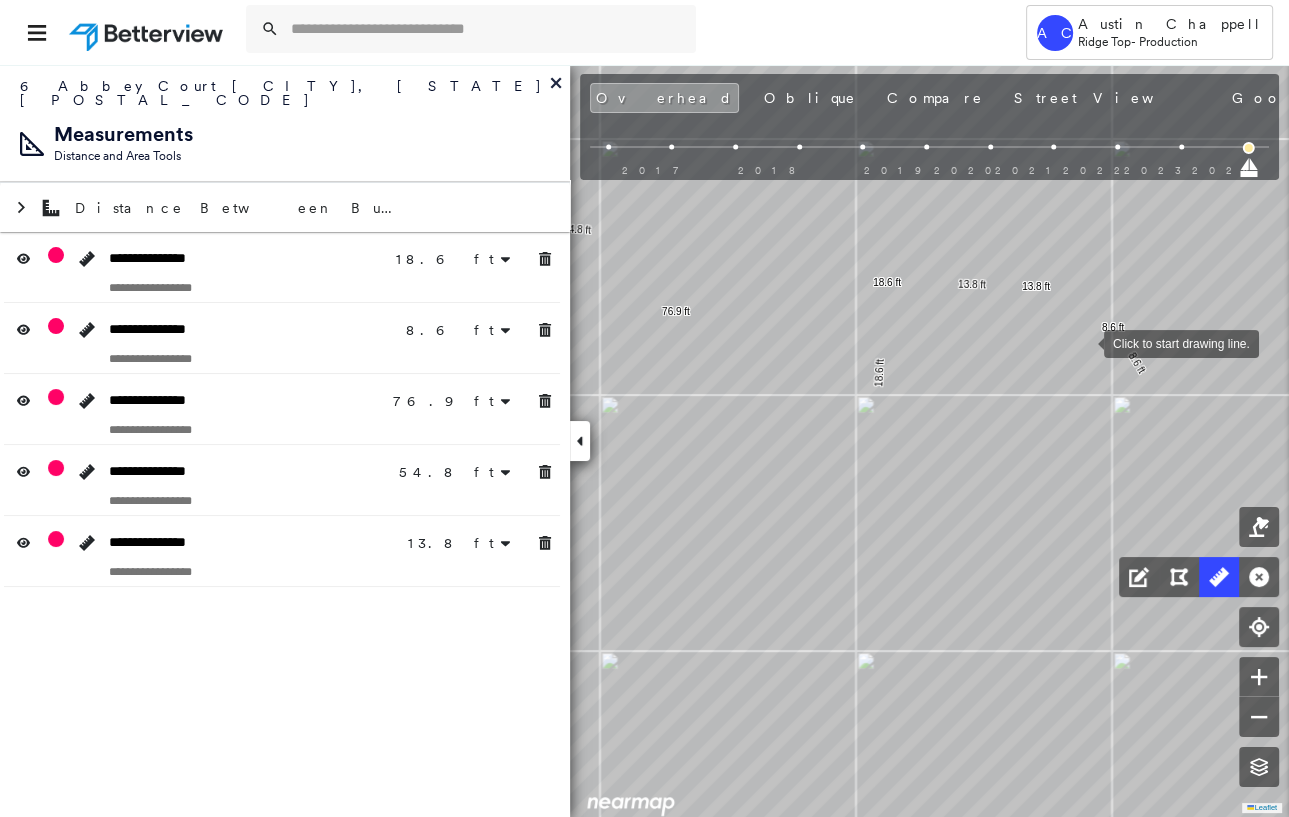 drag, startPoint x: 1097, startPoint y: 344, endPoint x: 1084, endPoint y: 343, distance: 13.038404 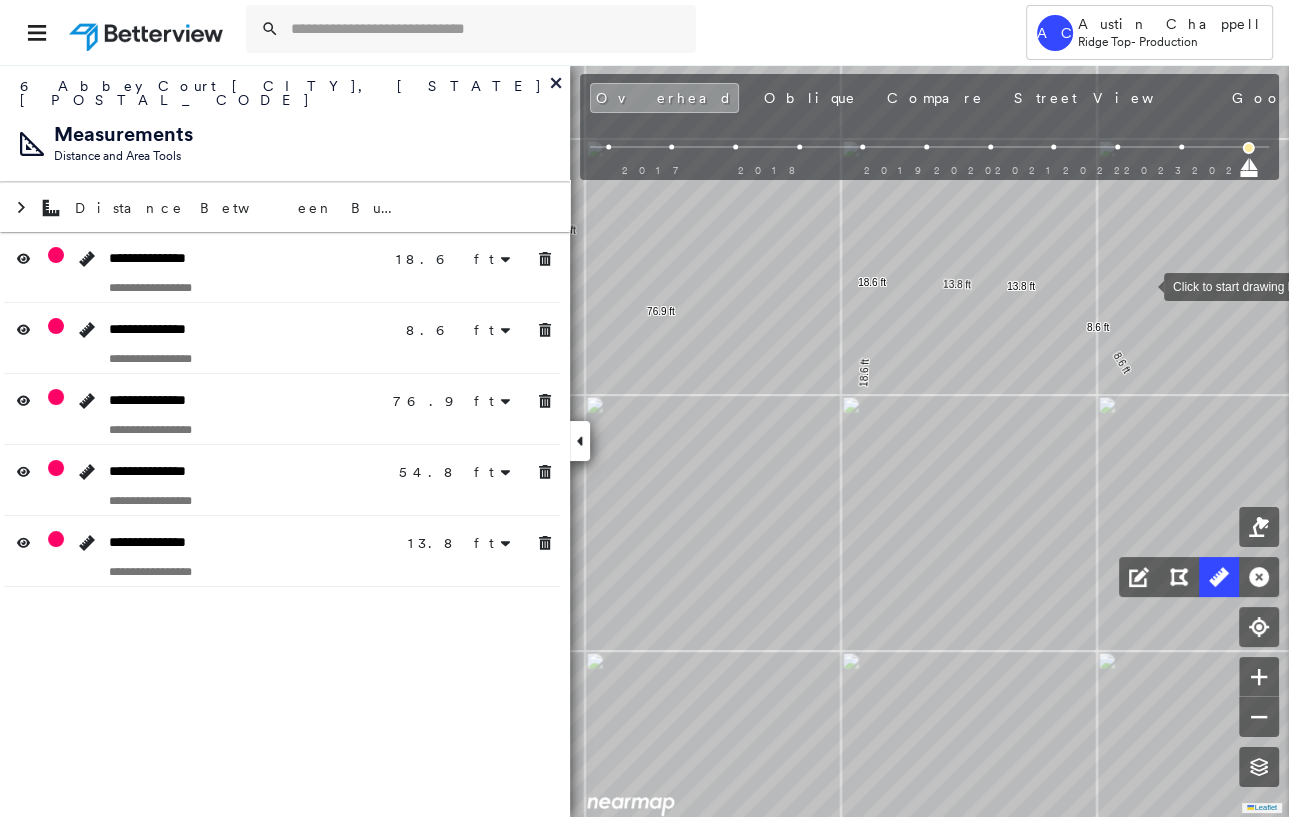 drag, startPoint x: 1160, startPoint y: 285, endPoint x: 1145, endPoint y: 285, distance: 15 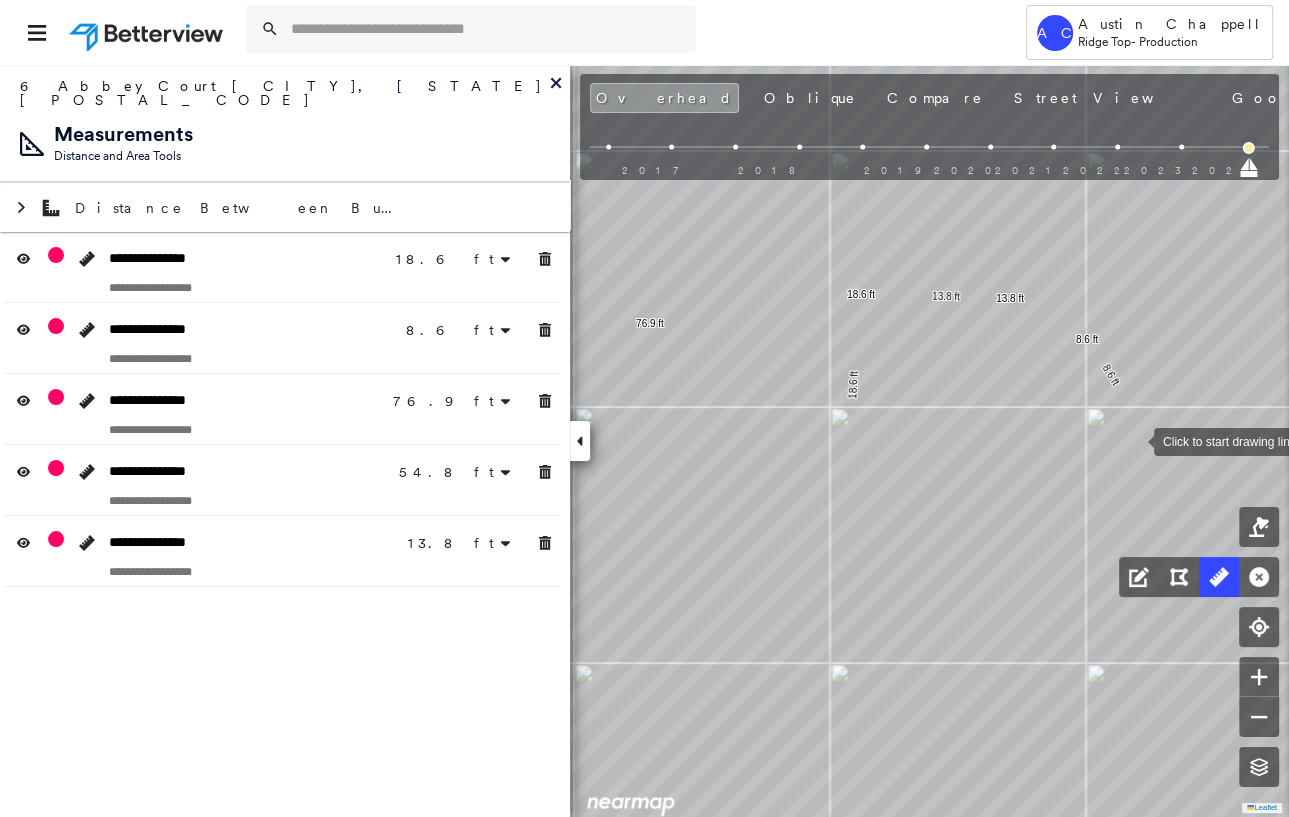 drag, startPoint x: 1146, startPoint y: 428, endPoint x: 1135, endPoint y: 440, distance: 16.27882 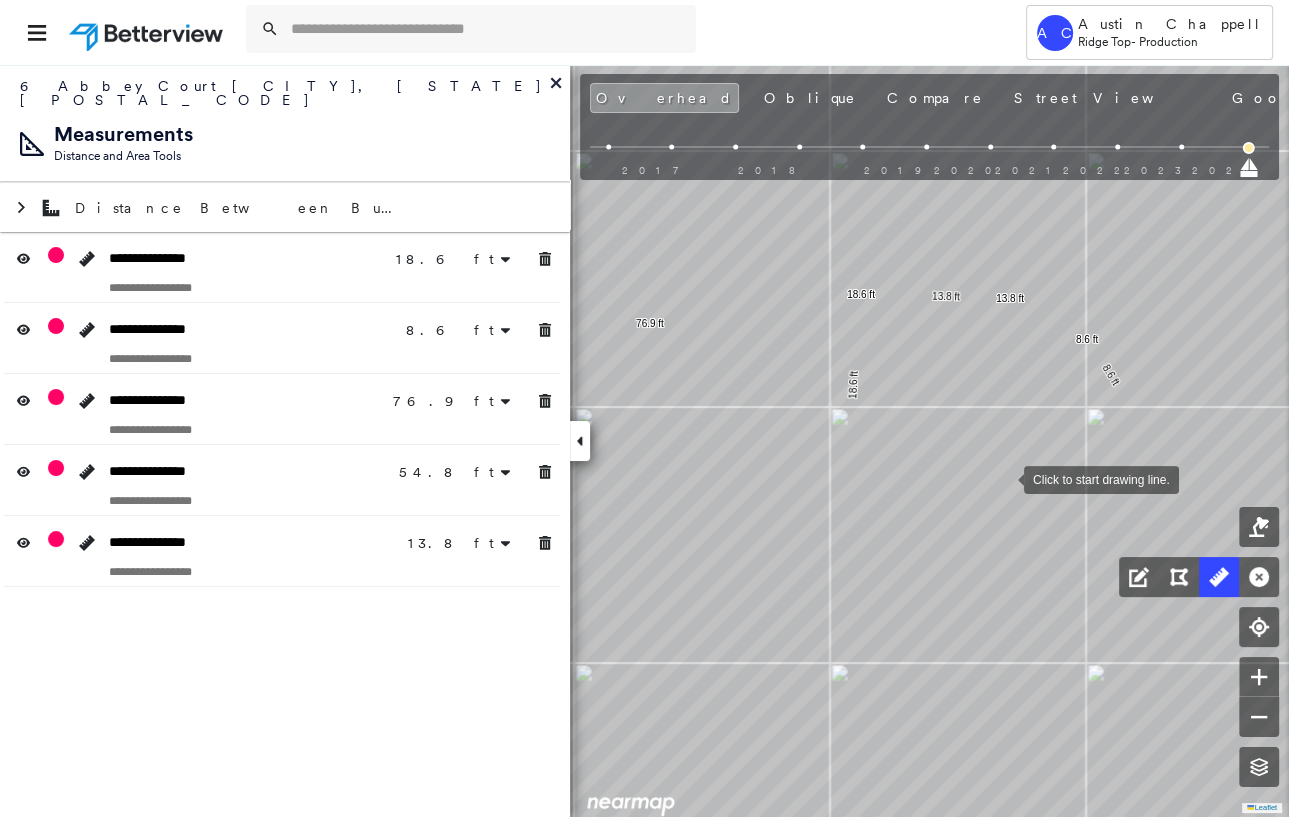 click at bounding box center [1004, 478] 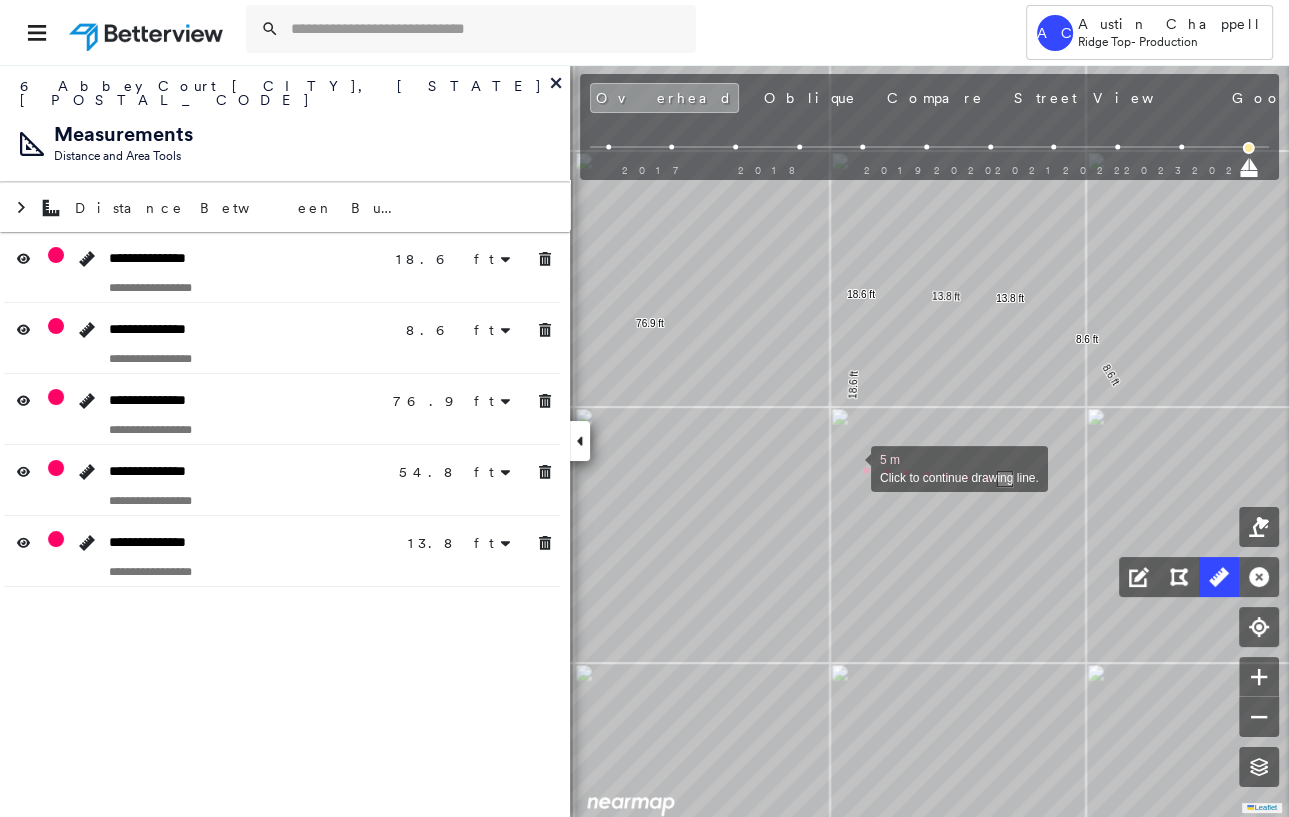 click at bounding box center (851, 467) 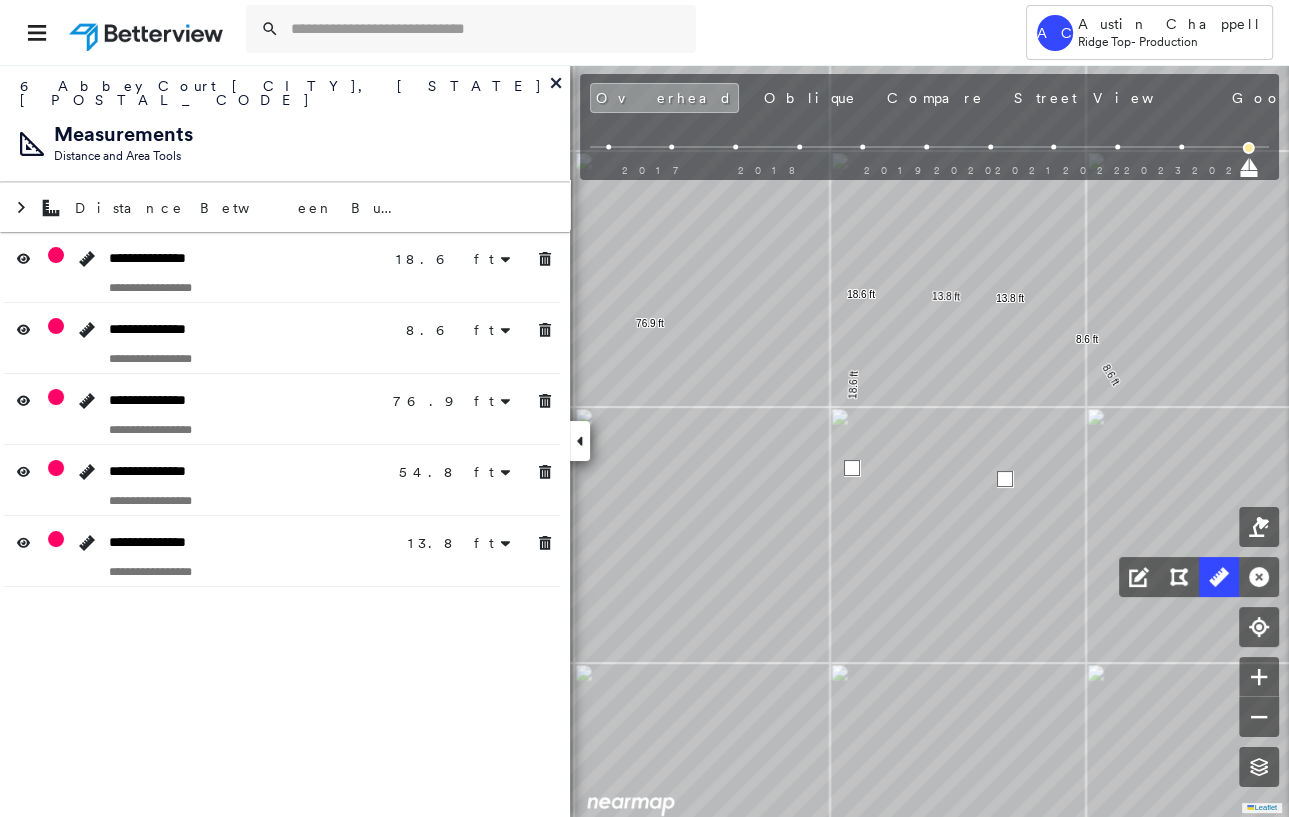 click at bounding box center [852, 468] 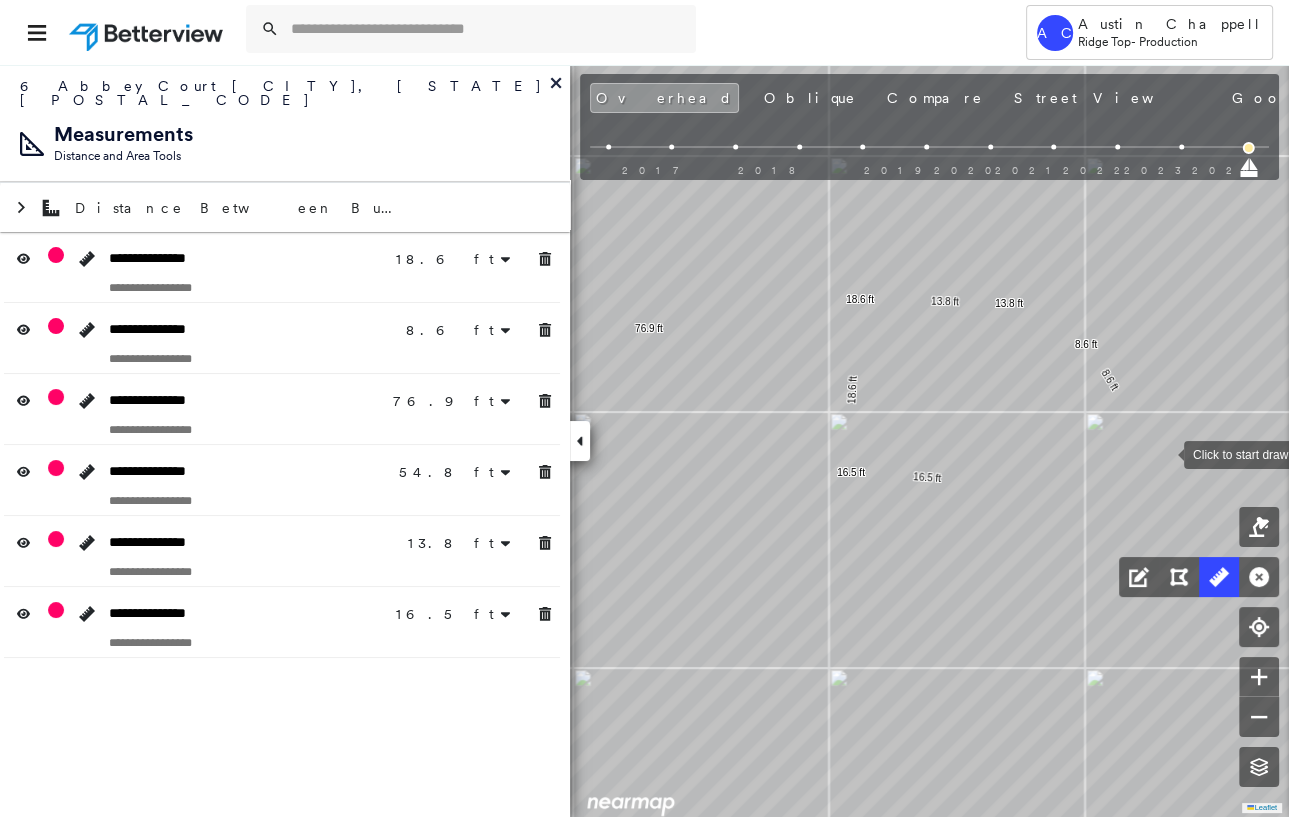 click at bounding box center [1164, 453] 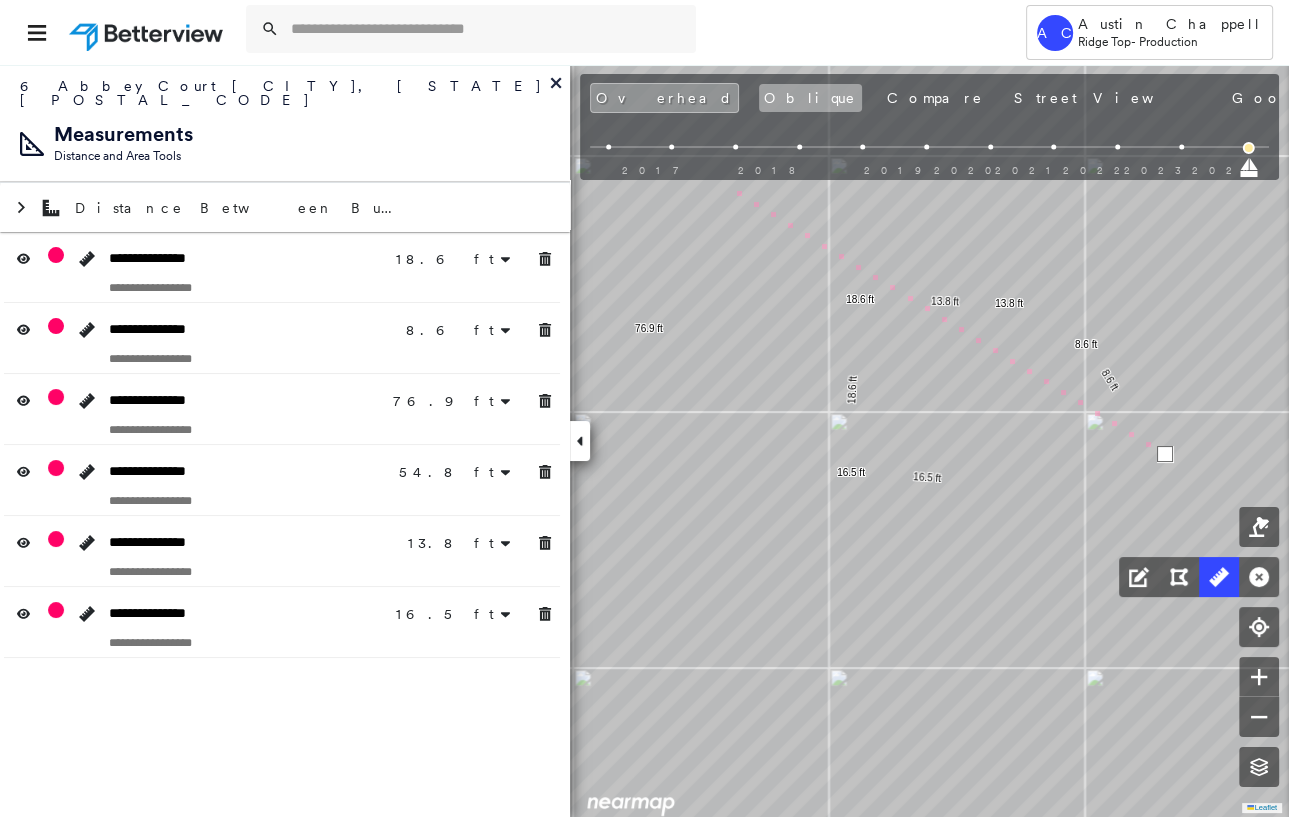 click on "Oblique" at bounding box center (810, 98) 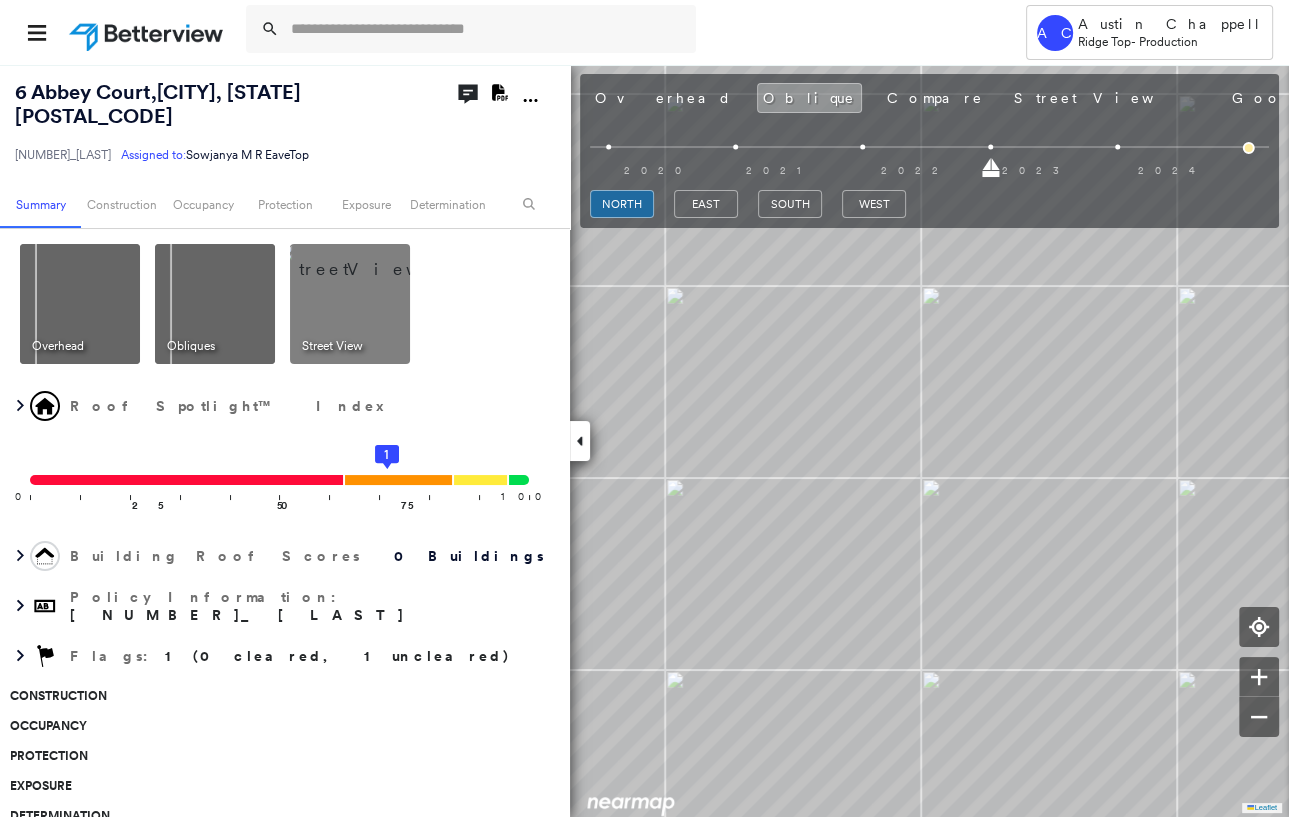 click on "Tower AC Austin Chappell Ridge Top  -   Production [NUMBER] [STREET] ,  [CITY], [STATE] [POSTAL_CODE] [NUMBER]_[LAST] Assigned to:  [FIRST] [LAST] EaveTop Assigned to:  [FIRST] [LAST] EaveTop [NUMBER]_[LAST] Assigned to:  [FIRST] [LAST] EaveTop Open Comments Download PDF Report Summary Construction Occupancy Protection Exposure Determination Overhead Obliques Street View Roof Spotlight™ Index 0 100 25 50 75 1 Building Roof Scores 0 Buildings Policy Information :  [NUMBER]_[LAST] Flags :  1 (0 cleared, 1 uncleared) Construction Occupancy Protection Exposure Determination Flags :  1 (0 cleared, 1 uncleared) Uncleared Flags (1) Cleared Flags  (0) Betterview Property Flagged [DATE] Clear Action Taken New Entry History Quote/New Business Terms & Conditions Added ACV Endorsement Added Cosmetic Endorsement Inspection/Loss Control Report Information Added to Inspection Survey Onsite Inspection Ordered Determined No Inspection Needed General Used Report to Further Agent/Insured Discussion Reject/Decline - New Business Save Renewal Save" at bounding box center (644, 408) 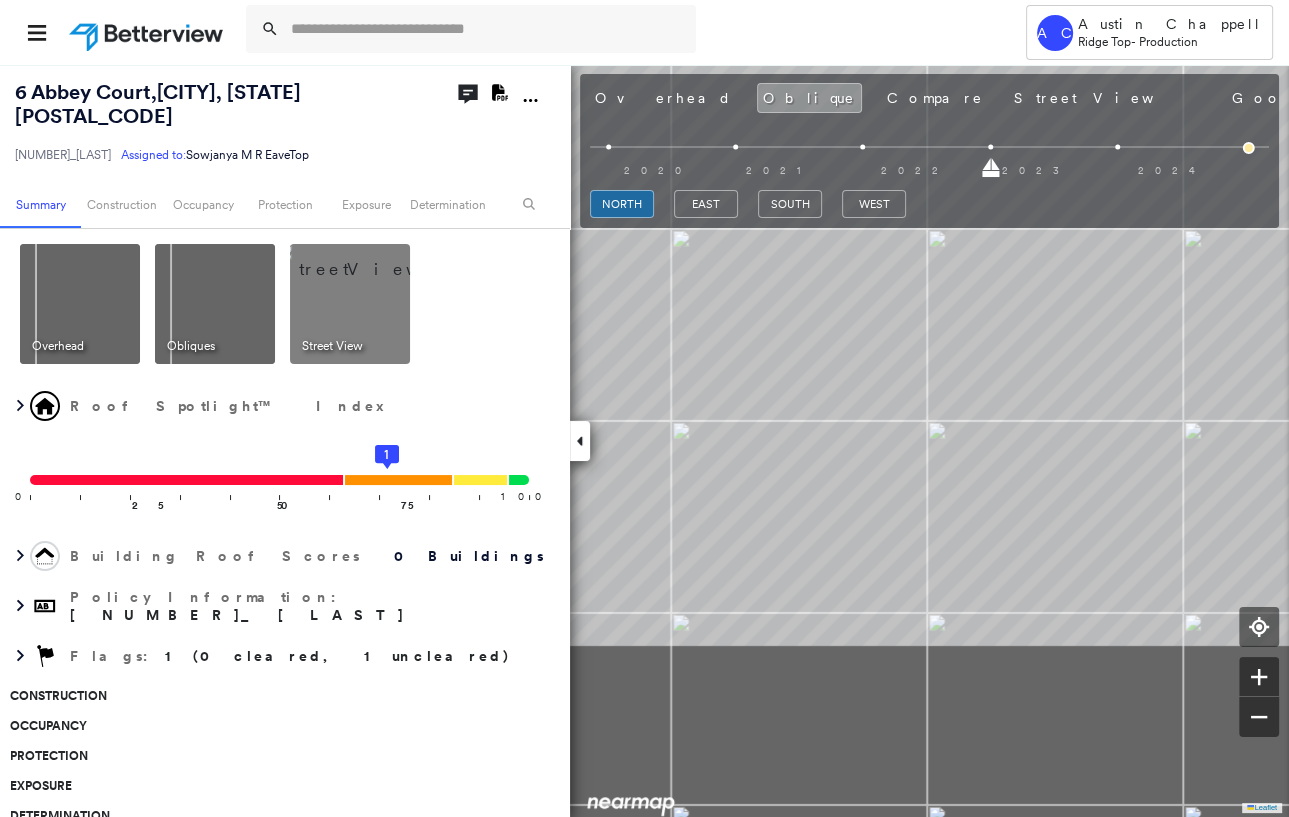 click on "[NUMBER] [STREET] ,  [CITY], [STATE] [POSTAL_CODE] [NUMBER]_[LAST] Assigned to:  [FIRST] [LAST] EaveTop Assigned to:  [FIRST] [LAST] EaveTop [NUMBER]_[LAST] Assigned to:  [FIRST] [LAST] EaveTop Open Comments Download PDF Report Summary Construction Occupancy Protection Exposure Determination Overhead Obliques Street View Roof Spotlight™ Index 0 100 25 50 75 1 Building Roof Scores 0 Buildings Policy Information :  [NUMBER]_[LAST] Flags :  1 (0 cleared, 1 uncleared) Construction Occupancy Protection Exposure Determination Flags :  1 (0 cleared, 1 uncleared) Uncleared Flags (1) Cleared Flags  (0) Betterview Property Flagged [DATE] Clear Action Taken New Entry History Quote/New Business Terms & Conditions Added ACV Endorsement Added Cosmetic Endorsement Inspection/Loss Control Report Information Added to Inspection Survey Onsite Inspection Ordered Determined No Inspection Needed General Used Report to Further Agent/Insured Discussion Reject/Decline - New Business Allowed to Proceed / Policy Bound Added/Updated Building Information" at bounding box center [644, 440] 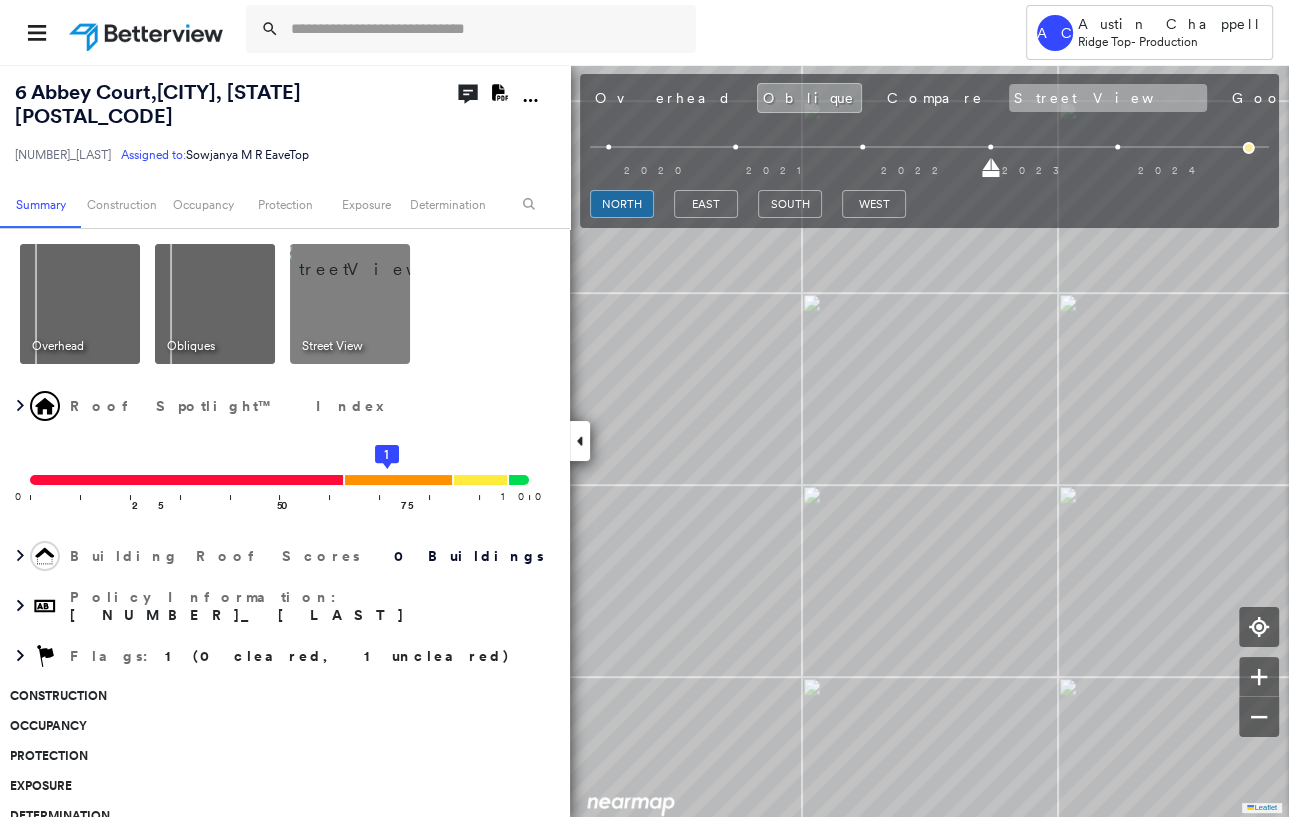 click on "Street View" at bounding box center [1108, 98] 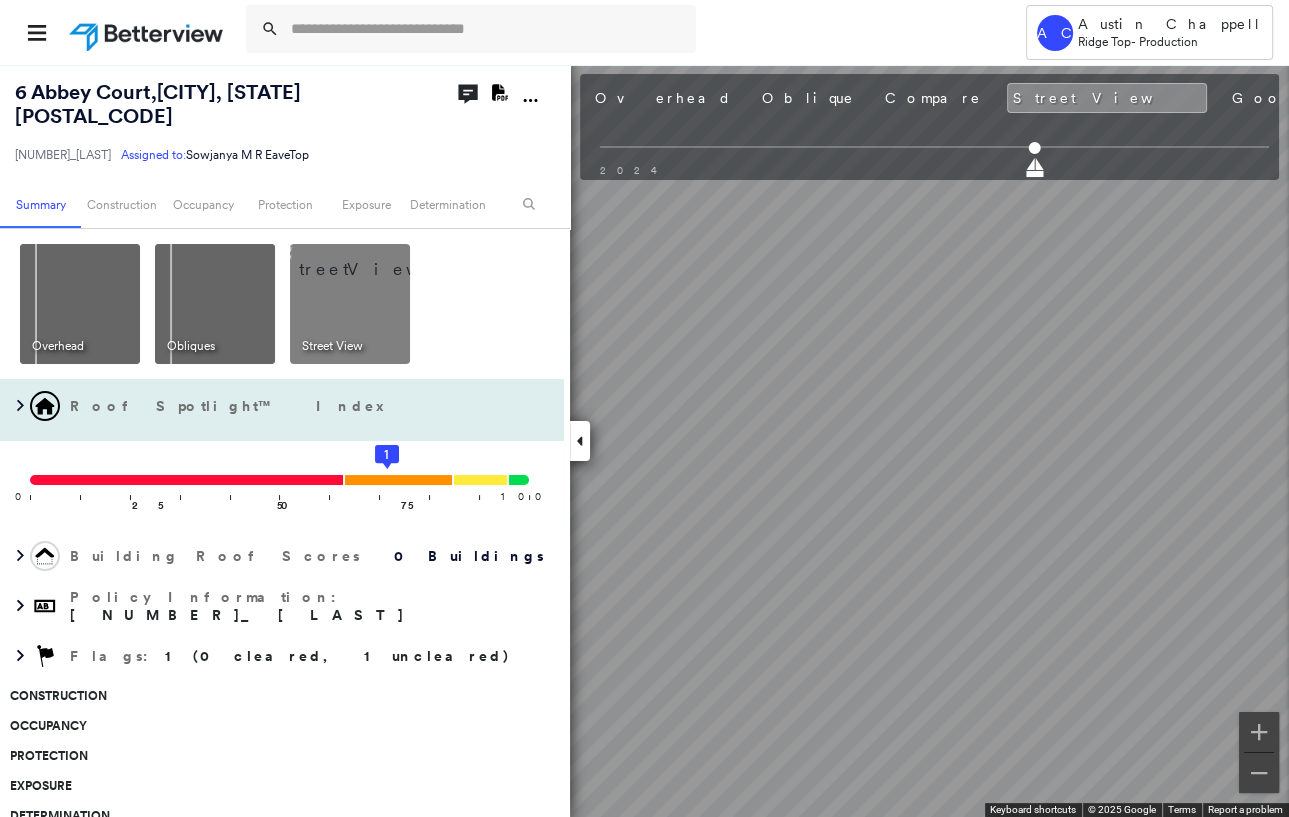 click on "[NUMBER] [STREET] ,  [CITY], [STATE] [POSTAL_CODE] [NUMBER]_[LAST] Assigned to:  [FIRST] [LAST] EaveTop Assigned to:  [FIRST] [LAST] EaveTop [NUMBER]_[LAST] Assigned to:  [FIRST] [LAST] EaveTop Open Comments Download PDF Report Summary Construction Occupancy Protection Exposure Determination Overhead Obliques Street View Roof Spotlight™ Index 0 100 25 50 75 1 Building Roof Scores 0 Buildings Policy Information :  [NUMBER]_[LAST] Flags :  1 (0 cleared, 1 uncleared) Construction Occupancy Protection Exposure Determination Flags :  1 (0 cleared, 1 uncleared) Uncleared Flags (1) Cleared Flags  (0) Betterview Property Flagged [DATE] Clear Action Taken New Entry History Quote/New Business Terms & Conditions Added ACV Endorsement Added Cosmetic Endorsement Inspection/Loss Control Report Information Added to Inspection Survey Onsite Inspection Ordered Determined No Inspection Needed General Used Report to Further Agent/Insured Discussion Reject/Decline - New Business Allowed to Proceed / Policy Bound Added/Updated Building Information" at bounding box center [644, 440] 